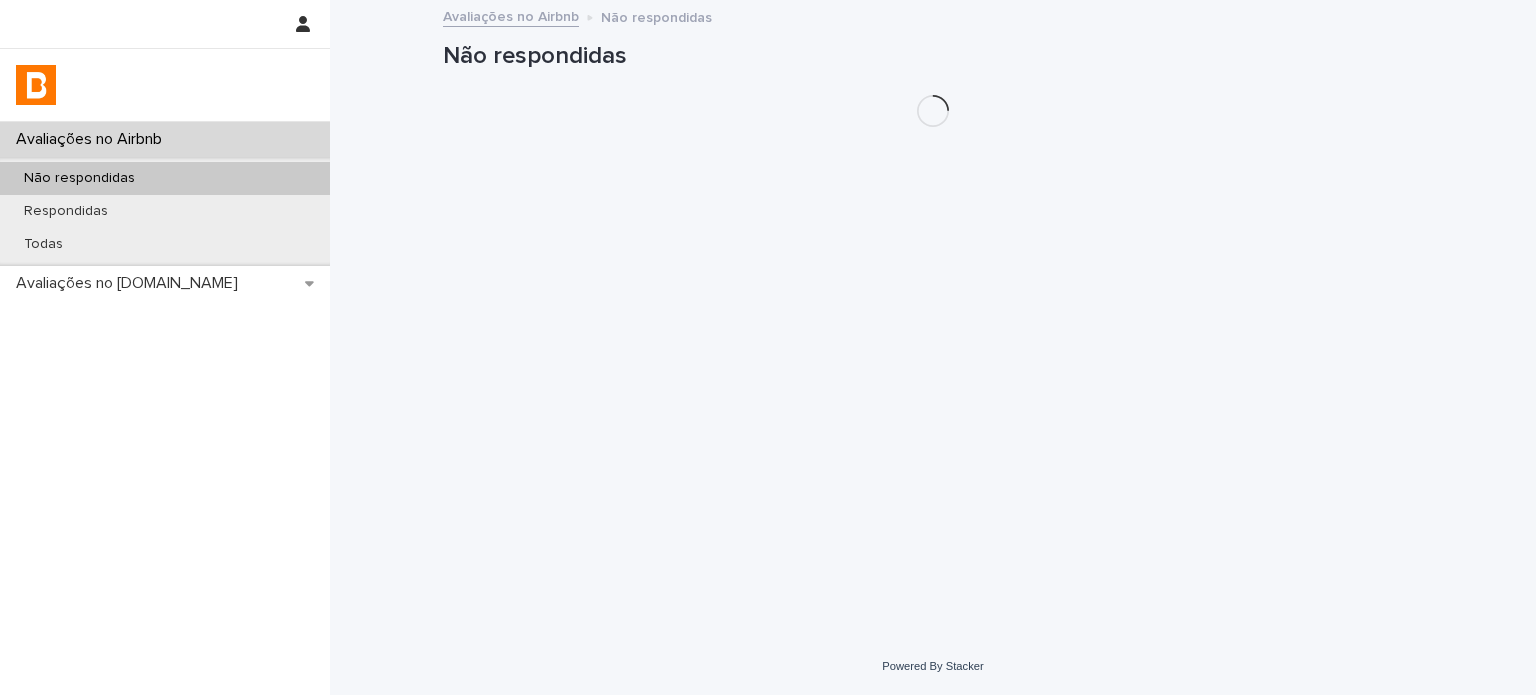 scroll, scrollTop: 0, scrollLeft: 0, axis: both 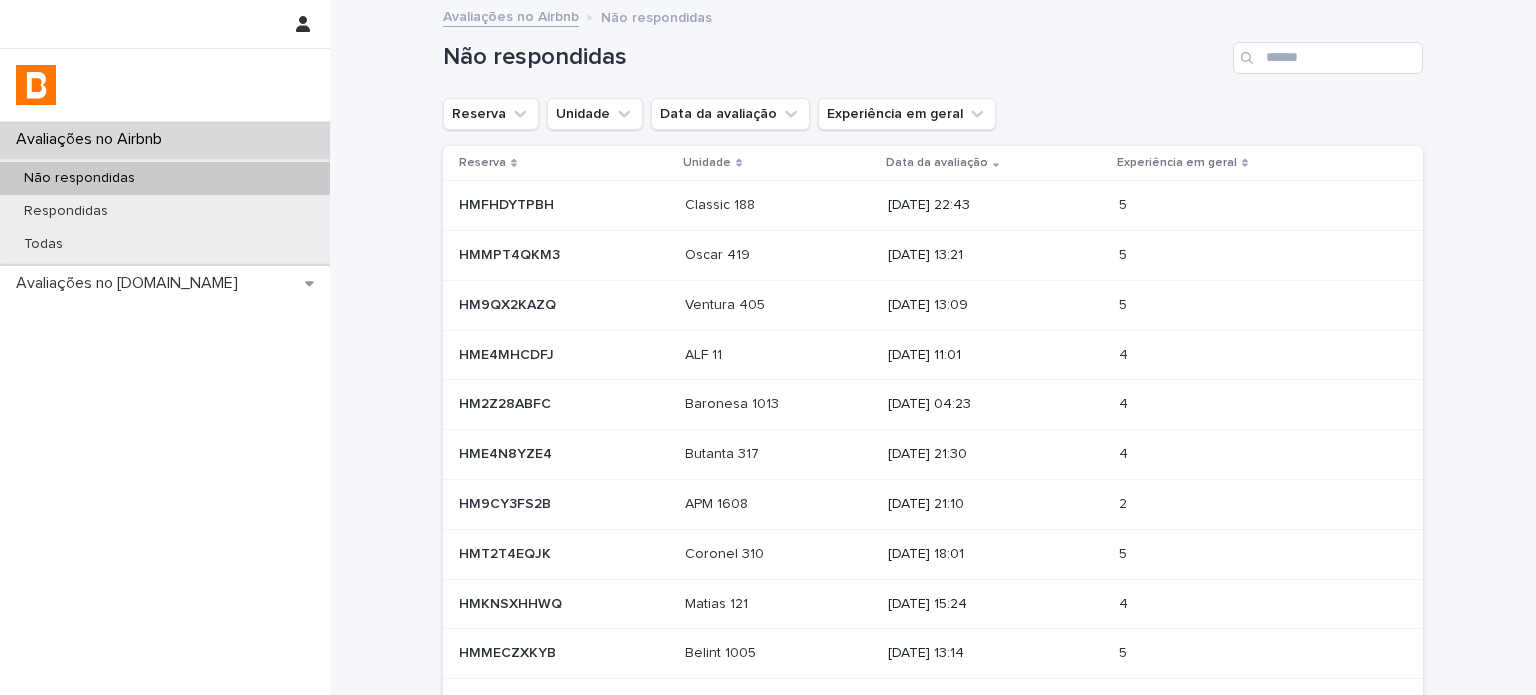 drag, startPoint x: 216, startPoint y: 180, endPoint x: 268, endPoint y: 176, distance: 52.153618 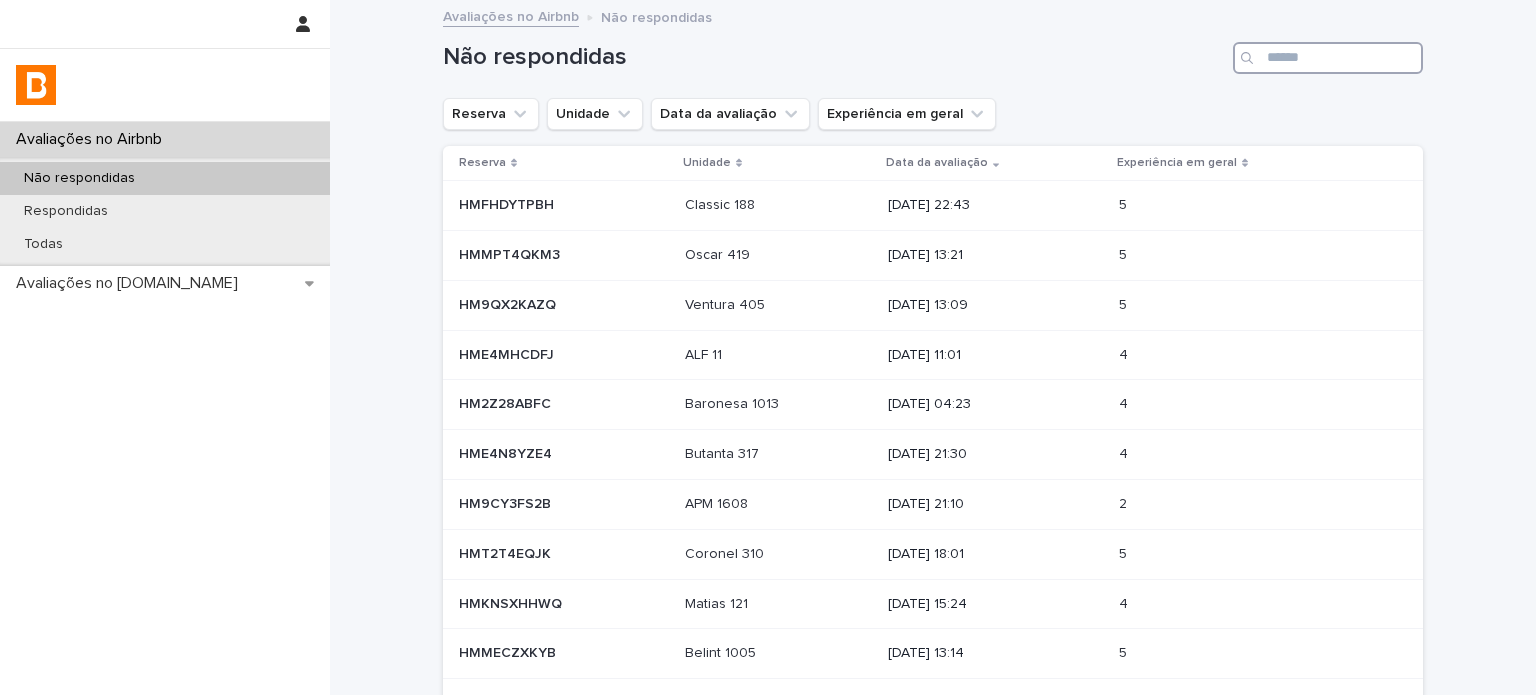 click at bounding box center [1328, 58] 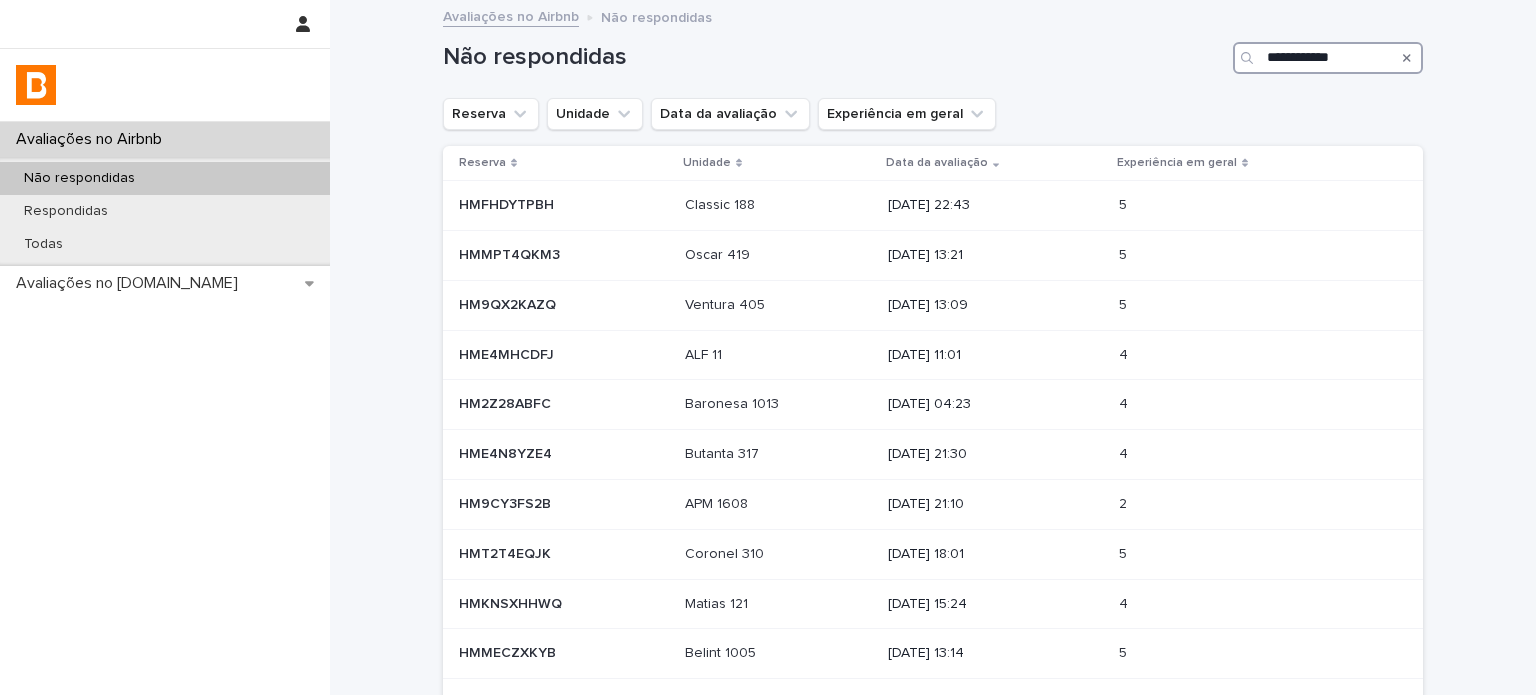 scroll, scrollTop: 0, scrollLeft: 0, axis: both 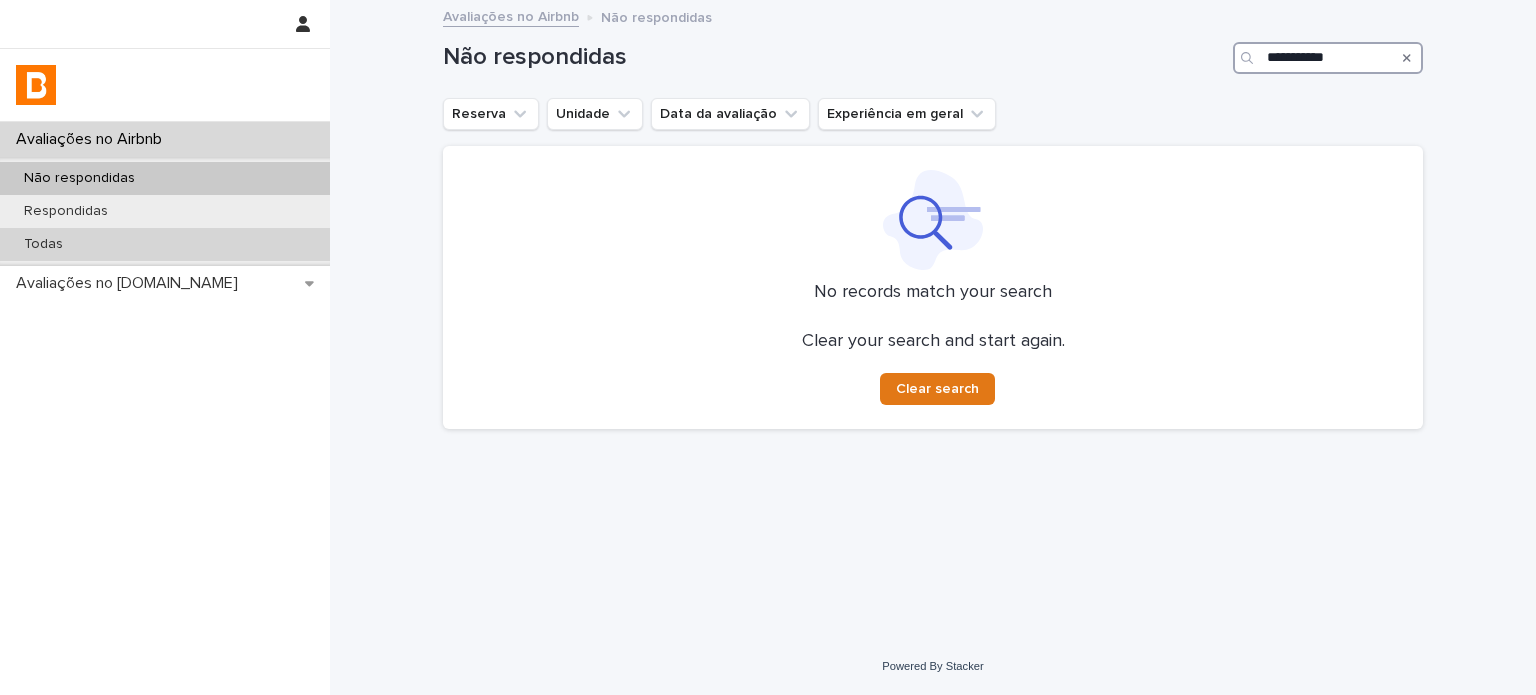 type on "**********" 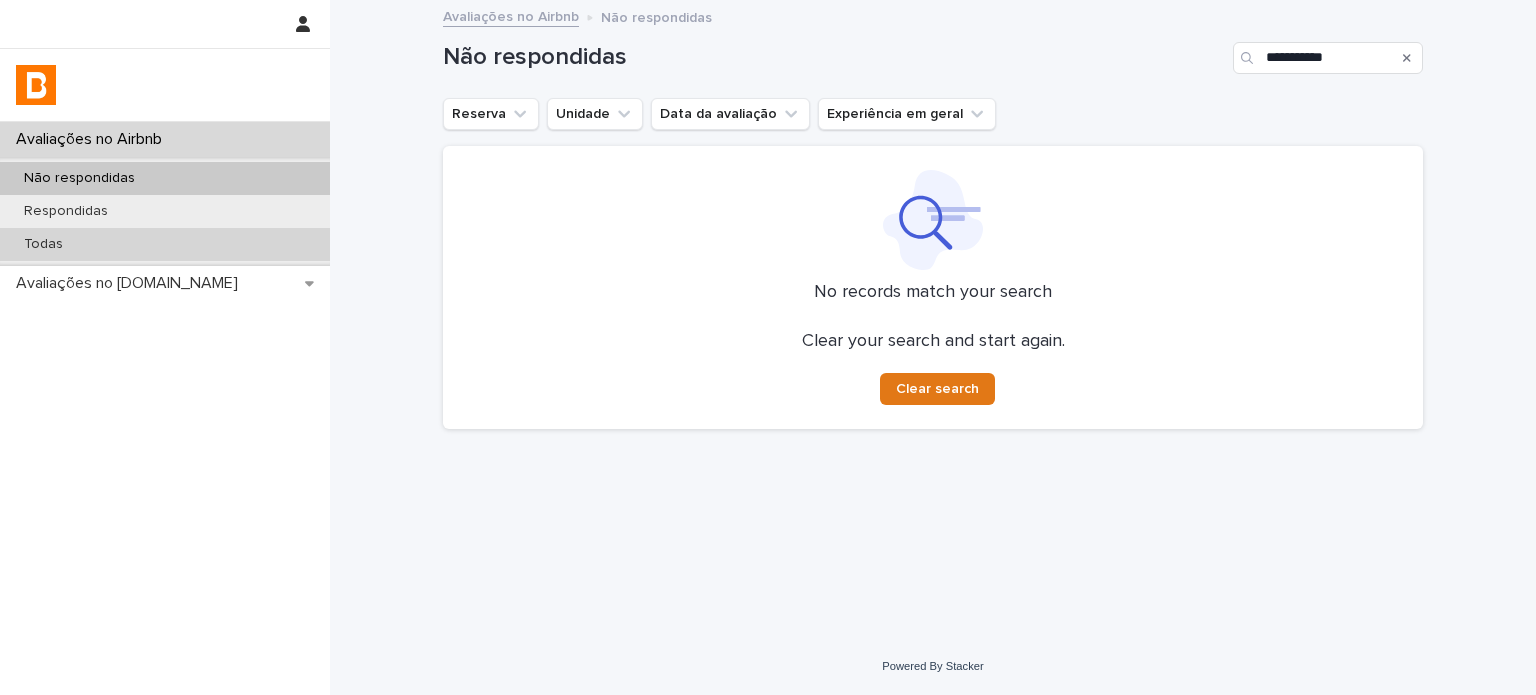 click on "Todas" at bounding box center [165, 244] 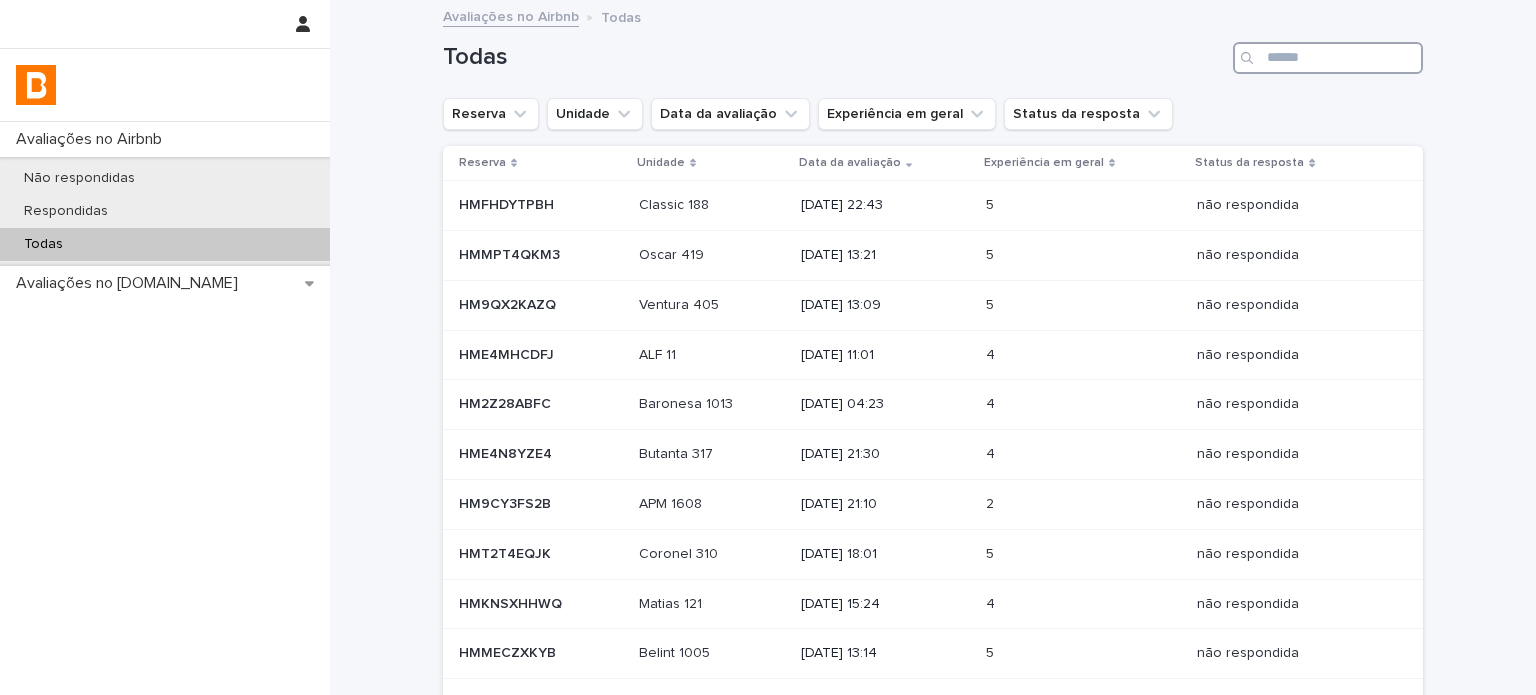 click at bounding box center (1328, 58) 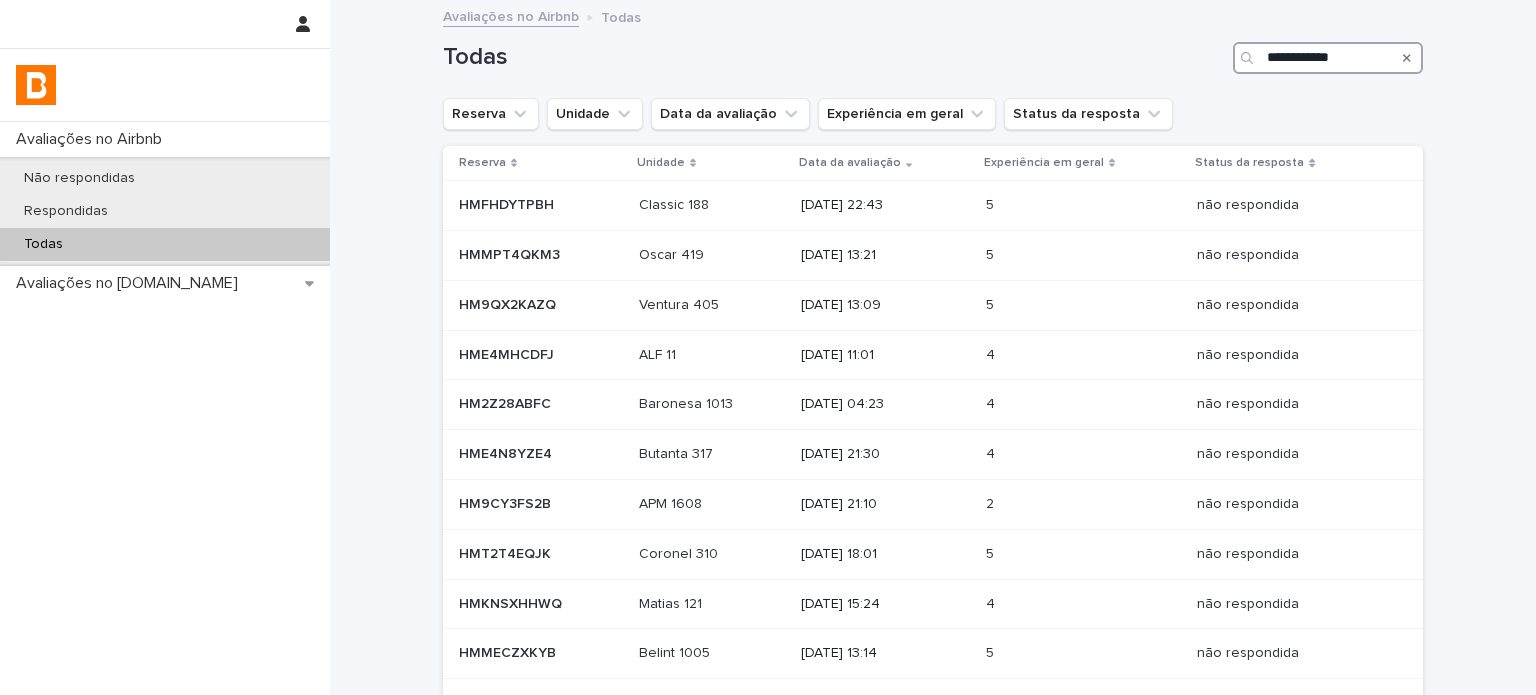 scroll, scrollTop: 0, scrollLeft: 0, axis: both 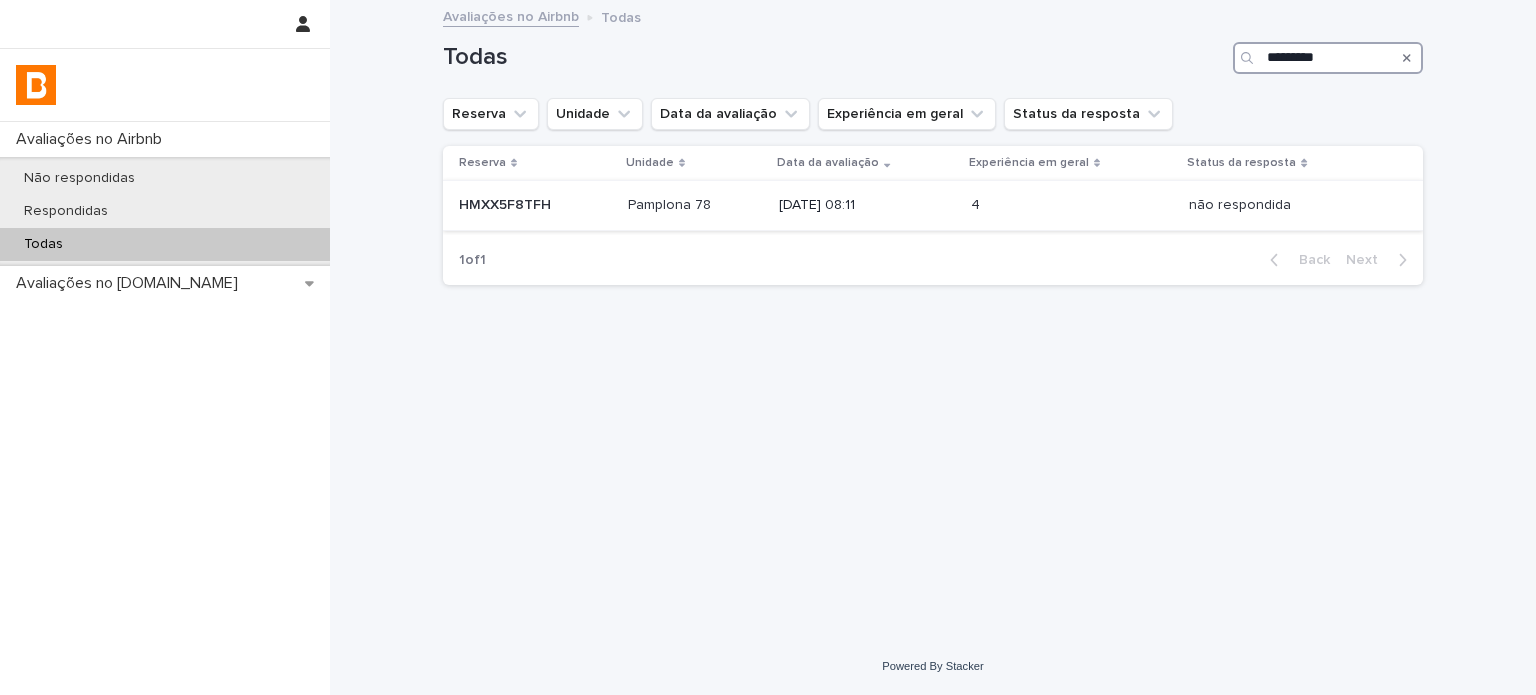 type on "*********" 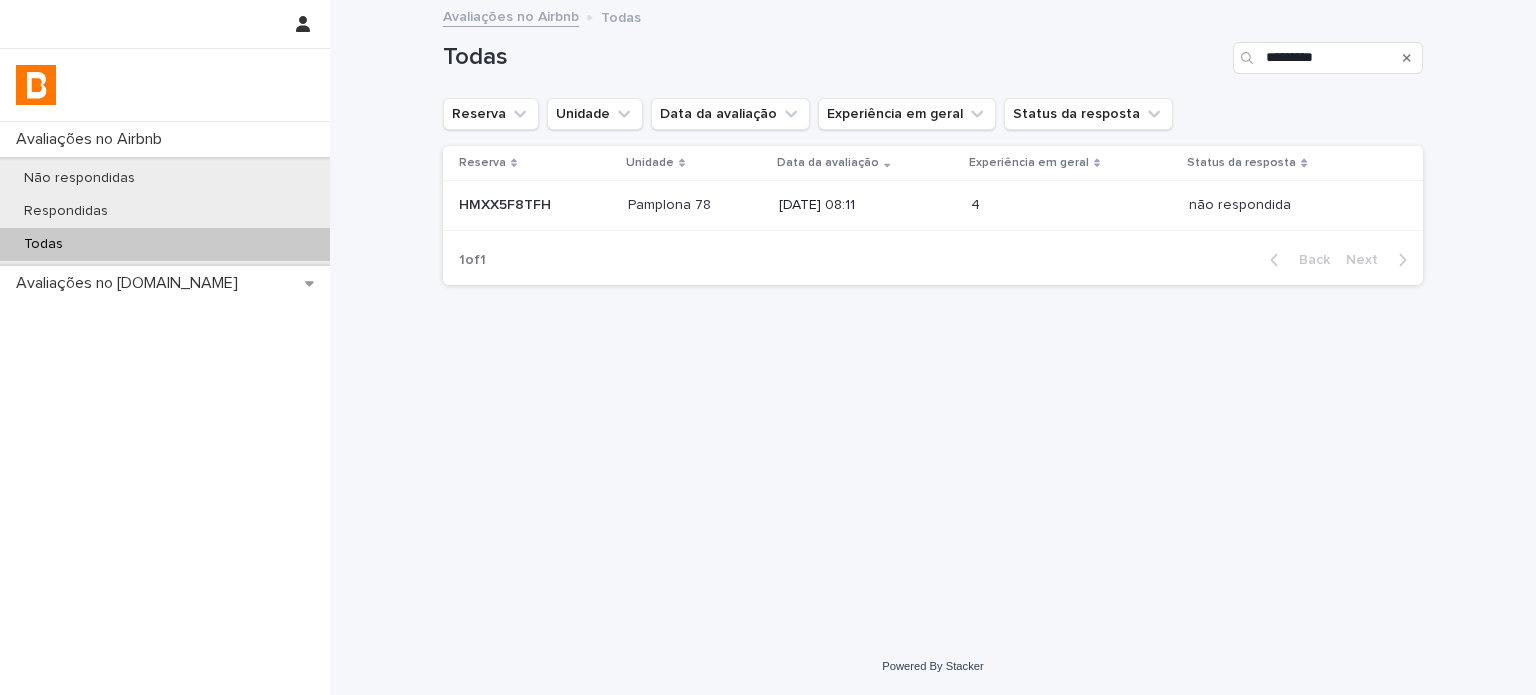 click on "[DATE] 08:11" at bounding box center (866, 205) 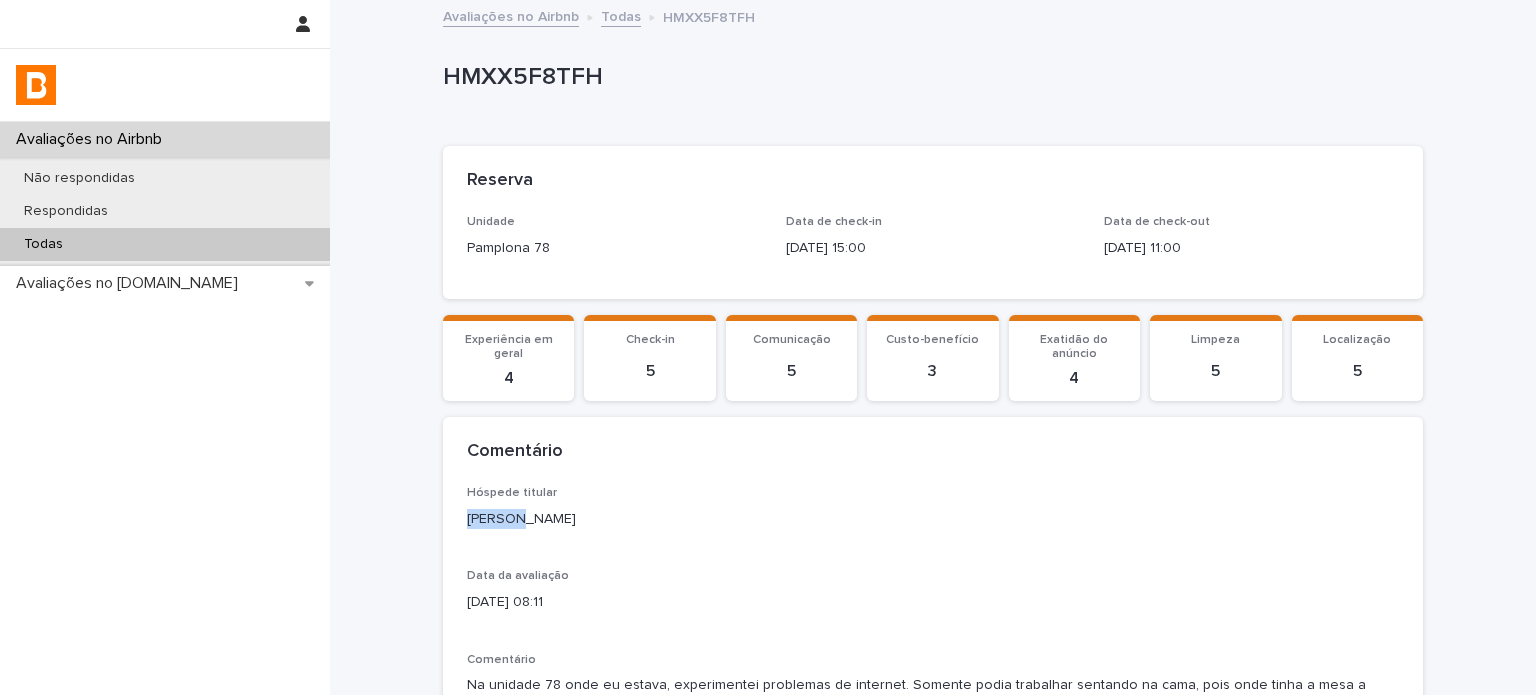 drag, startPoint x: 508, startPoint y: 520, endPoint x: 409, endPoint y: 516, distance: 99.08077 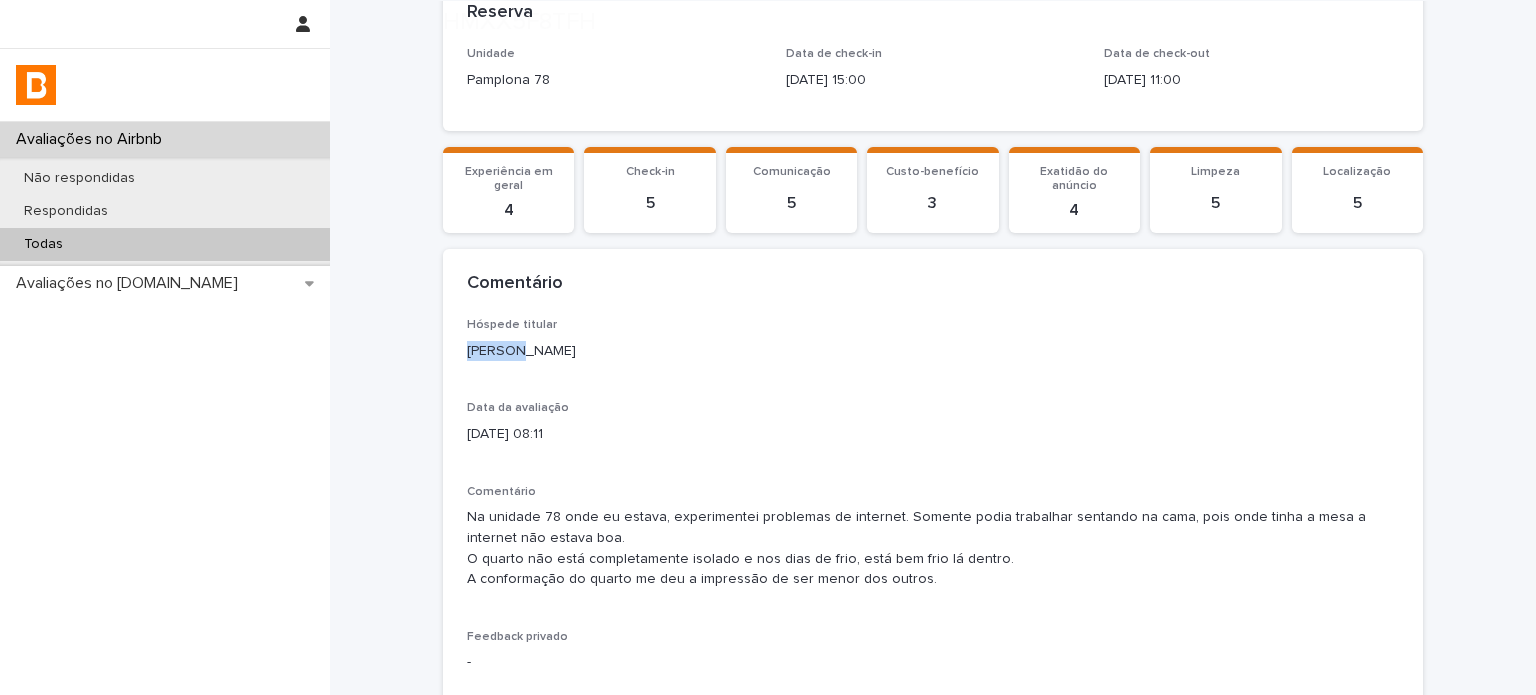 scroll, scrollTop: 406, scrollLeft: 0, axis: vertical 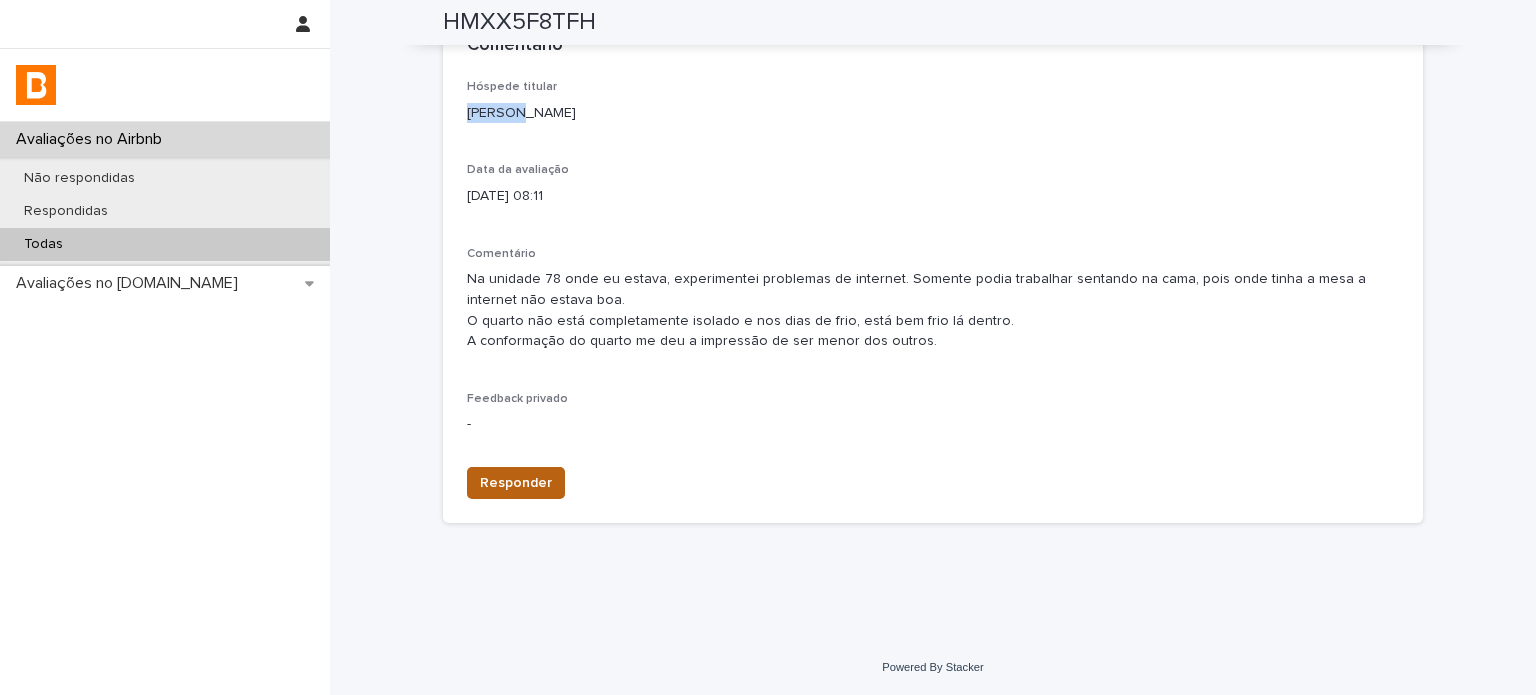 click on "Responder" at bounding box center (516, 483) 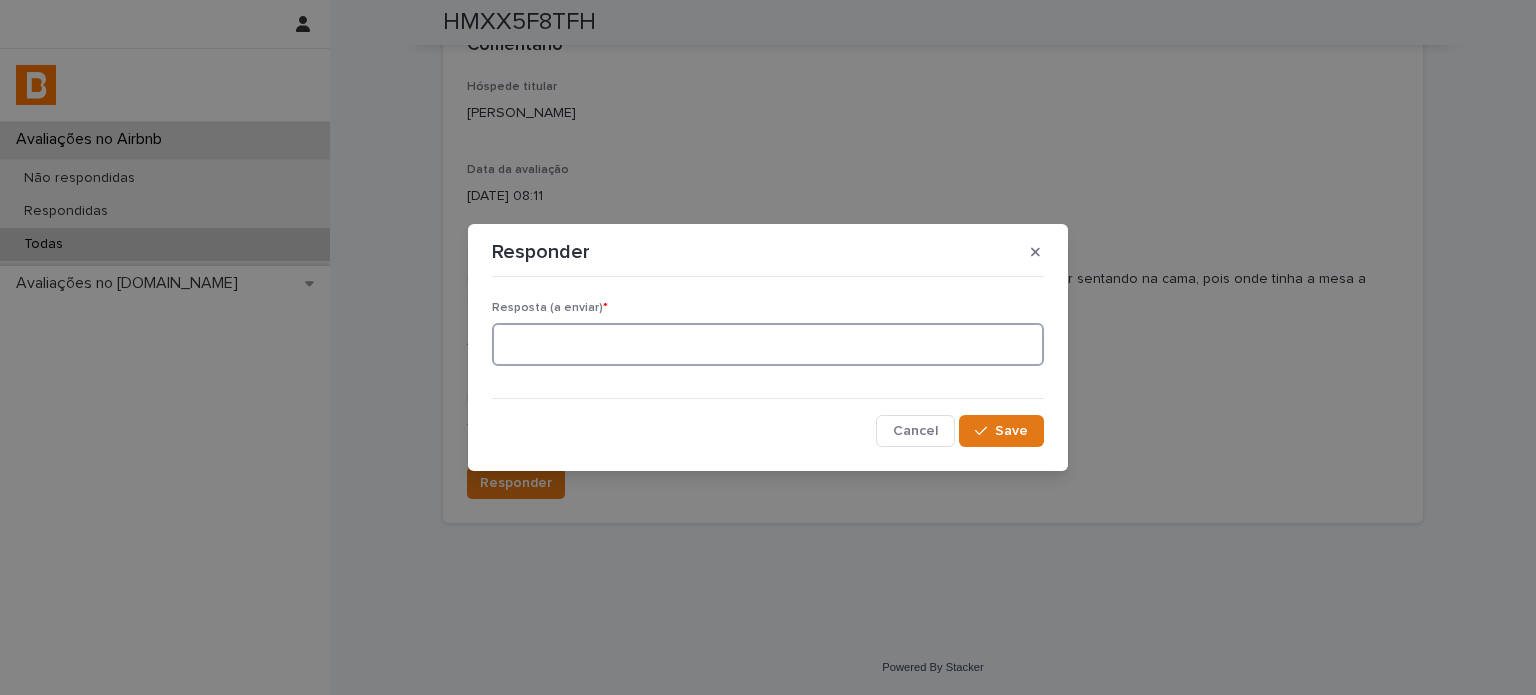 click at bounding box center (768, 344) 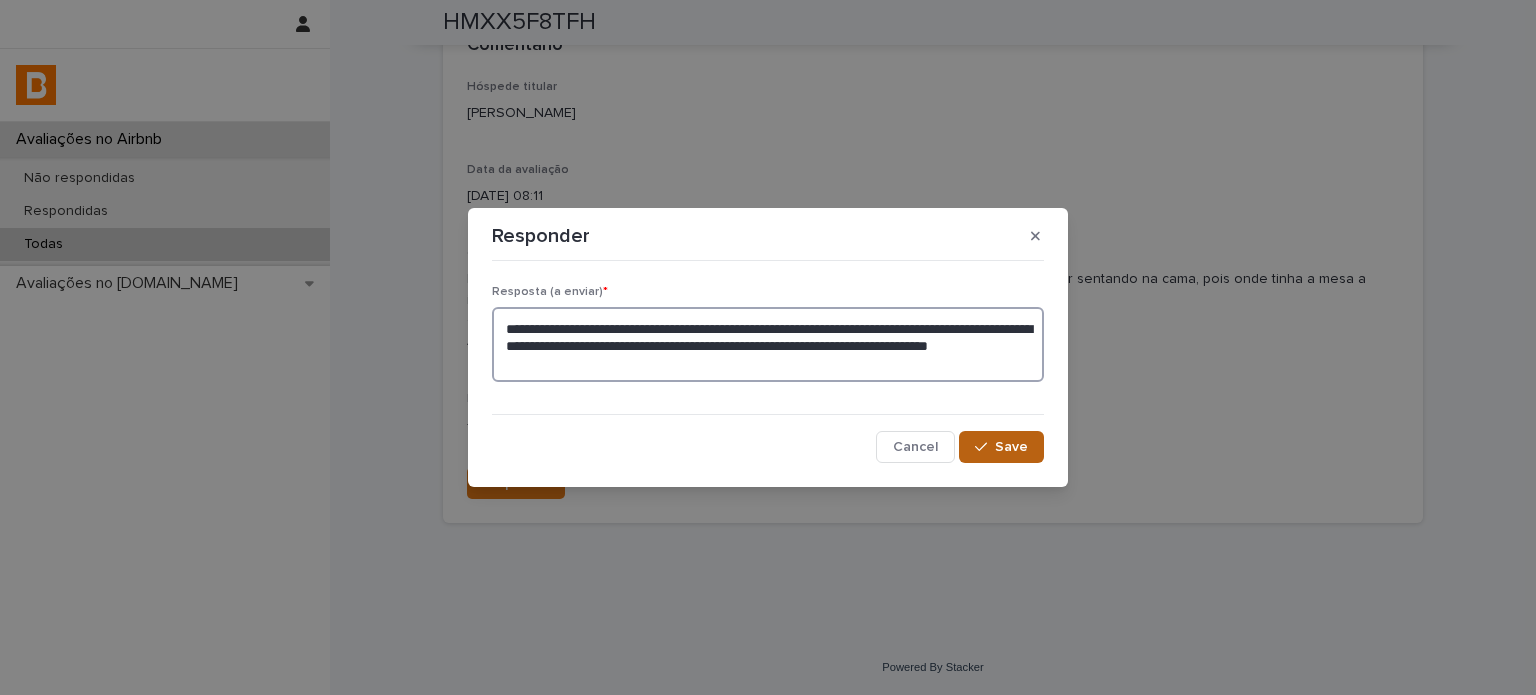 type on "**********" 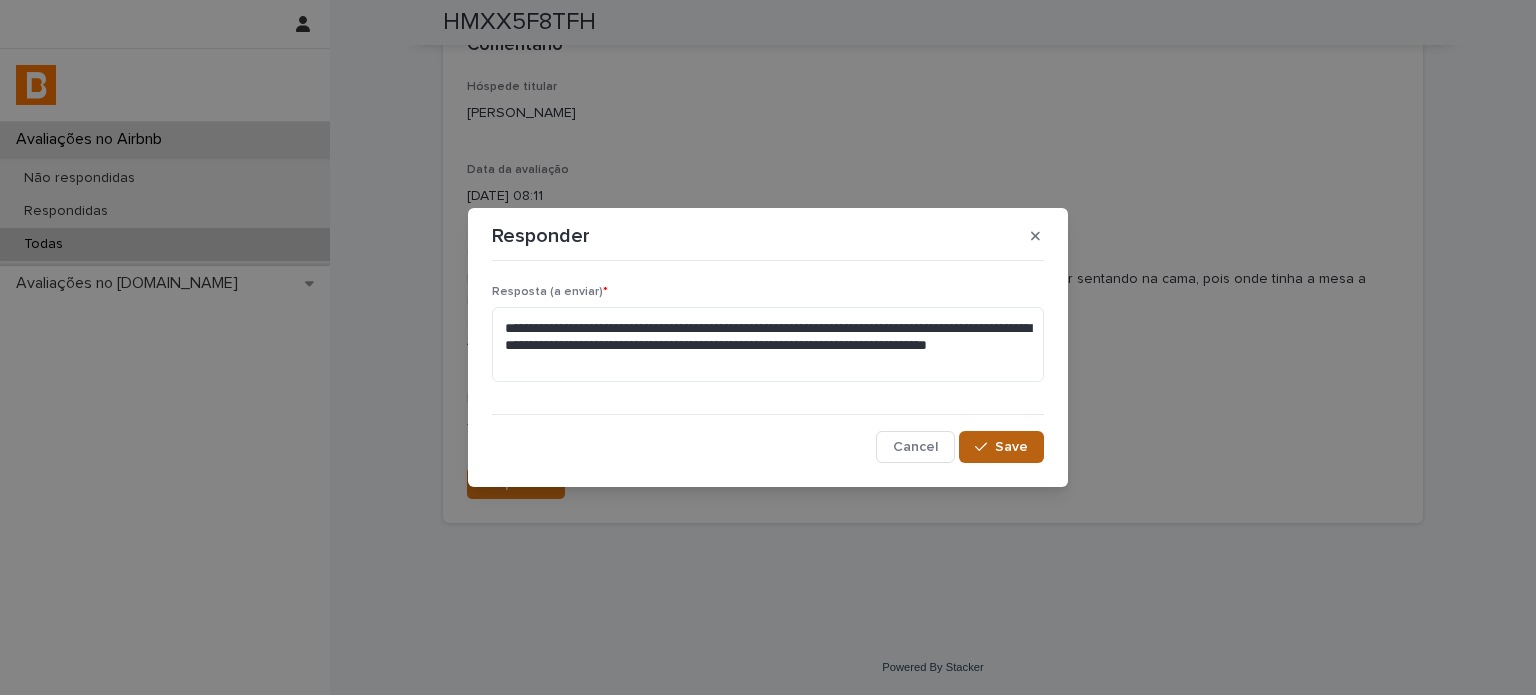 click on "Save" at bounding box center [1001, 447] 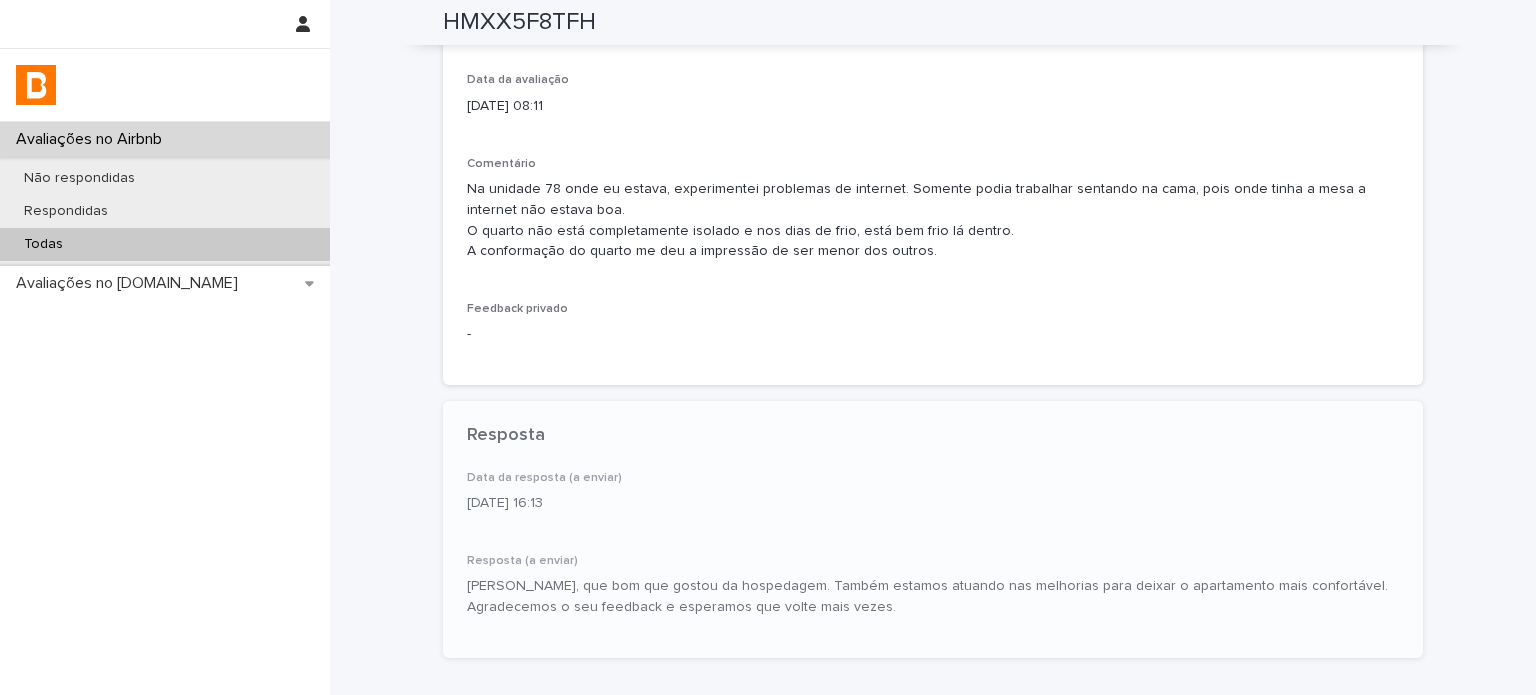 scroll, scrollTop: 519, scrollLeft: 0, axis: vertical 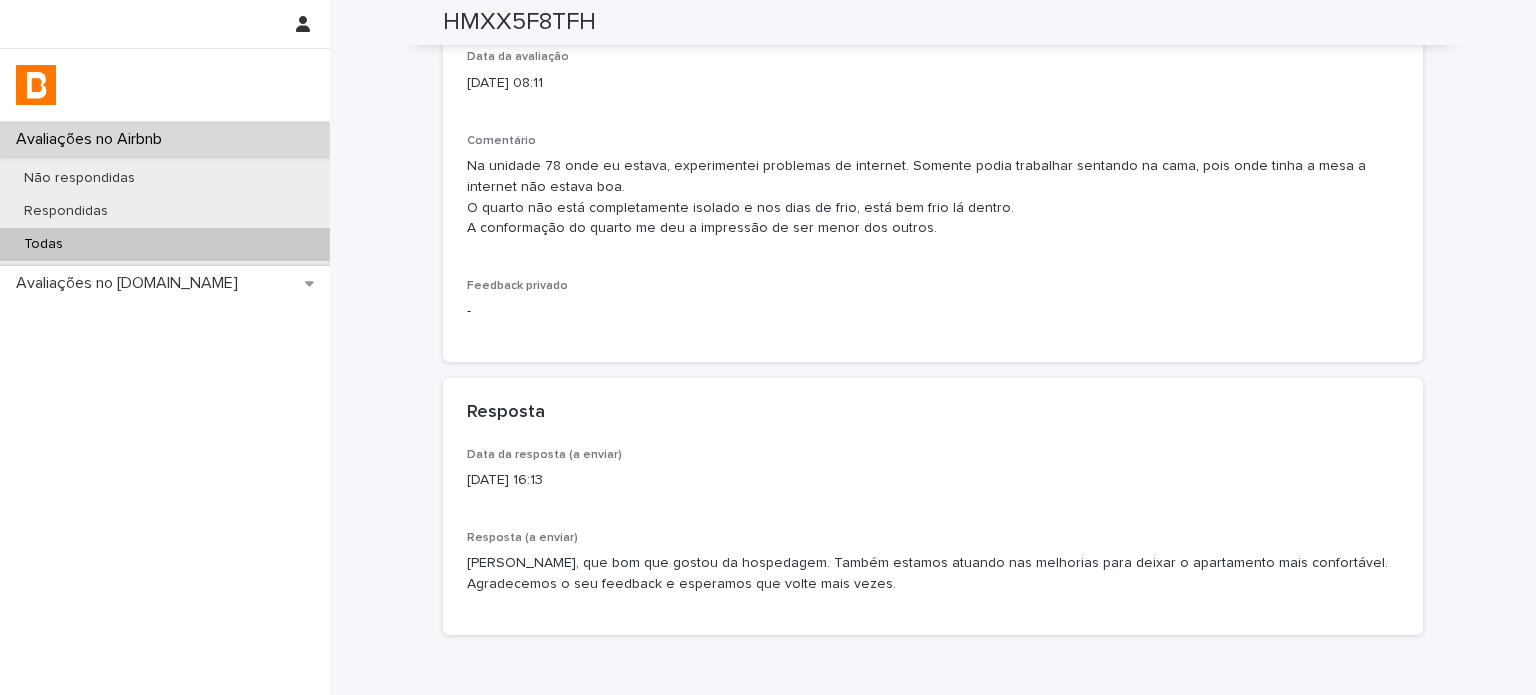 click on "Todas" at bounding box center (165, 244) 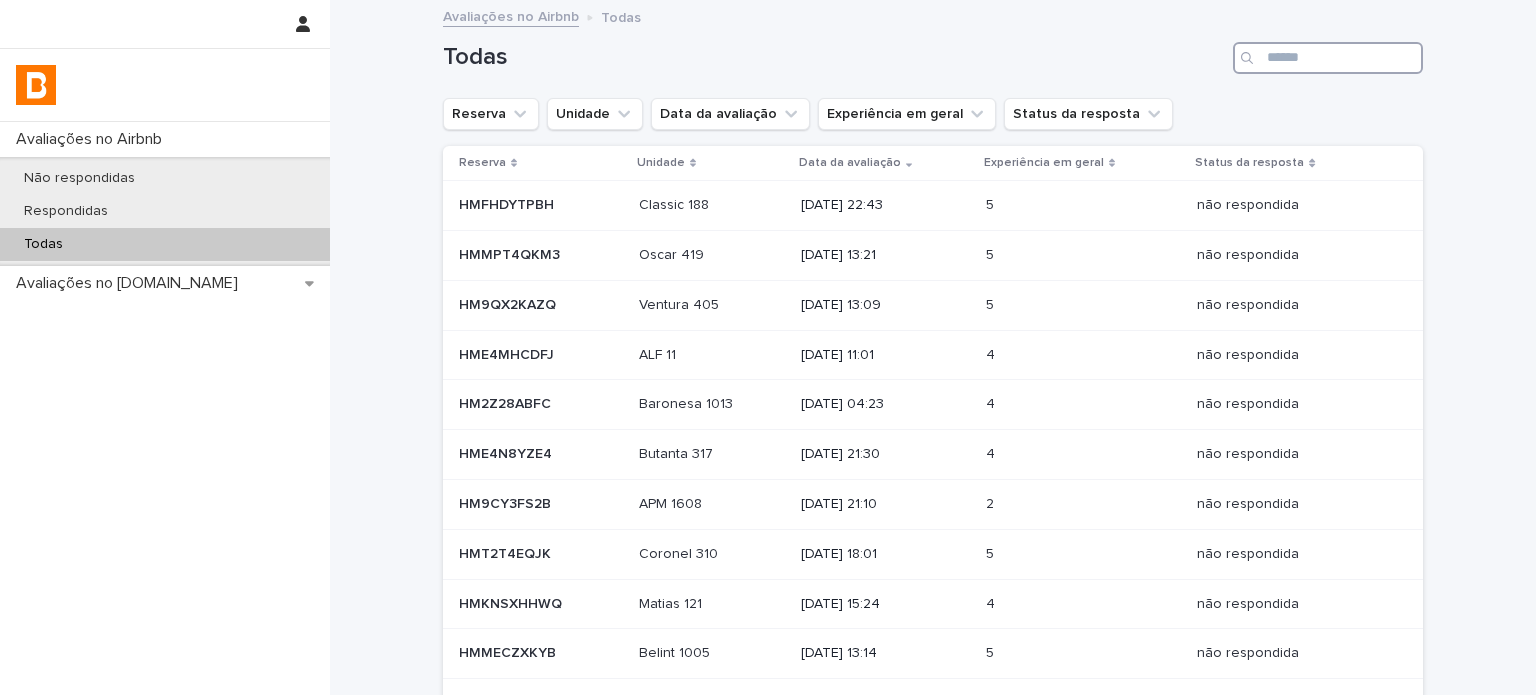 click at bounding box center (1328, 58) 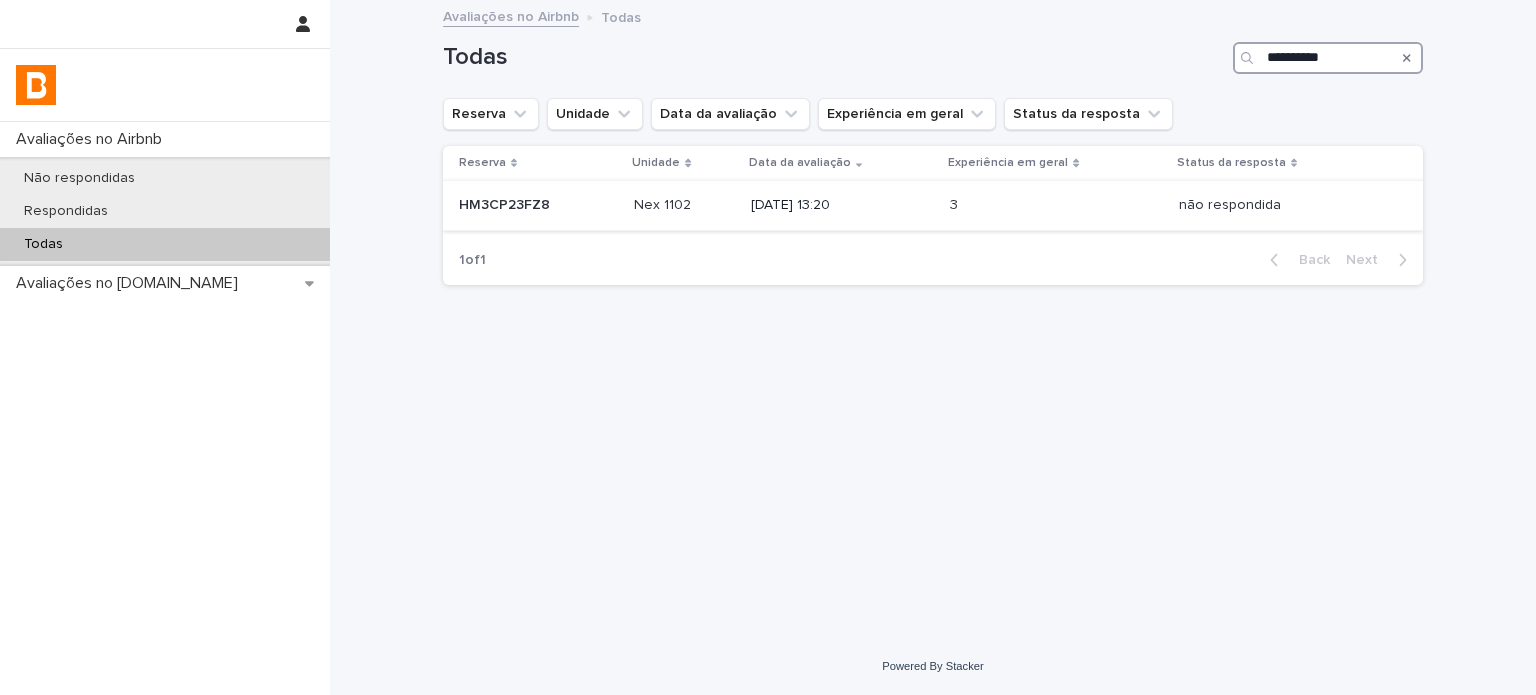 type on "**********" 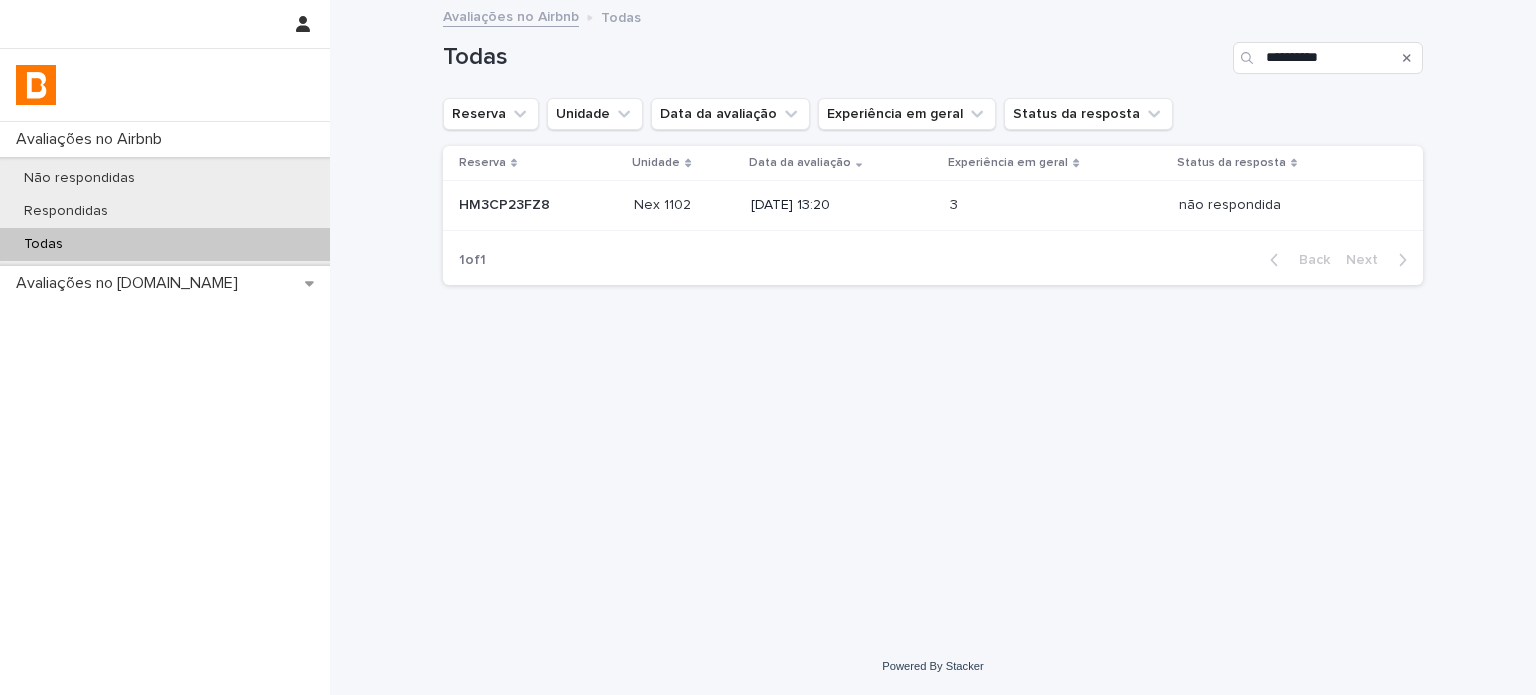 click on "3 3" at bounding box center [1056, 205] 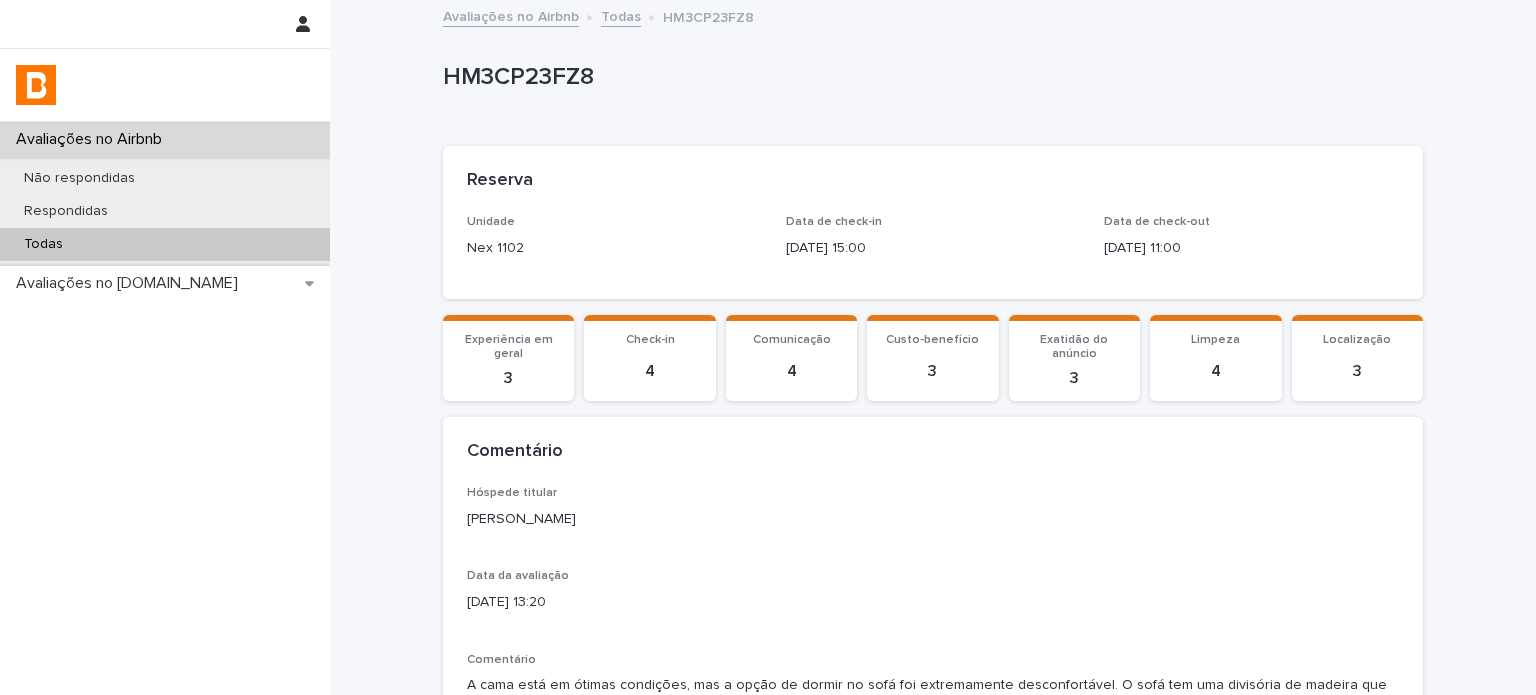 click on "[PERSON_NAME]" at bounding box center (933, 519) 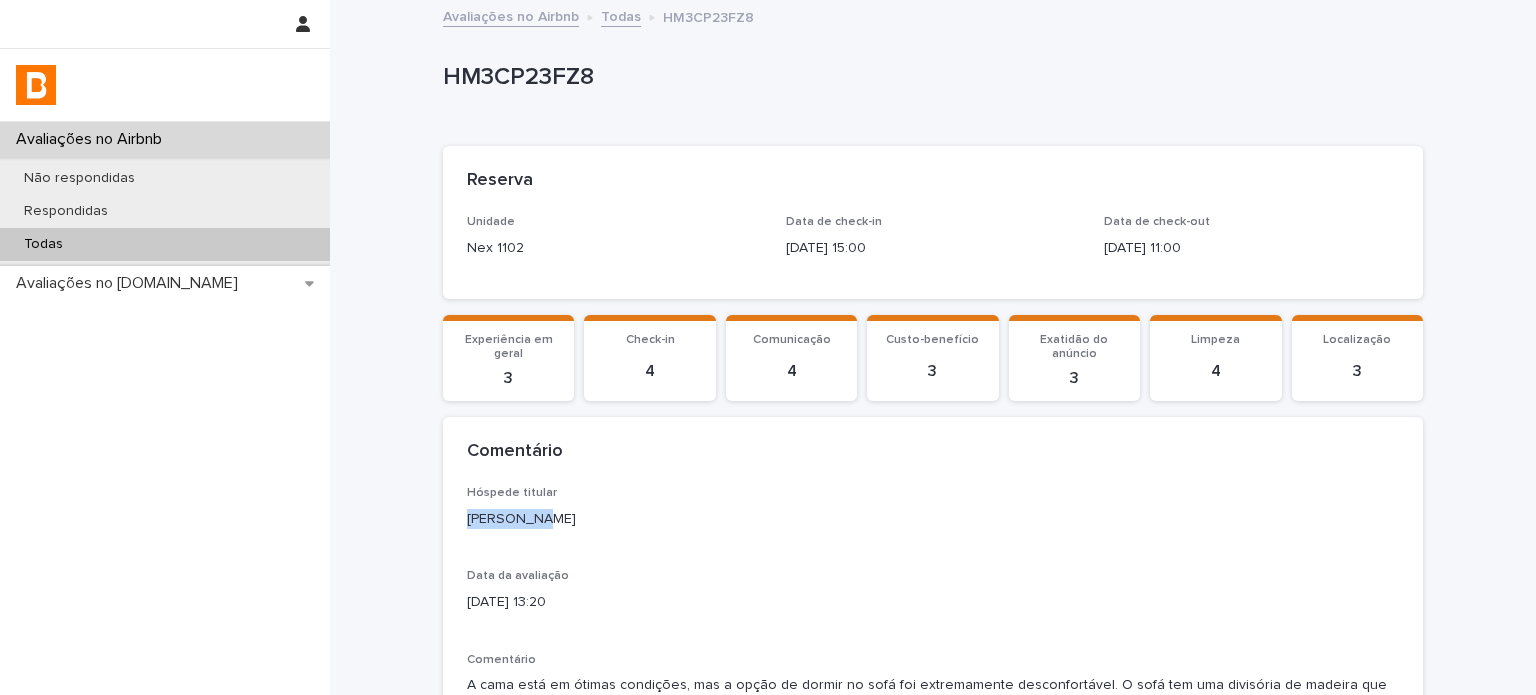 click on "[PERSON_NAME]" at bounding box center (933, 519) 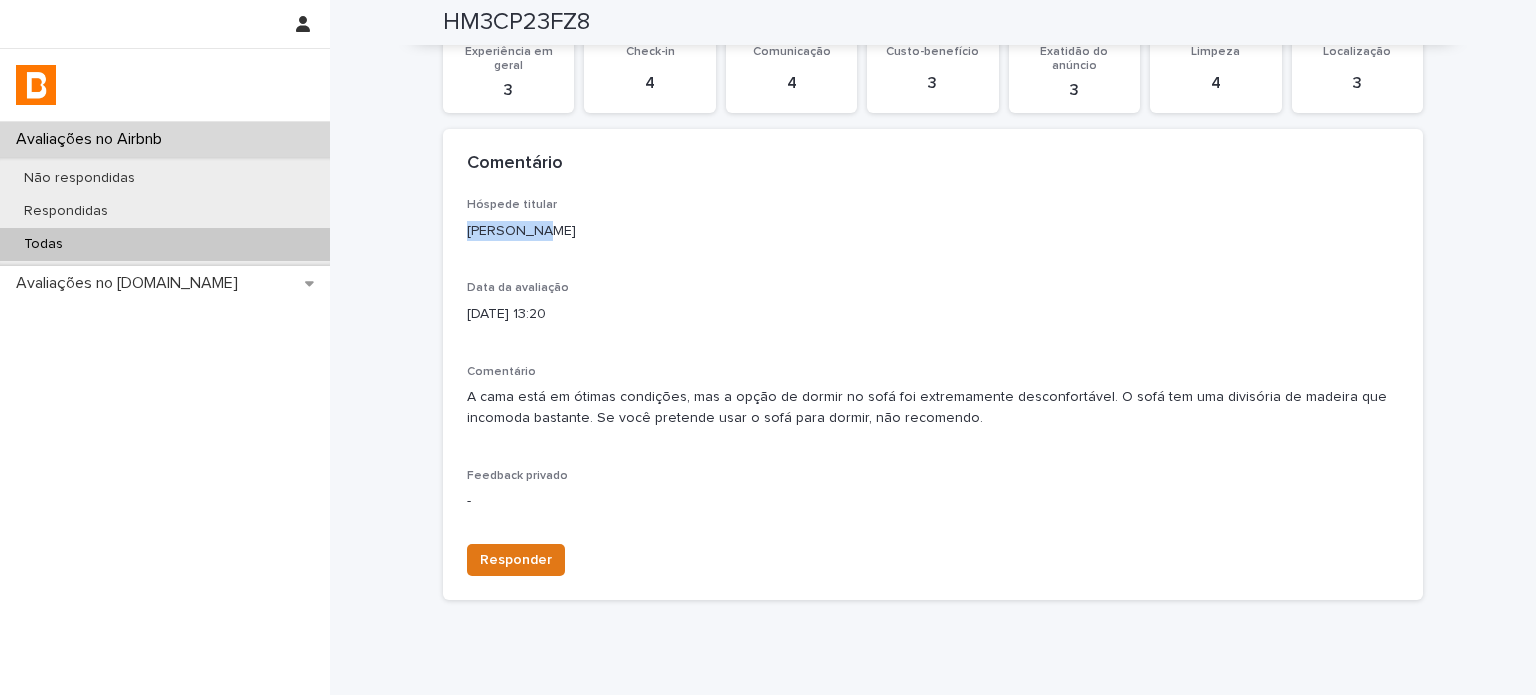 scroll, scrollTop: 364, scrollLeft: 0, axis: vertical 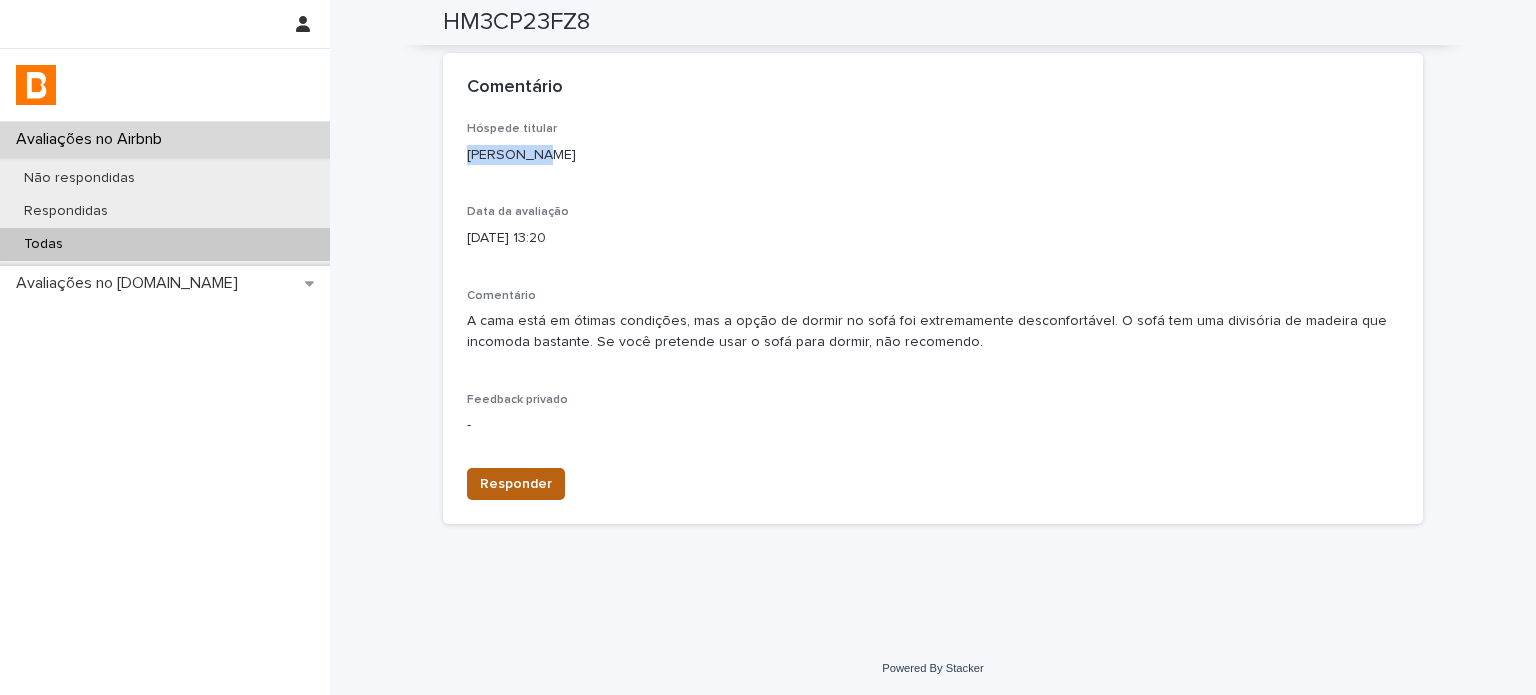 click on "Responder" at bounding box center [516, 484] 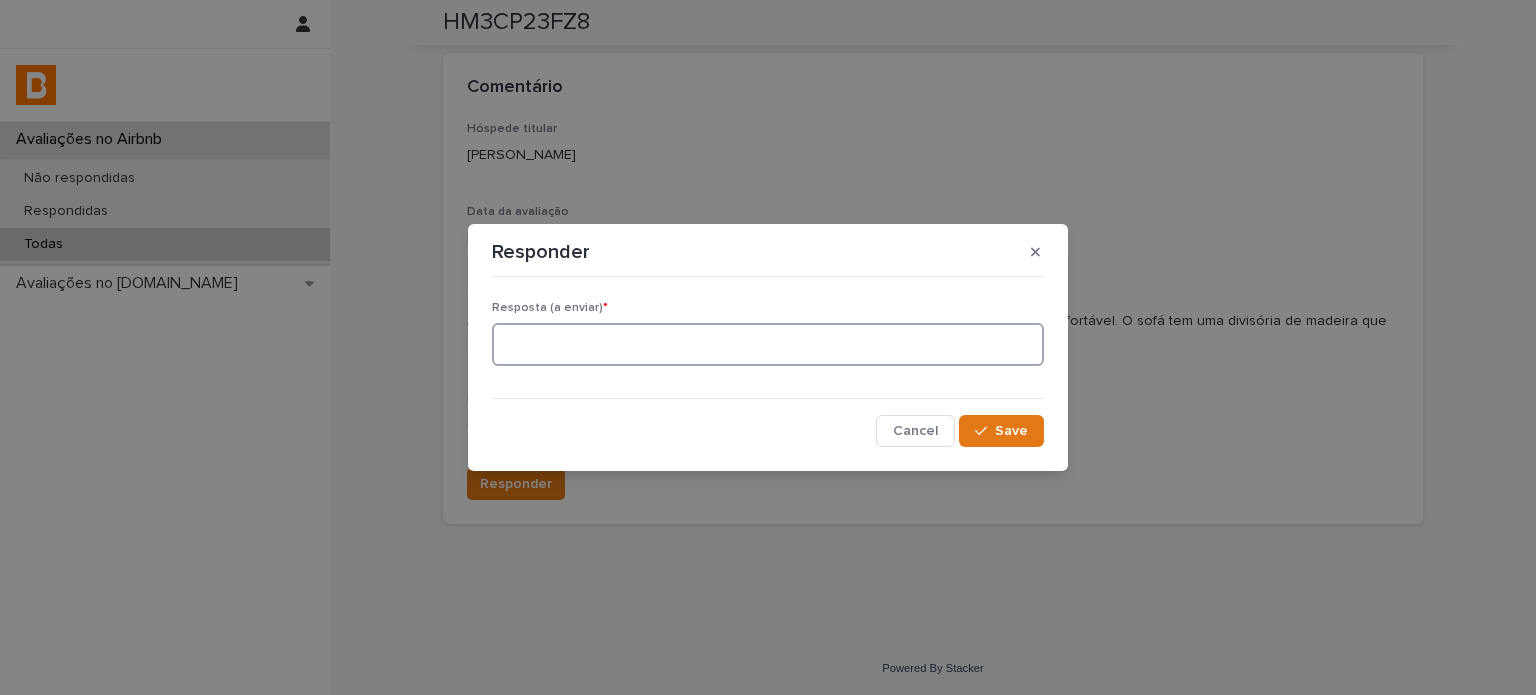 click at bounding box center (768, 344) 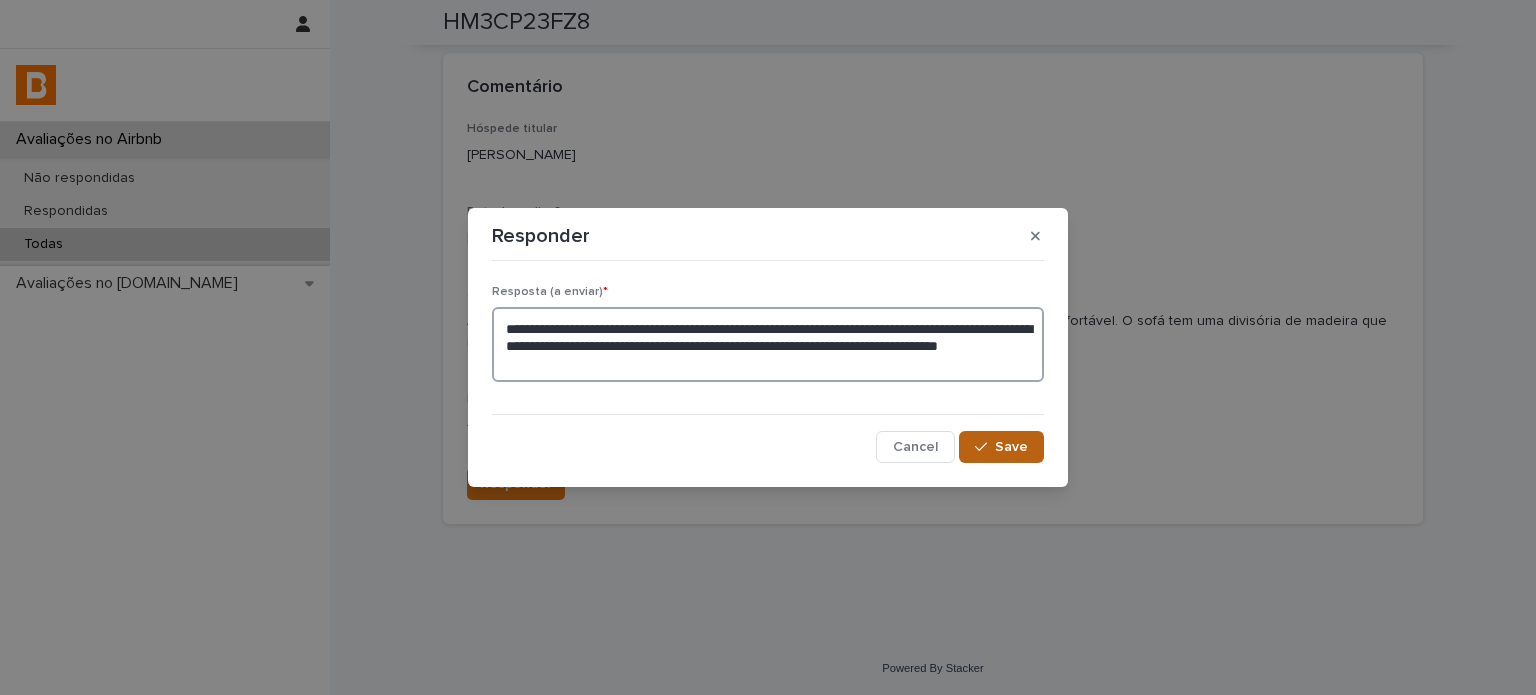 type on "**********" 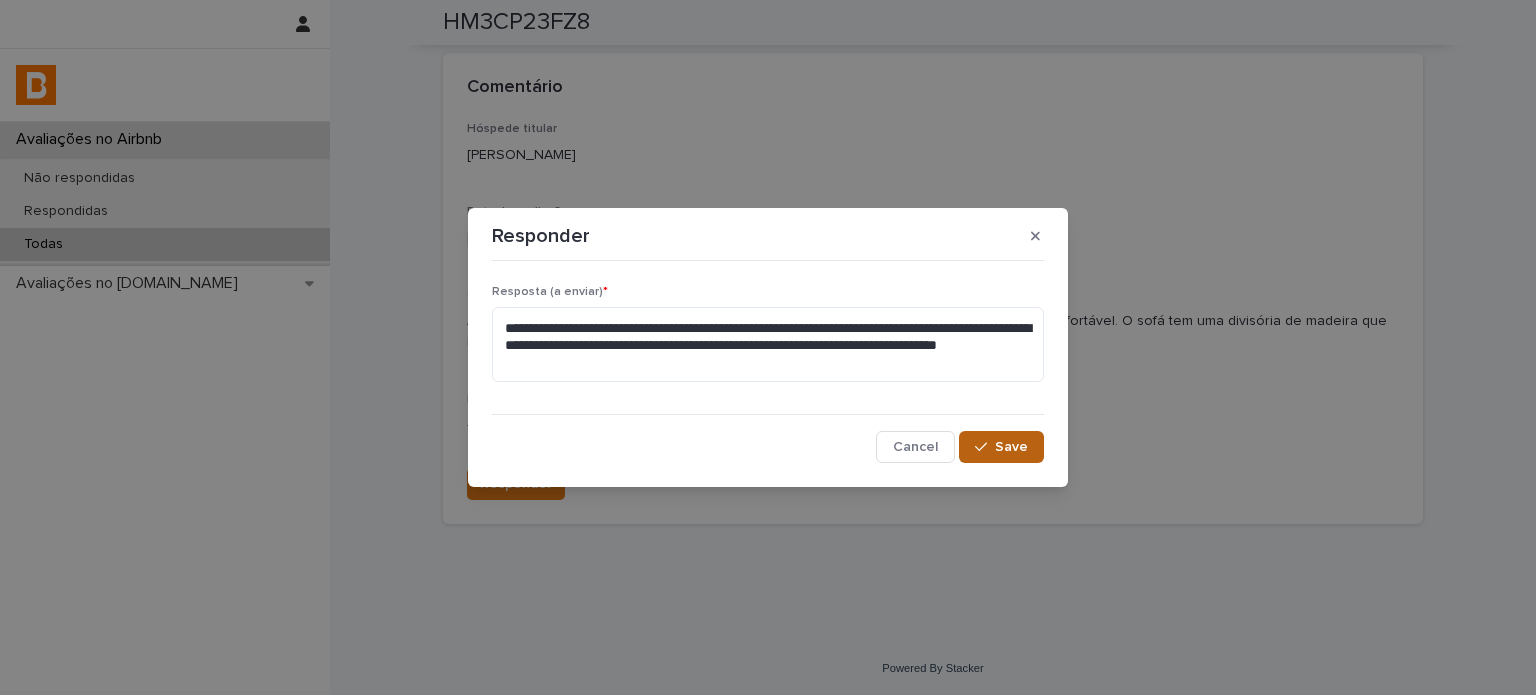 click on "Save" at bounding box center (1001, 447) 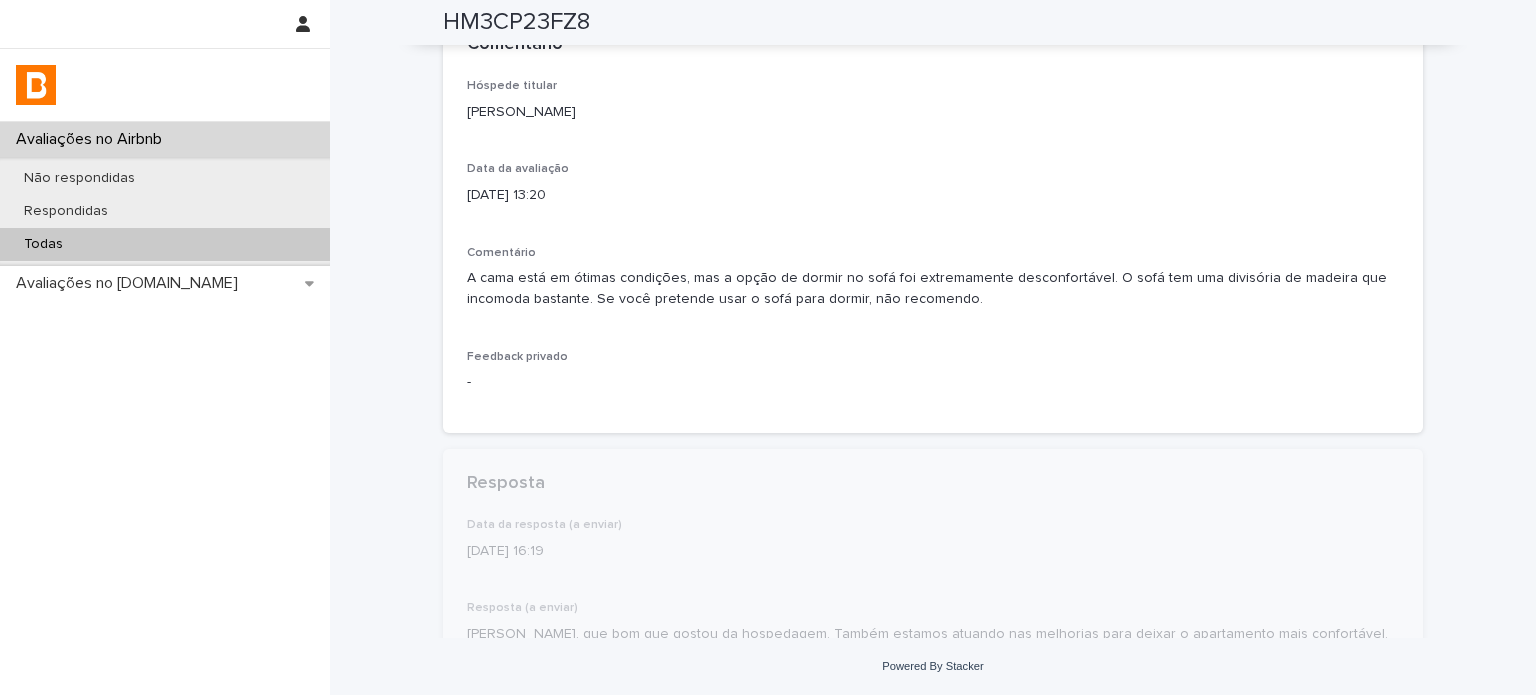 scroll, scrollTop: 477, scrollLeft: 0, axis: vertical 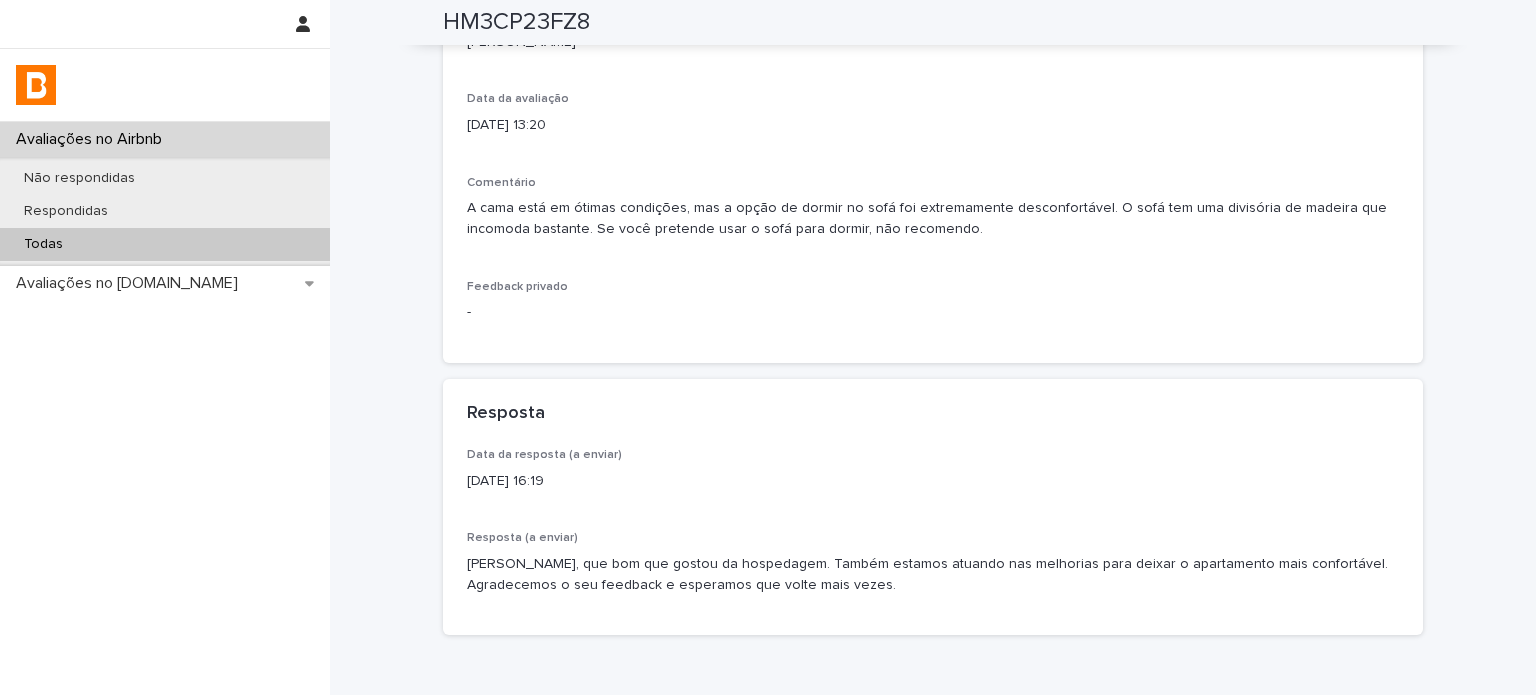 click on "Todas" at bounding box center (165, 244) 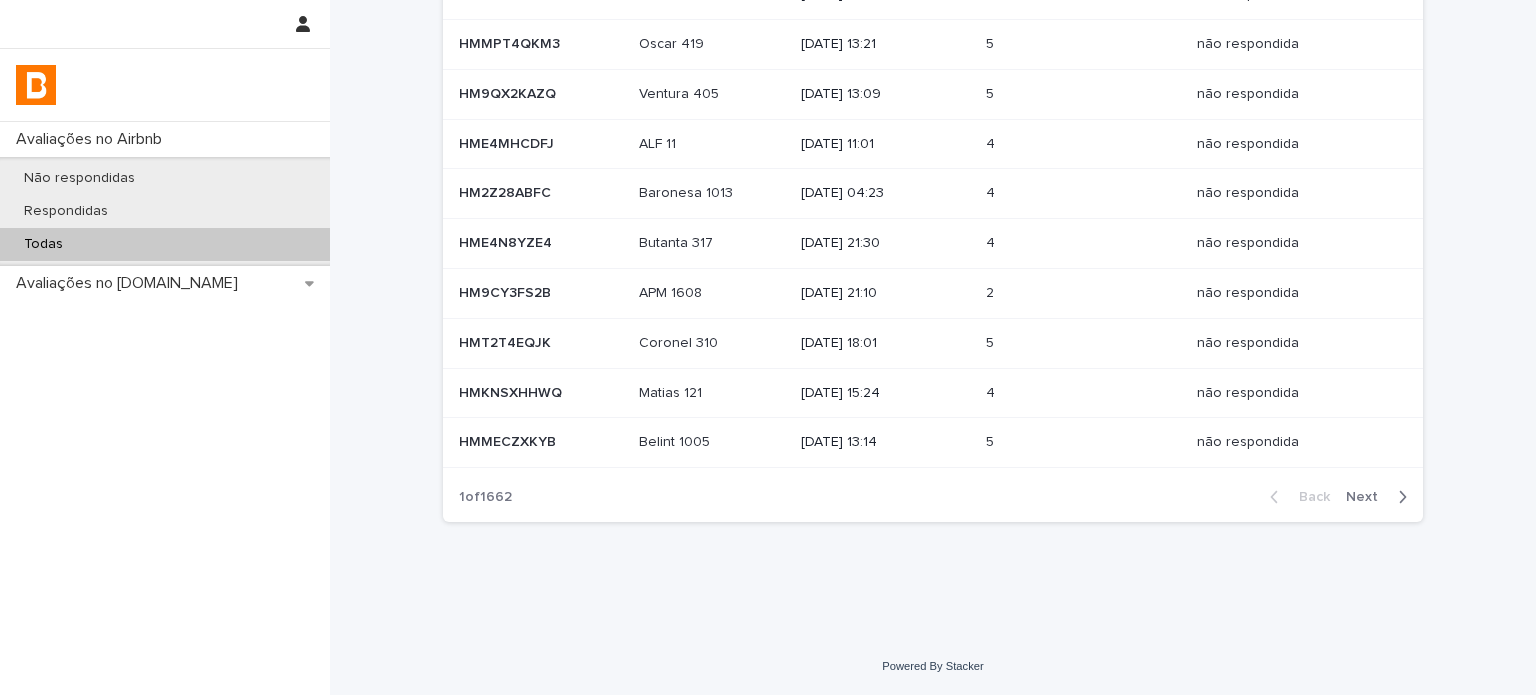 scroll, scrollTop: 0, scrollLeft: 0, axis: both 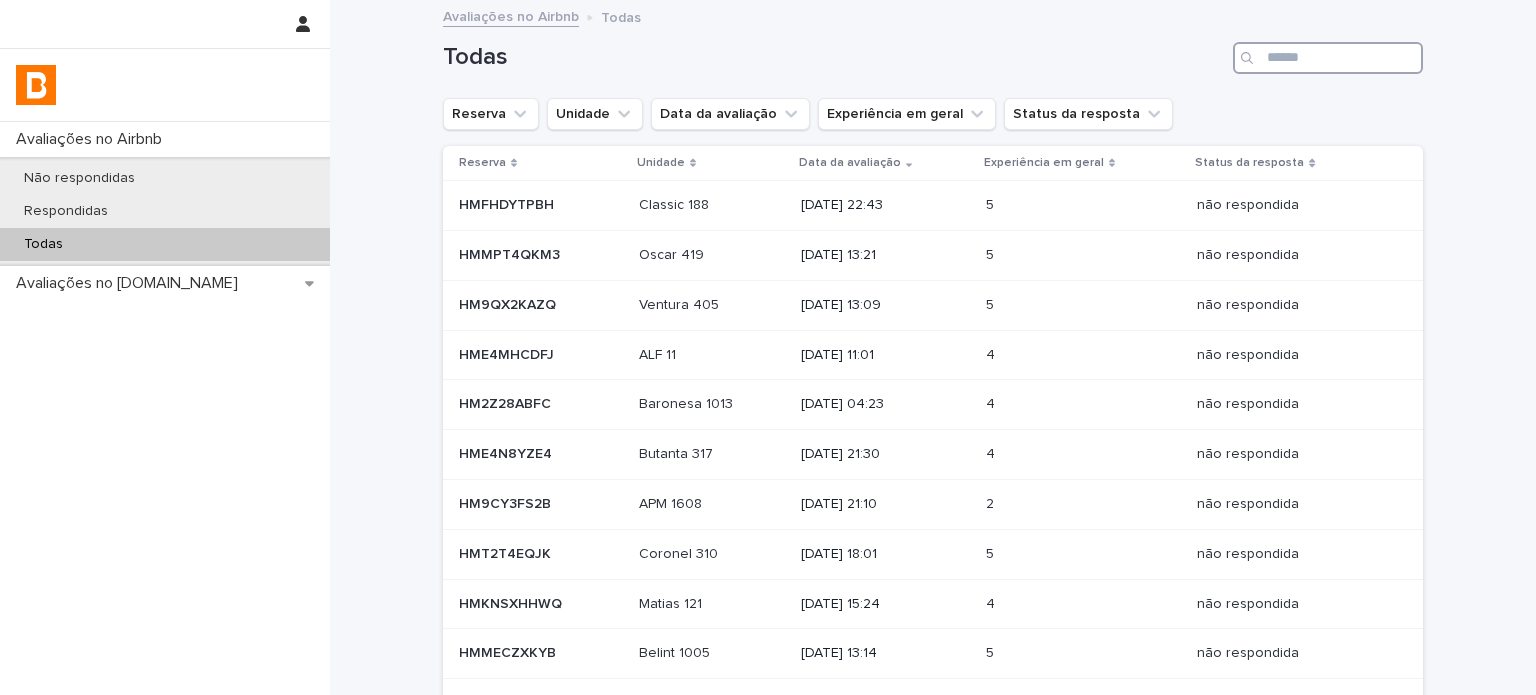 click at bounding box center (1328, 58) 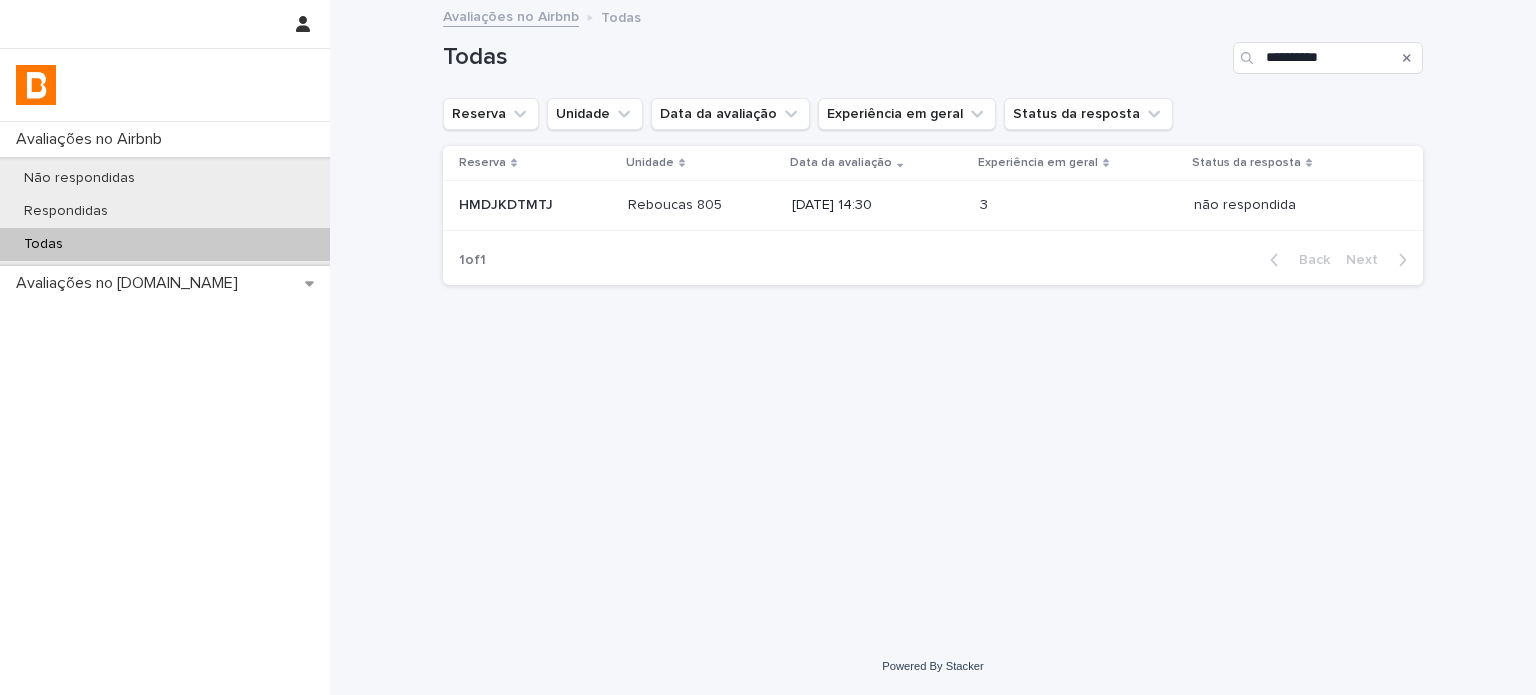 click on "3 3" at bounding box center (1079, 205) 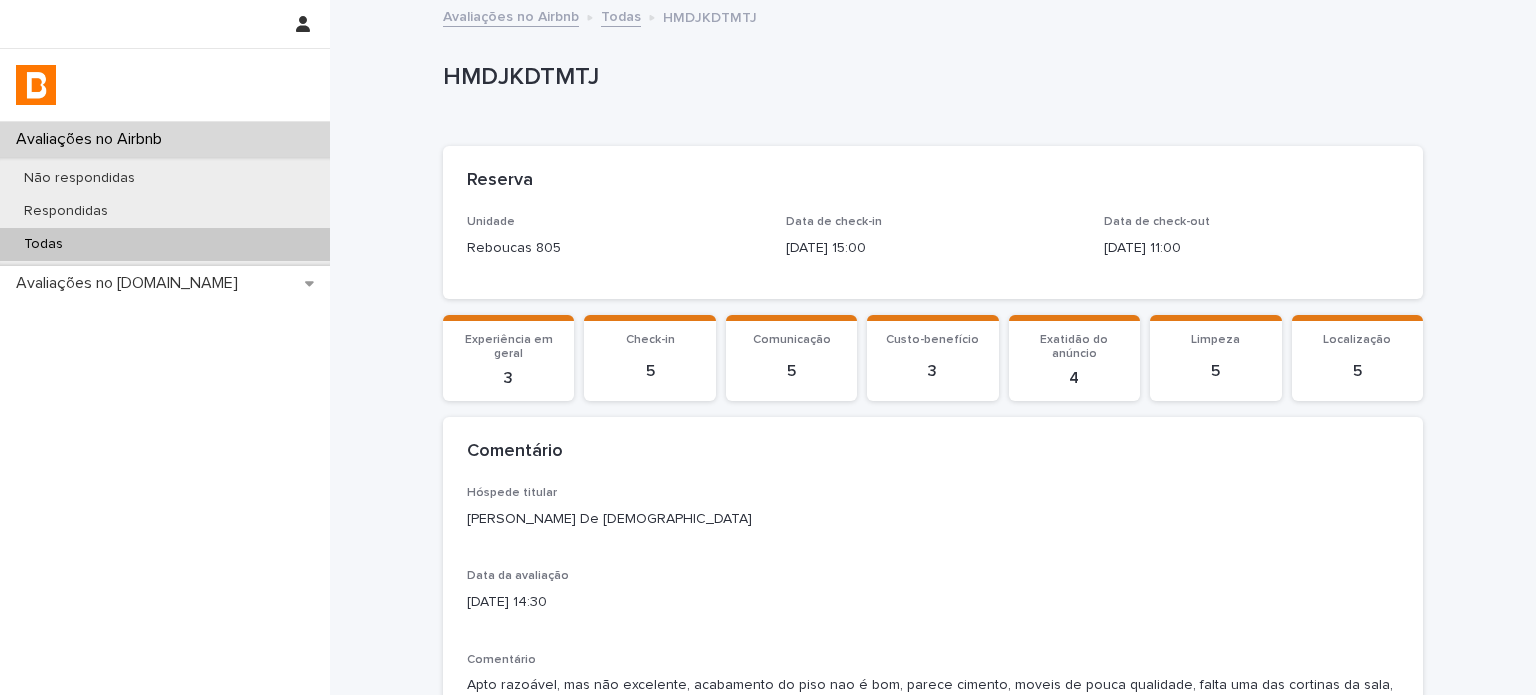 click on "[PERSON_NAME] De [DEMOGRAPHIC_DATA]" at bounding box center [933, 519] 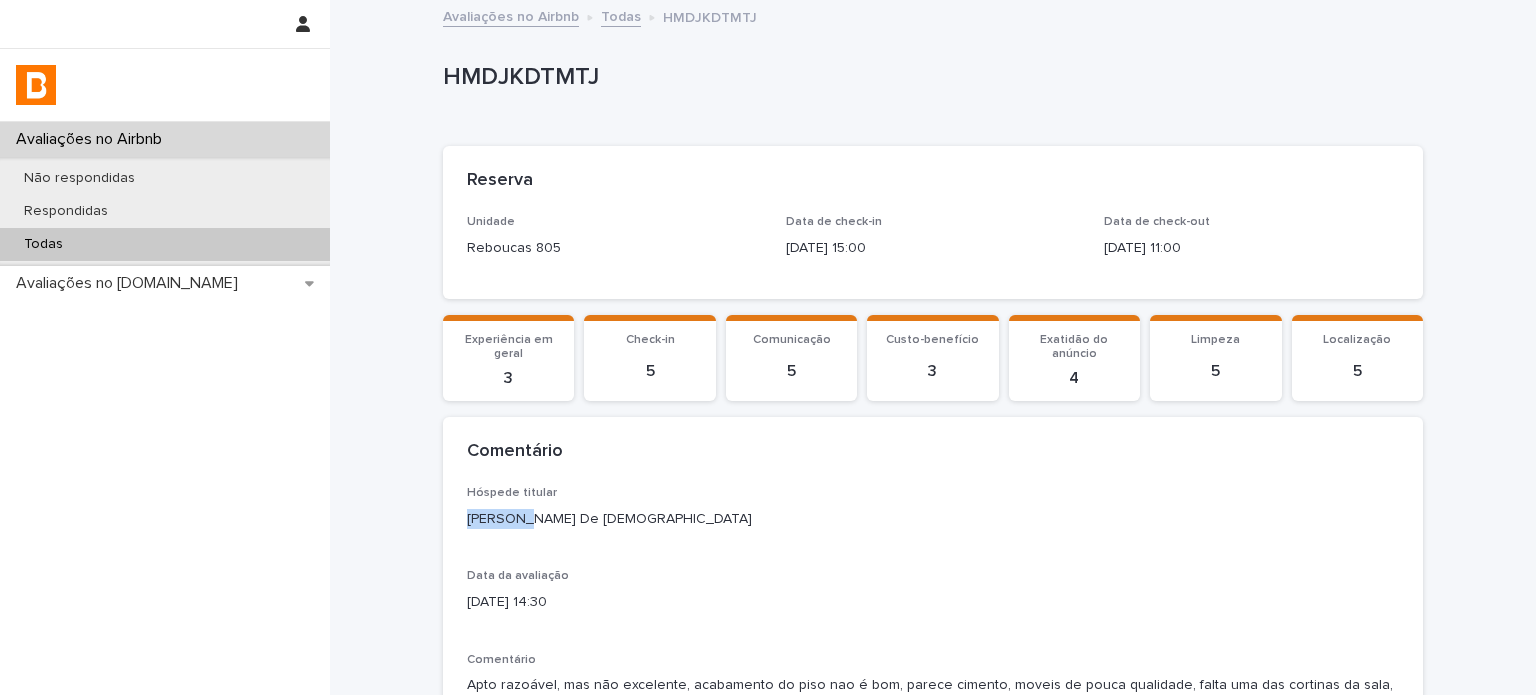 click on "[PERSON_NAME] De [DEMOGRAPHIC_DATA]" at bounding box center [933, 519] 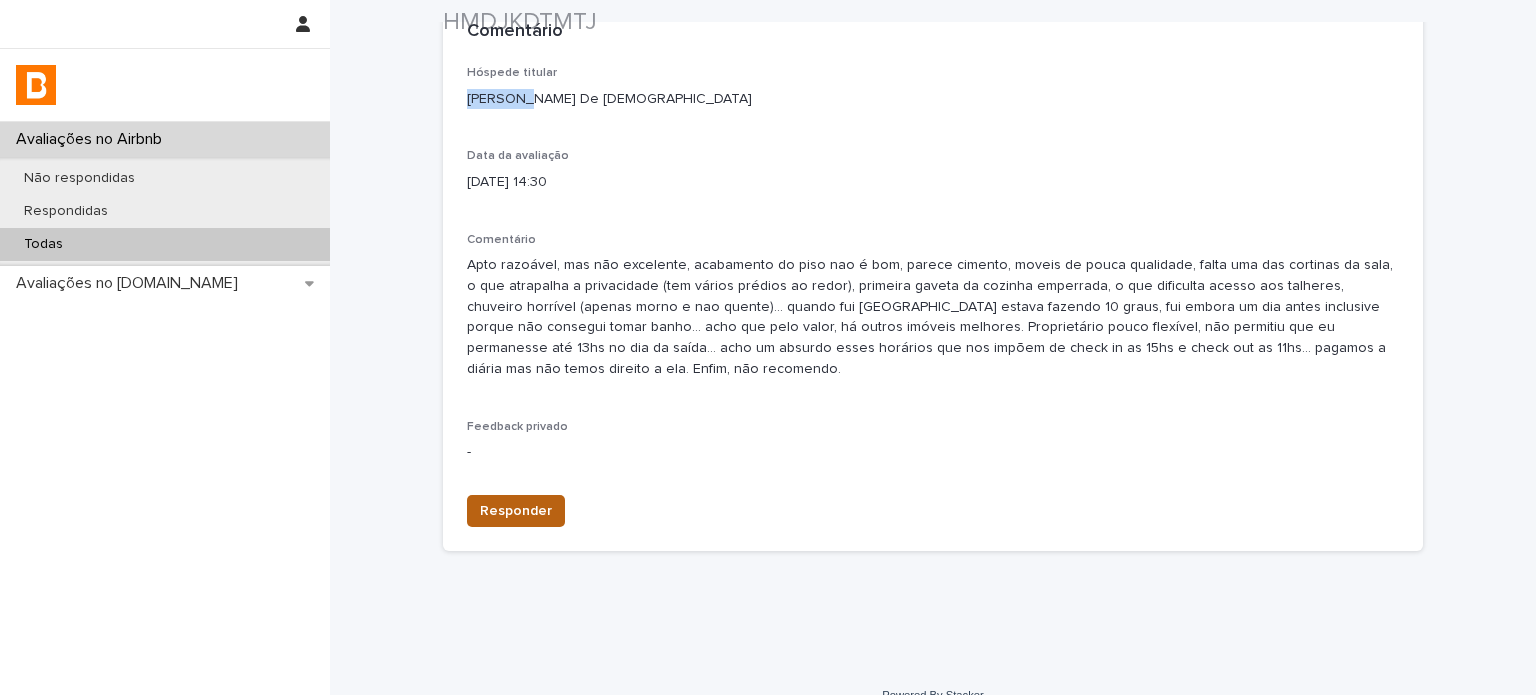 scroll, scrollTop: 427, scrollLeft: 0, axis: vertical 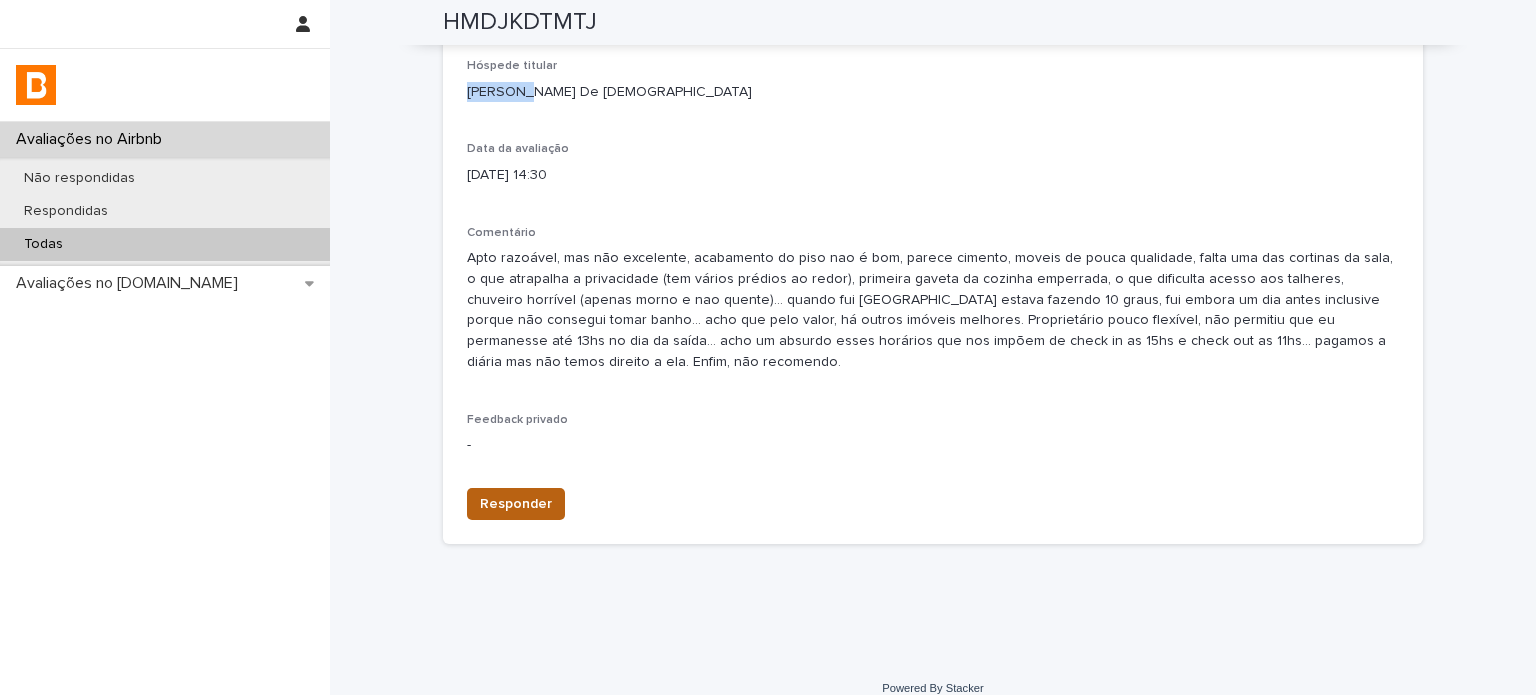 click on "Responder" at bounding box center (516, 504) 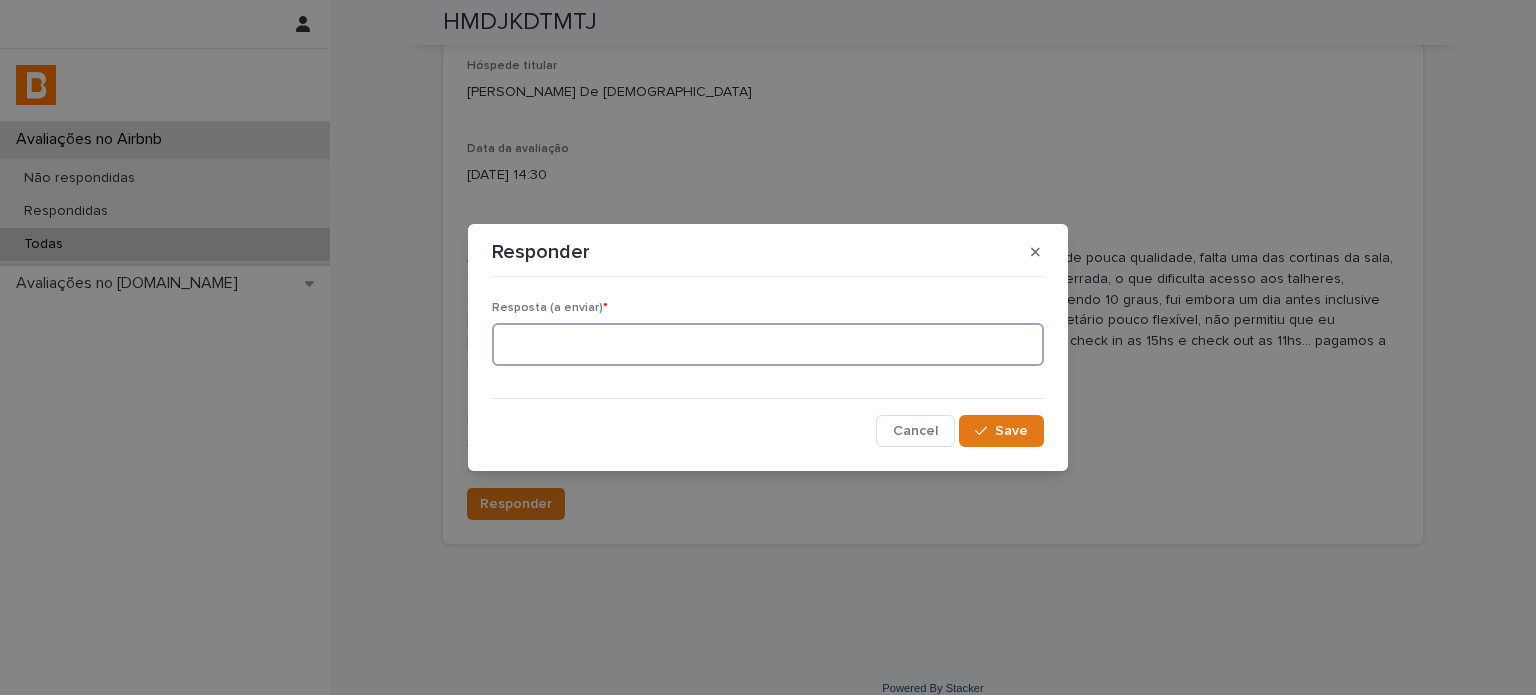 click at bounding box center [768, 344] 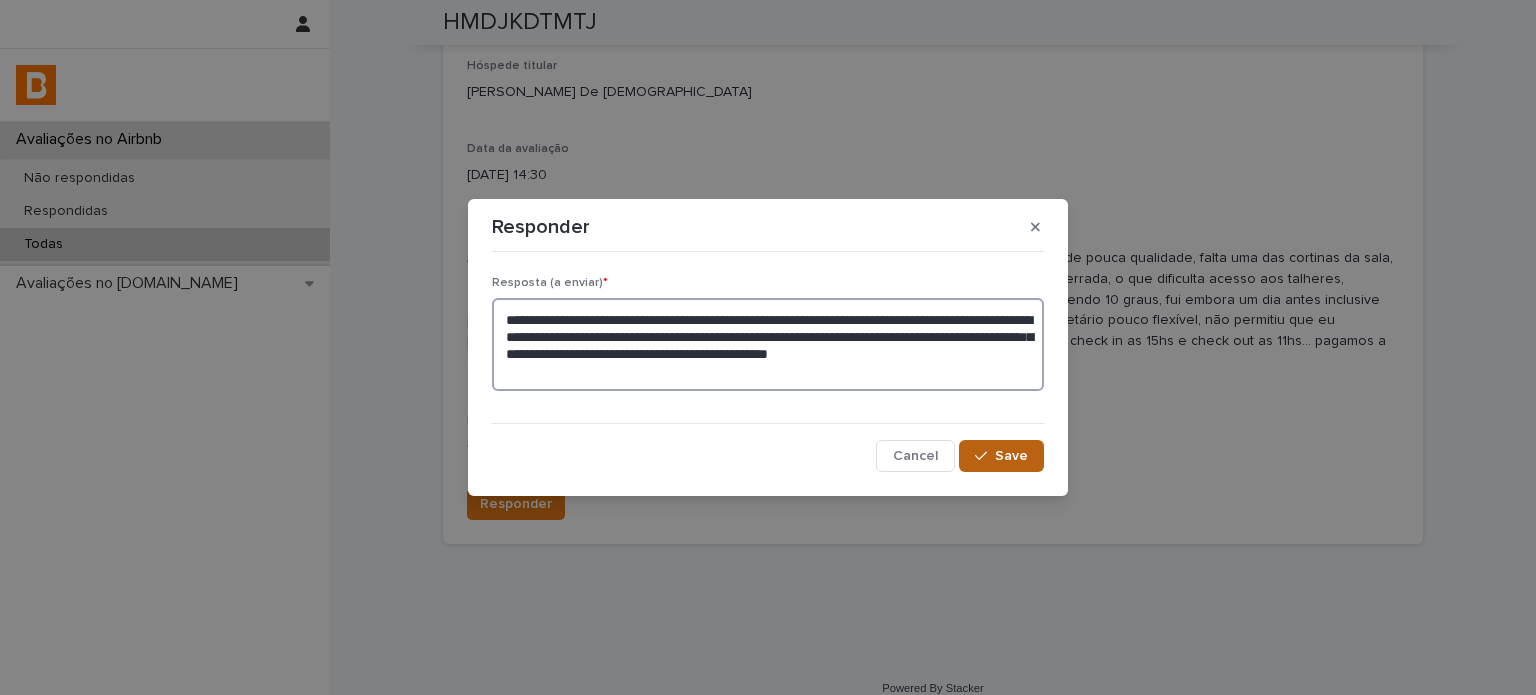 type on "**********" 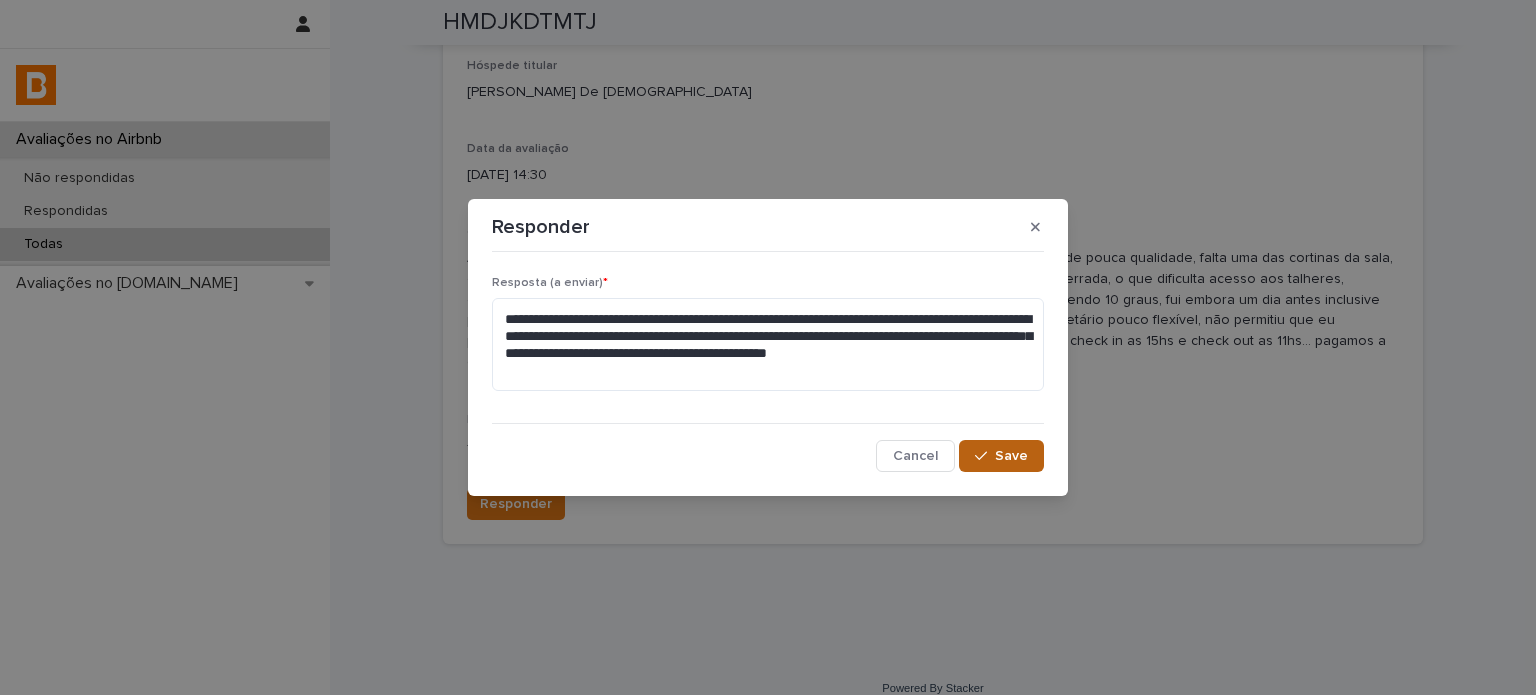click on "Save" at bounding box center [1011, 456] 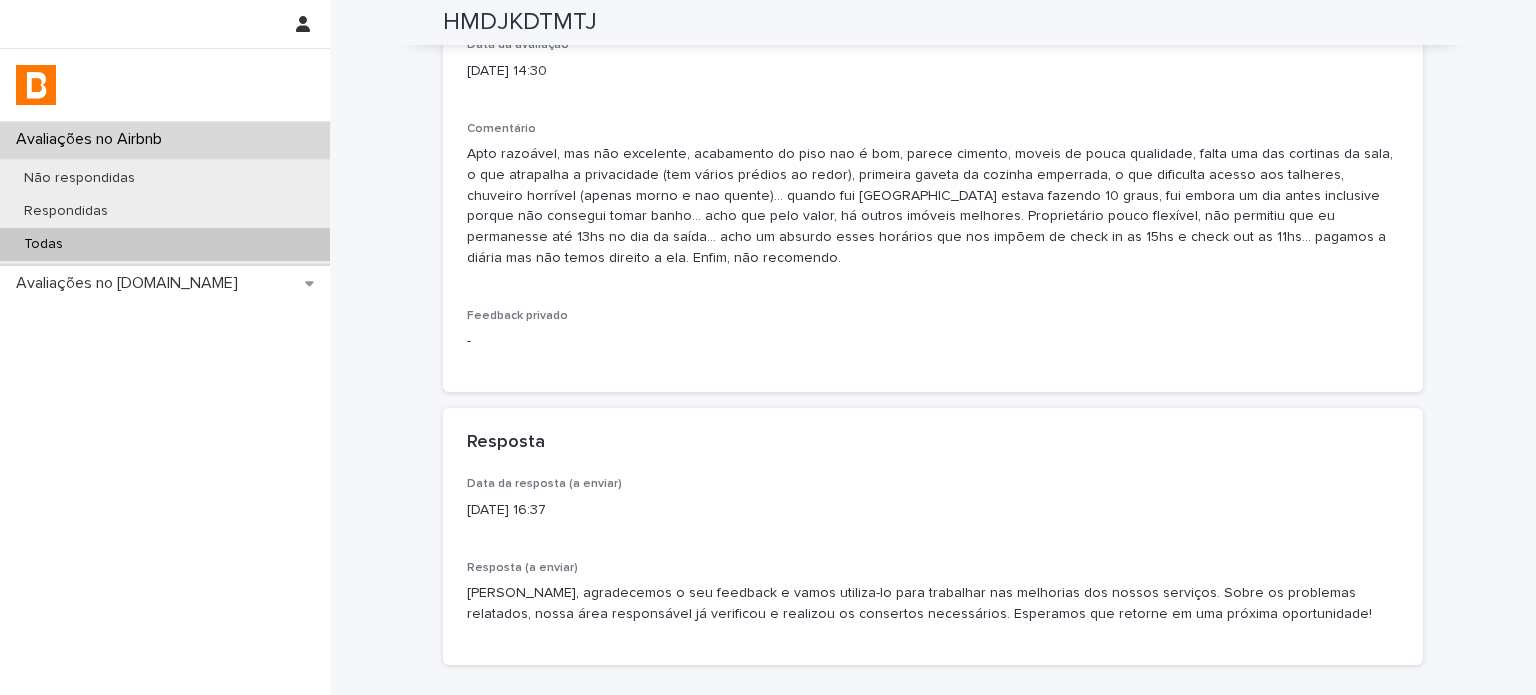 scroll, scrollTop: 540, scrollLeft: 0, axis: vertical 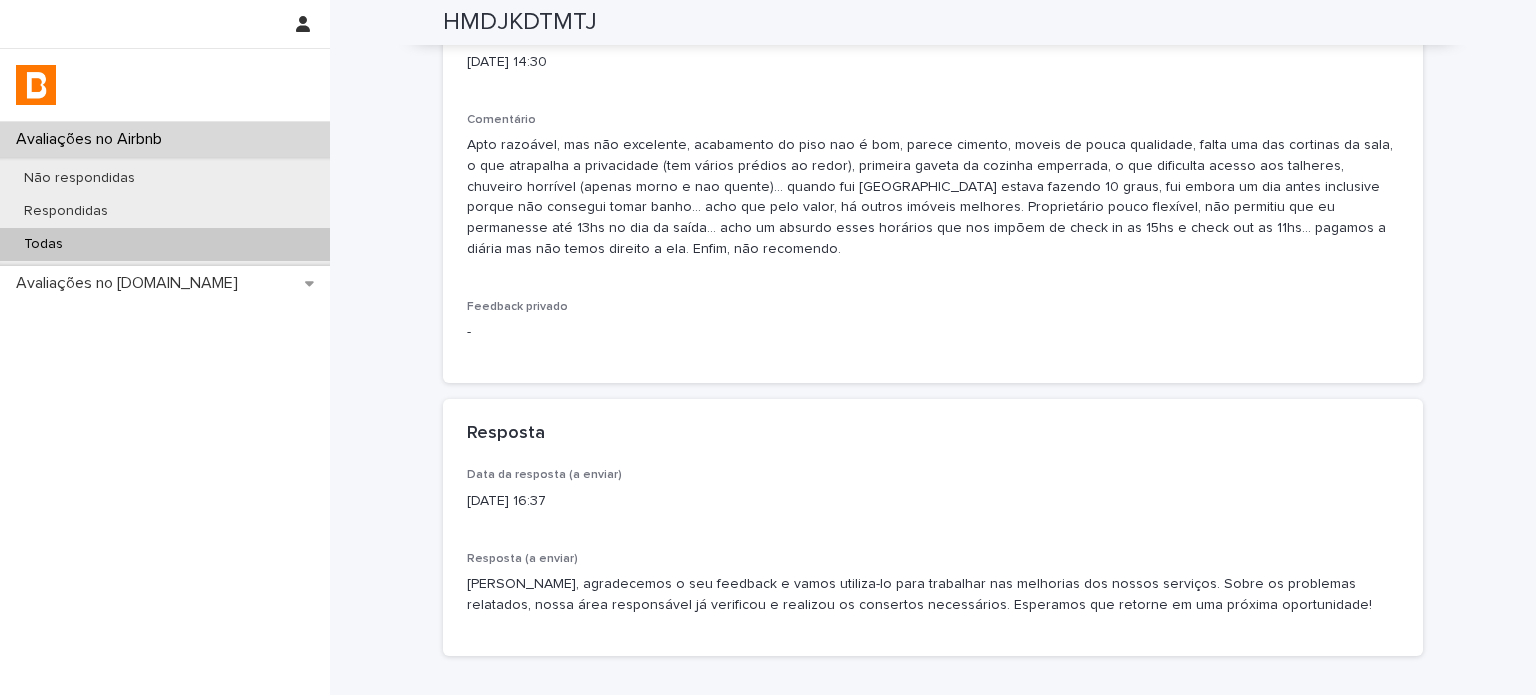 click on "Todas" at bounding box center [165, 244] 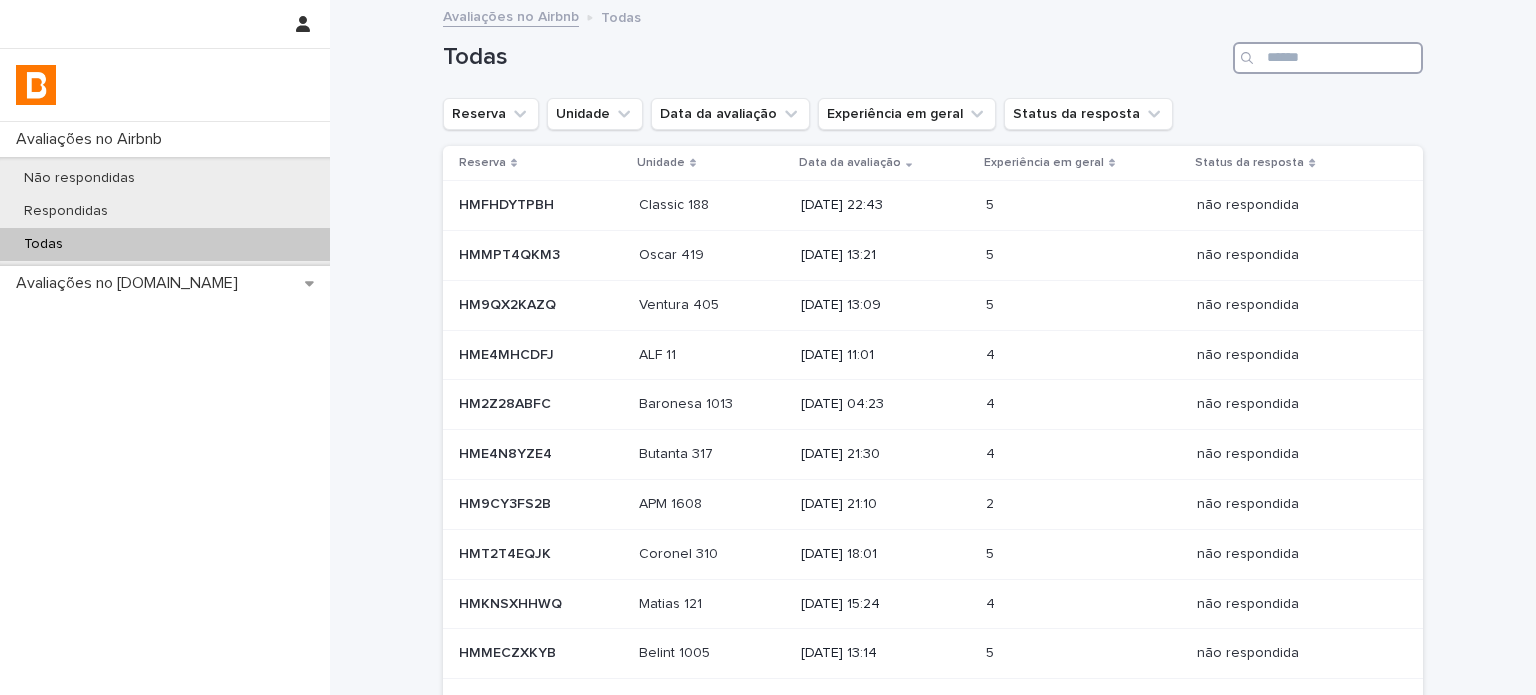 click at bounding box center (1328, 58) 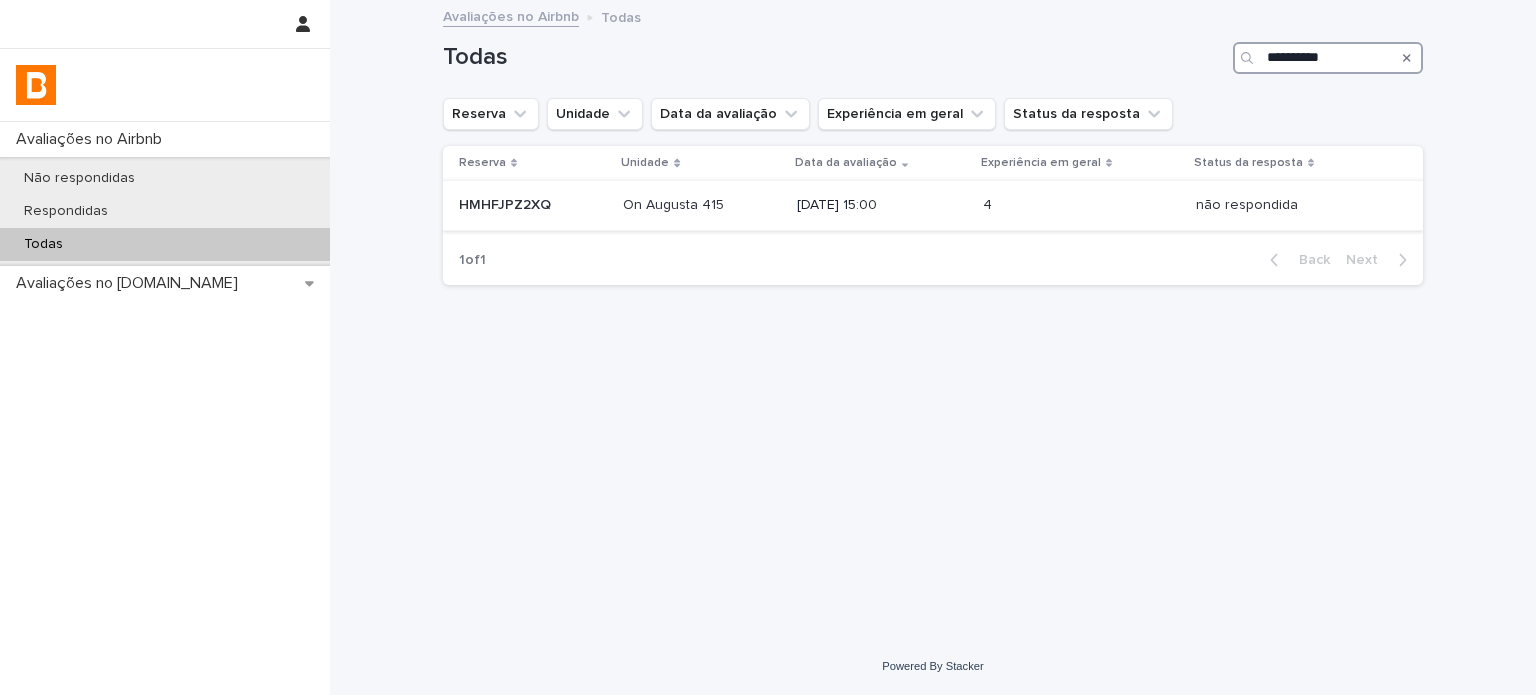 type on "**********" 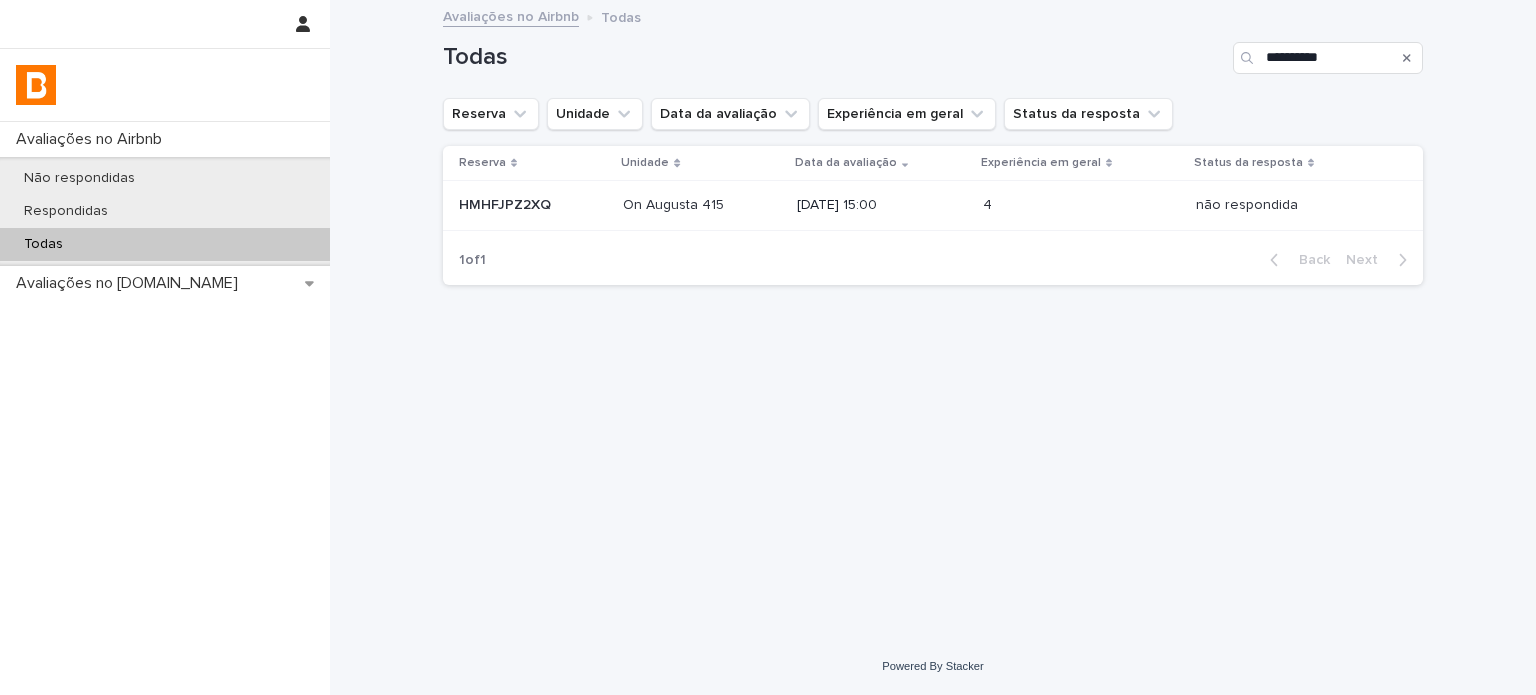 click at bounding box center [1033, 205] 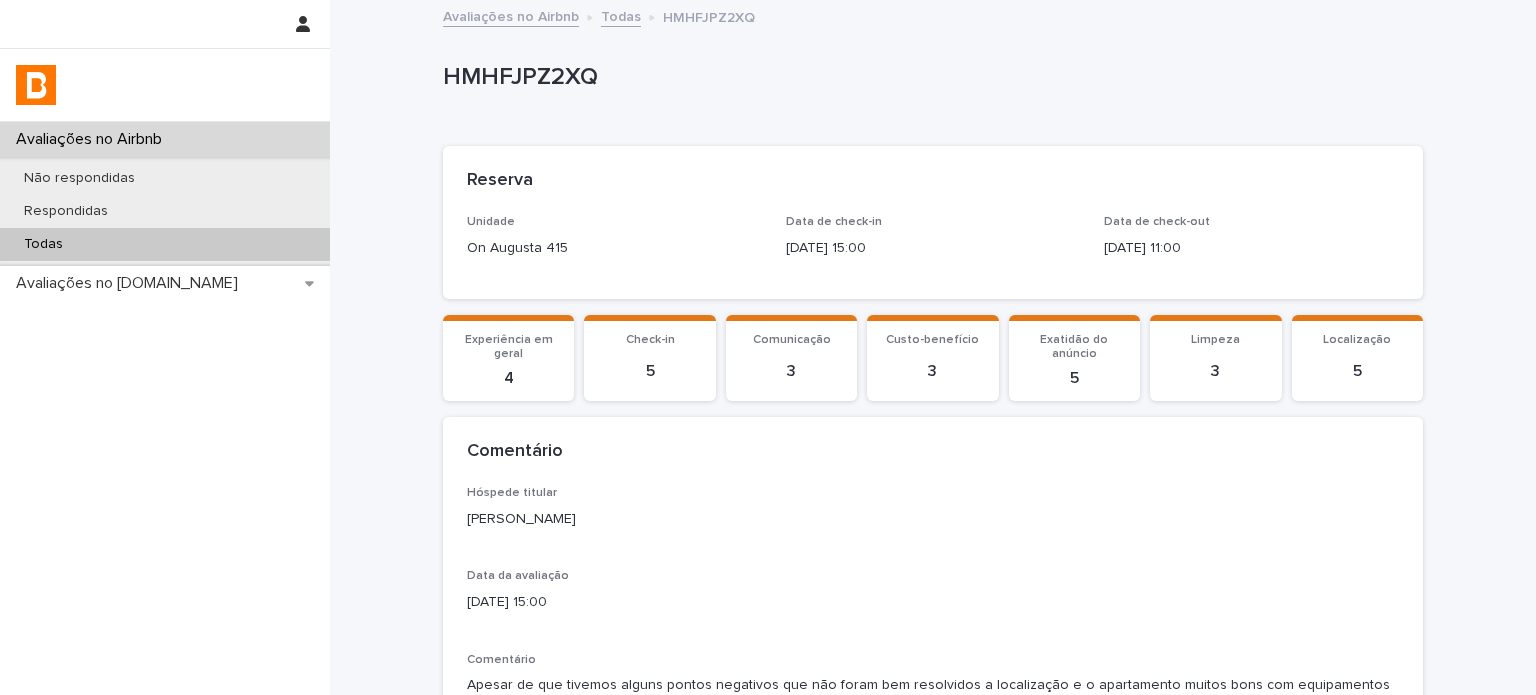 click on "[PERSON_NAME]" at bounding box center [933, 519] 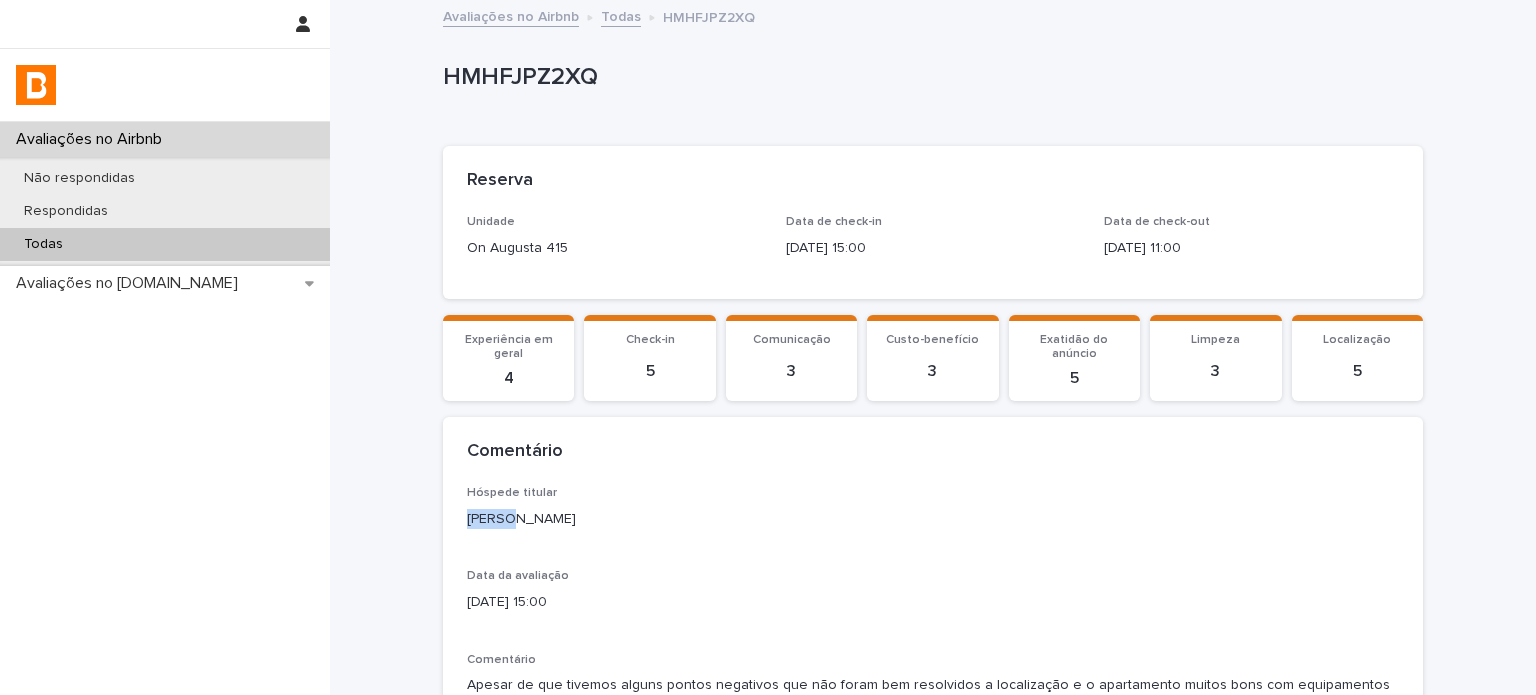 click on "[PERSON_NAME]" at bounding box center (933, 519) 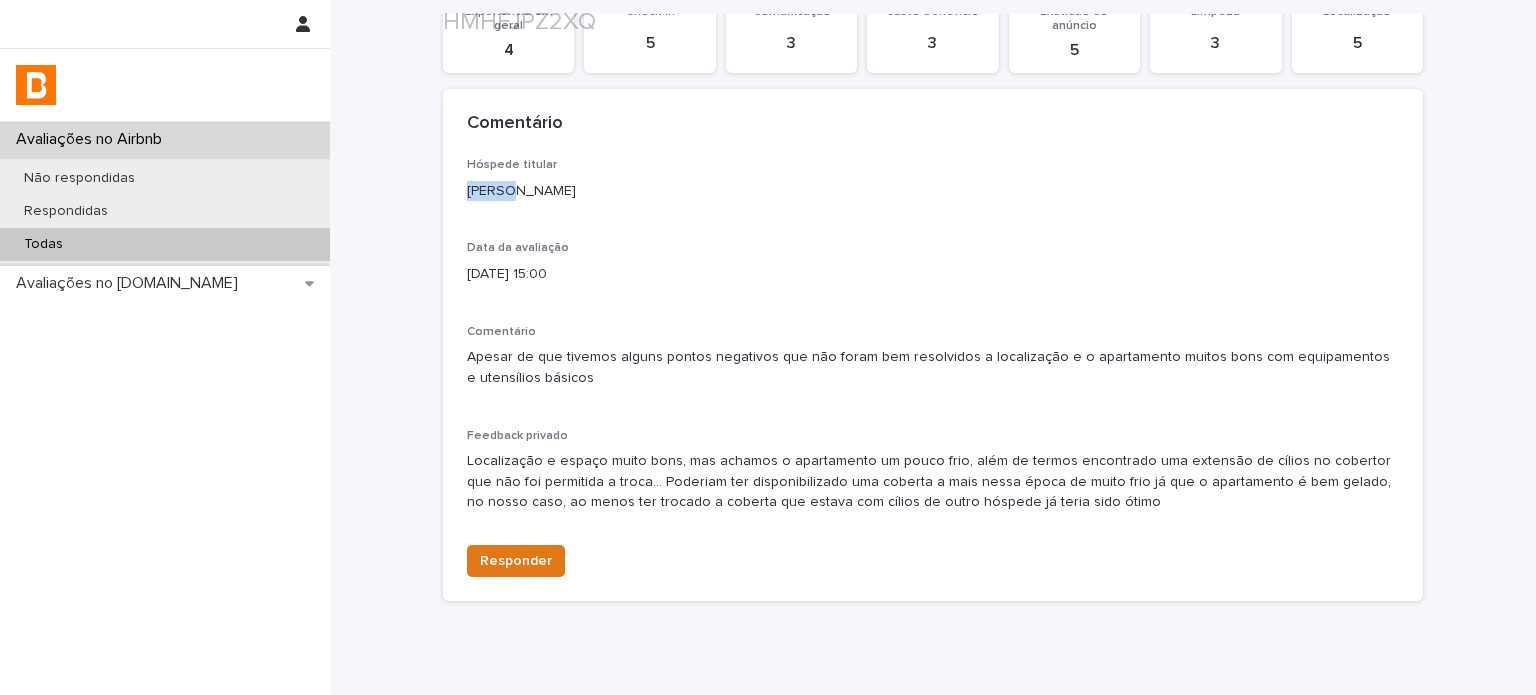 scroll, scrollTop: 406, scrollLeft: 0, axis: vertical 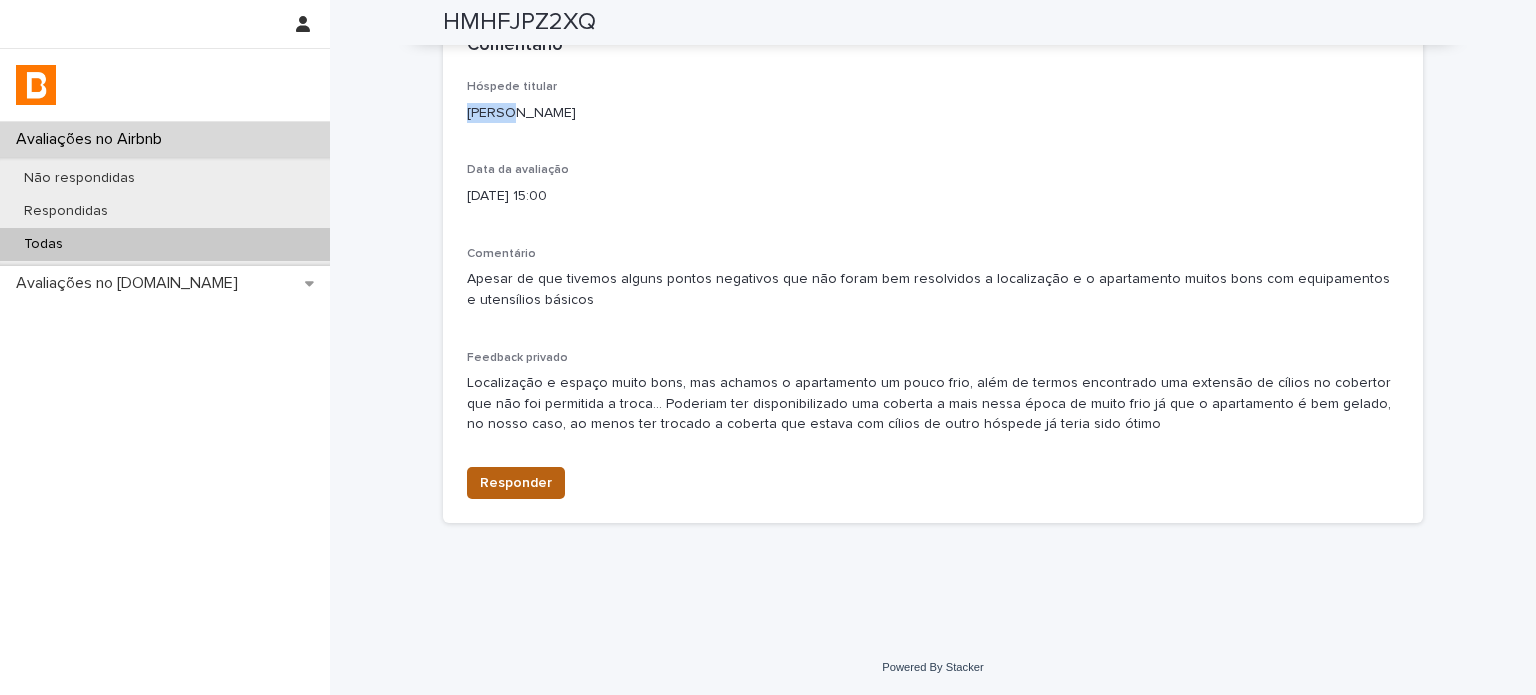 click on "Responder" at bounding box center [516, 483] 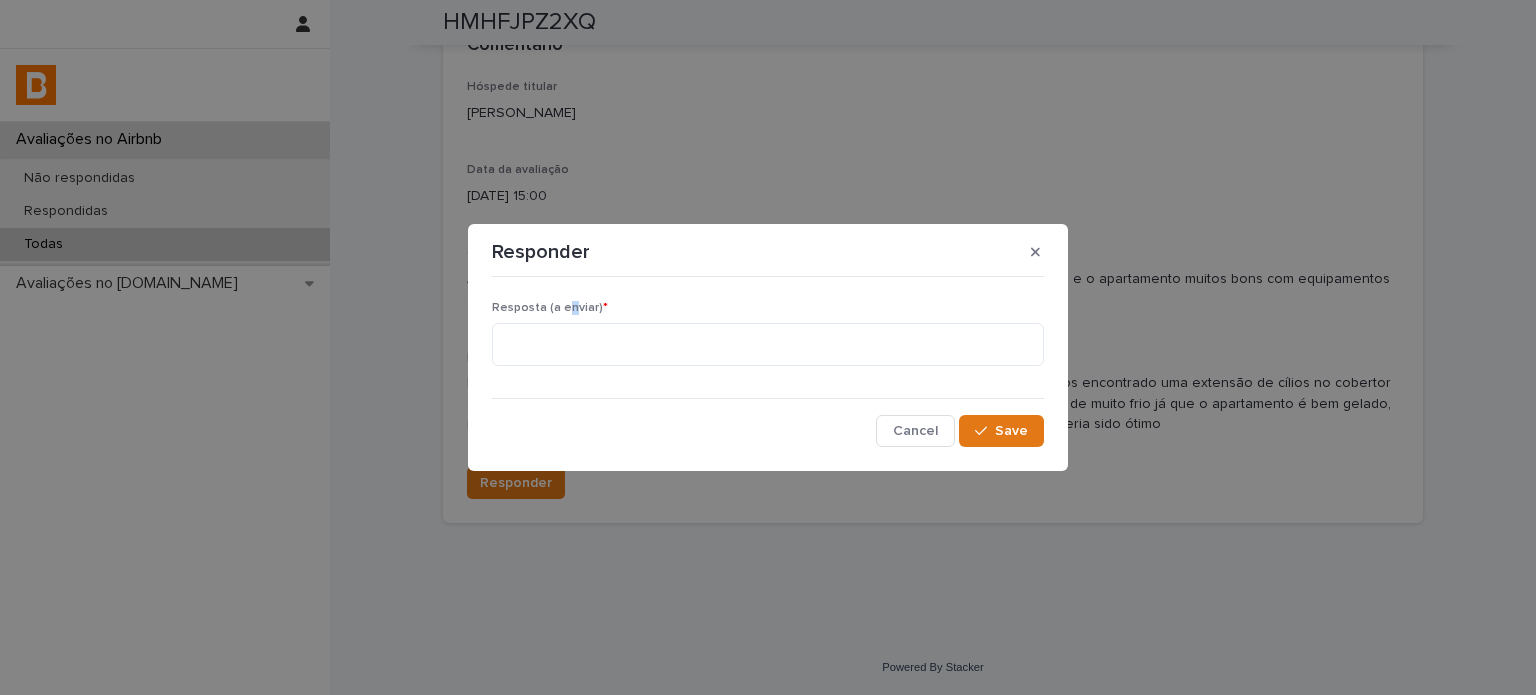 click on "Resposta (a enviar) *" at bounding box center (768, 341) 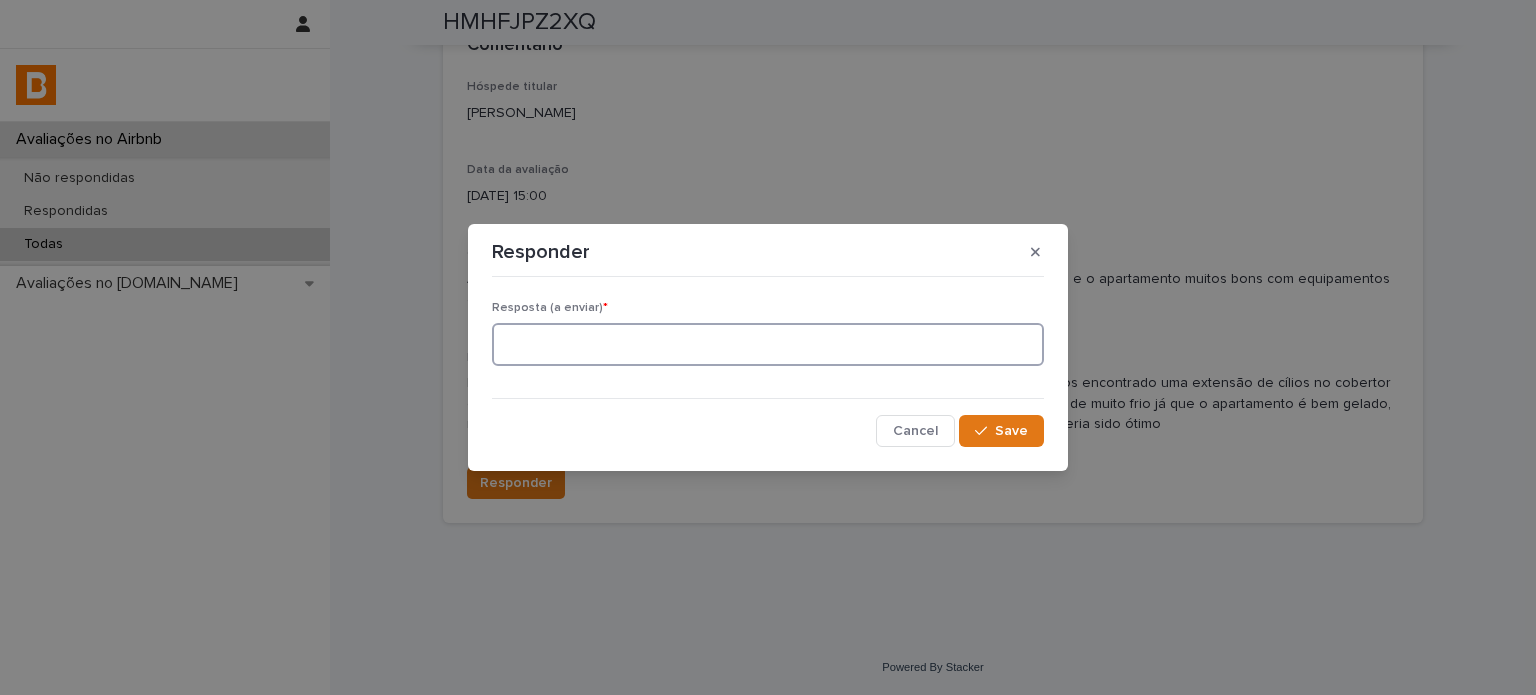 click at bounding box center [768, 344] 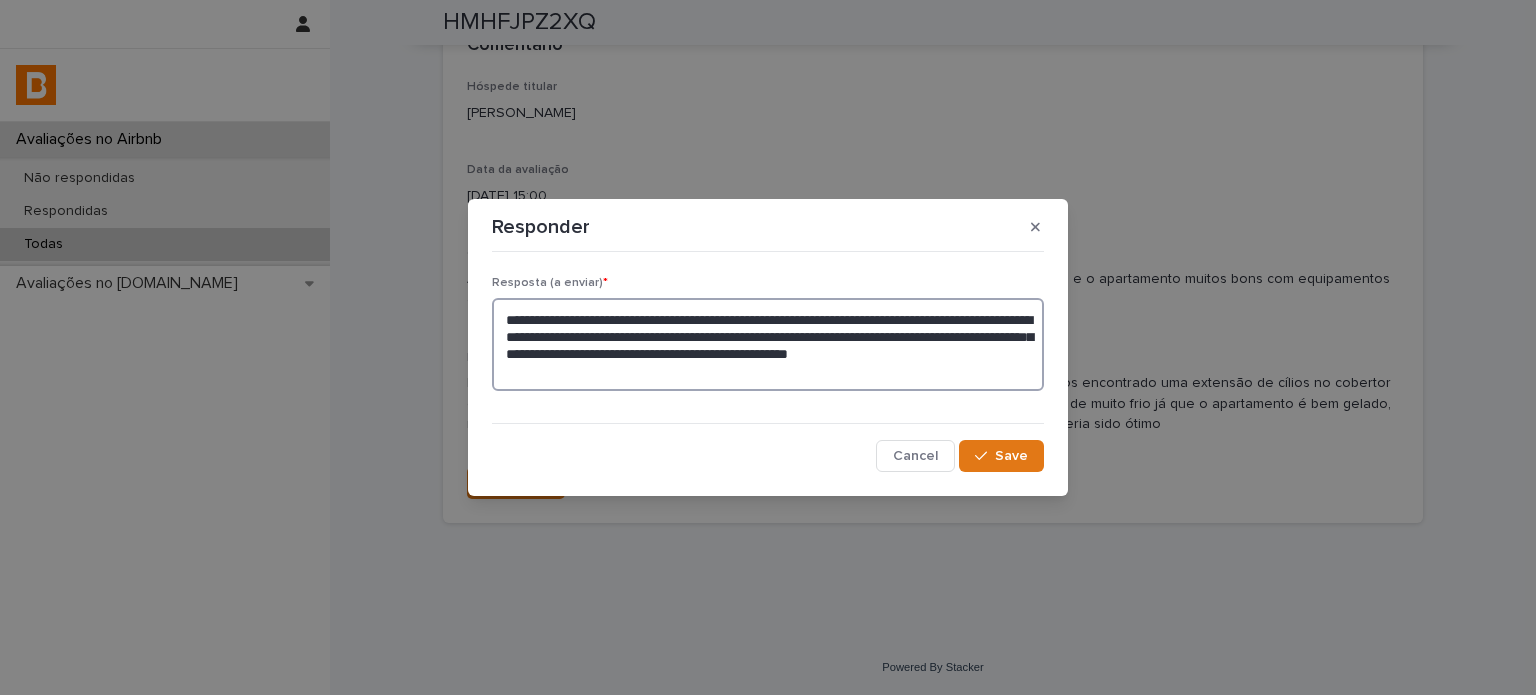 drag, startPoint x: 749, startPoint y: 345, endPoint x: 938, endPoint y: 393, distance: 195 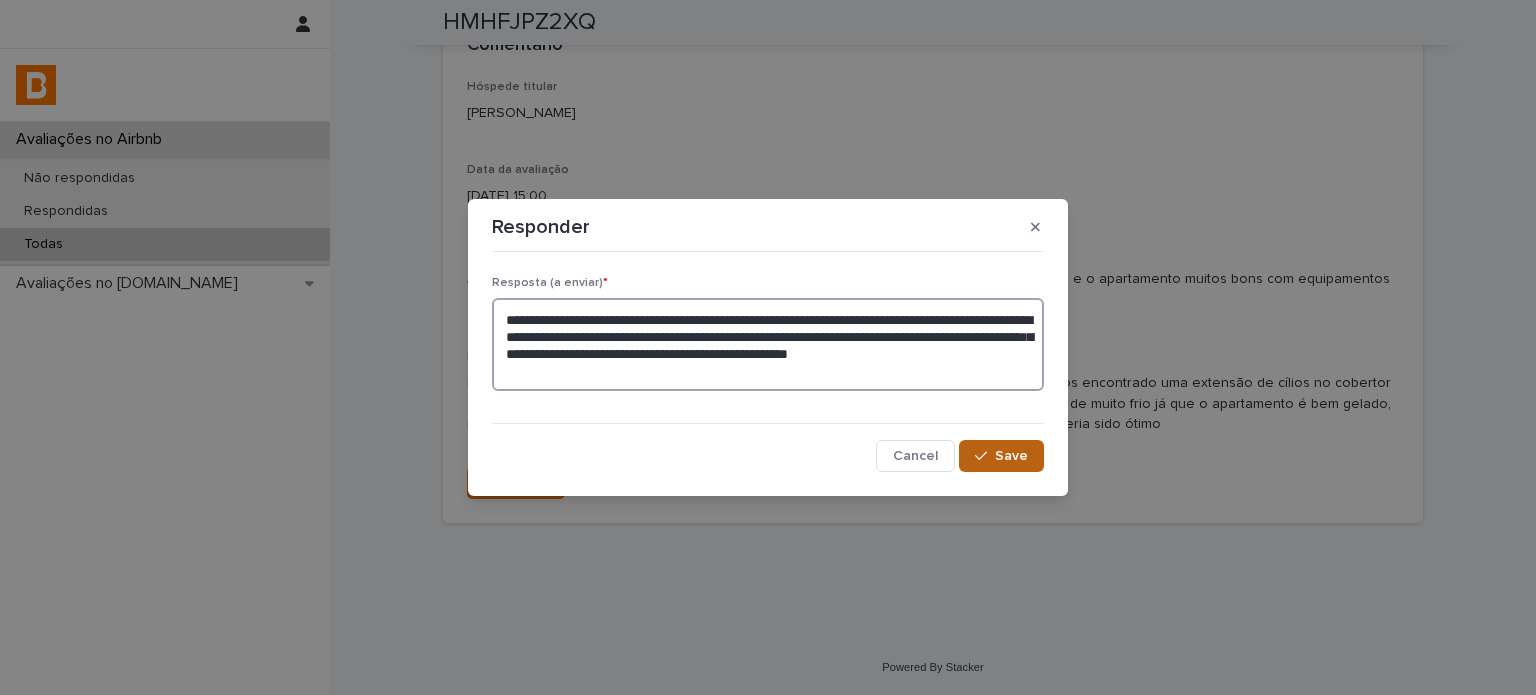 type on "**********" 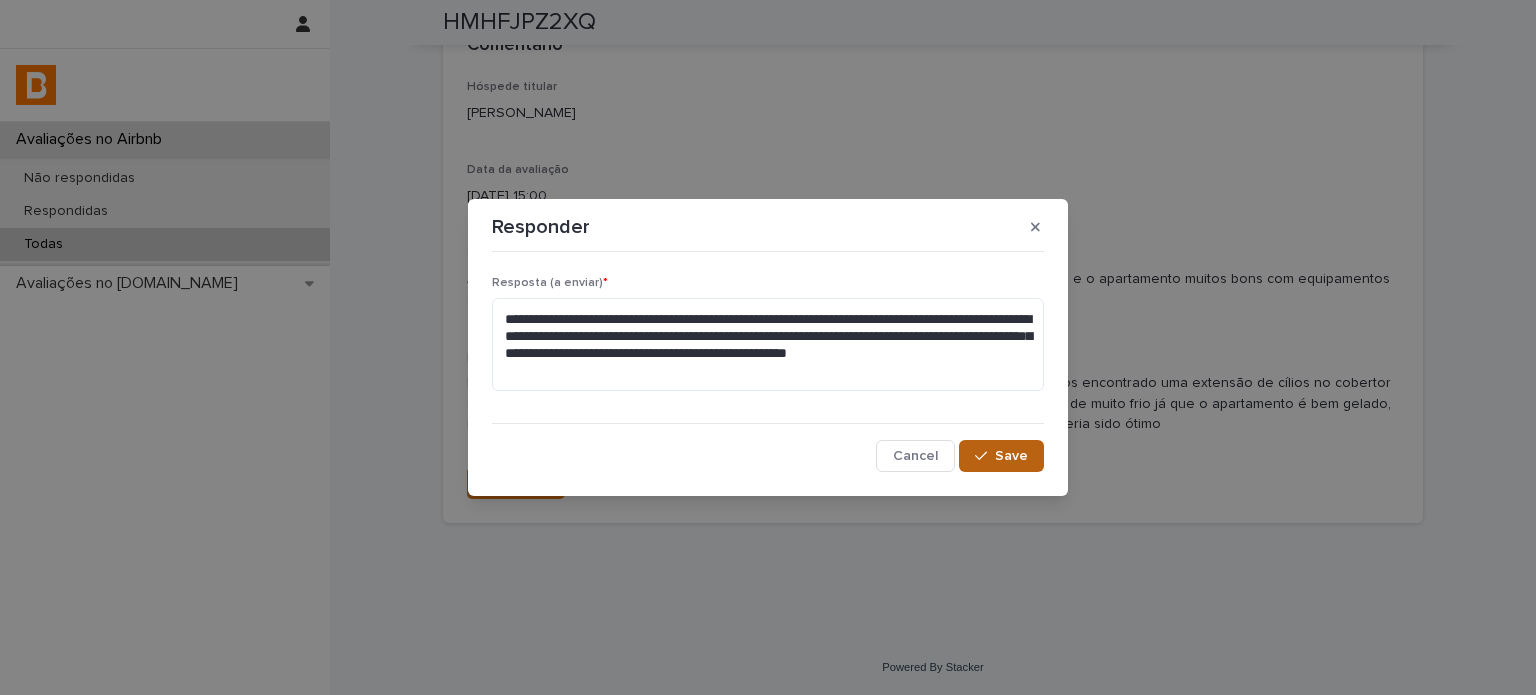 click on "Save" at bounding box center [1011, 456] 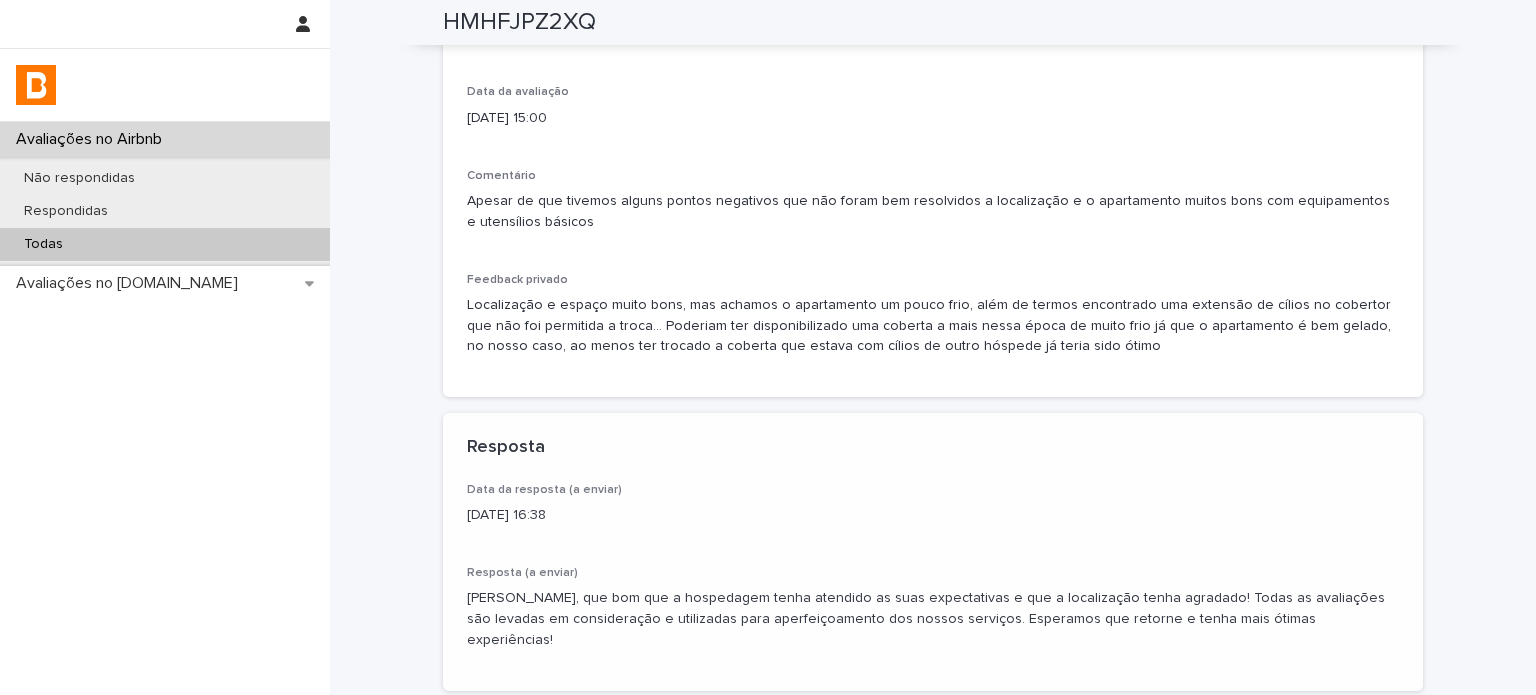 scroll, scrollTop: 519, scrollLeft: 0, axis: vertical 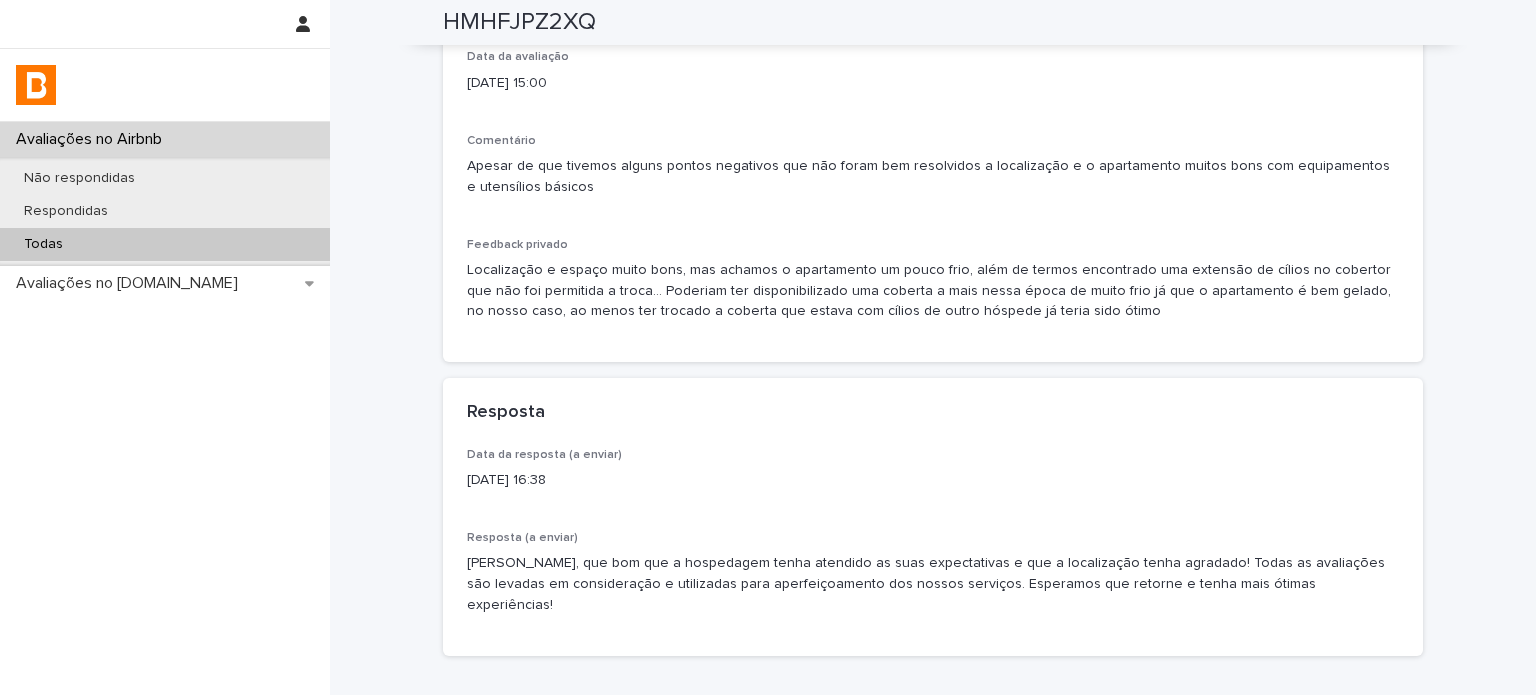 click on "Todas" at bounding box center [165, 244] 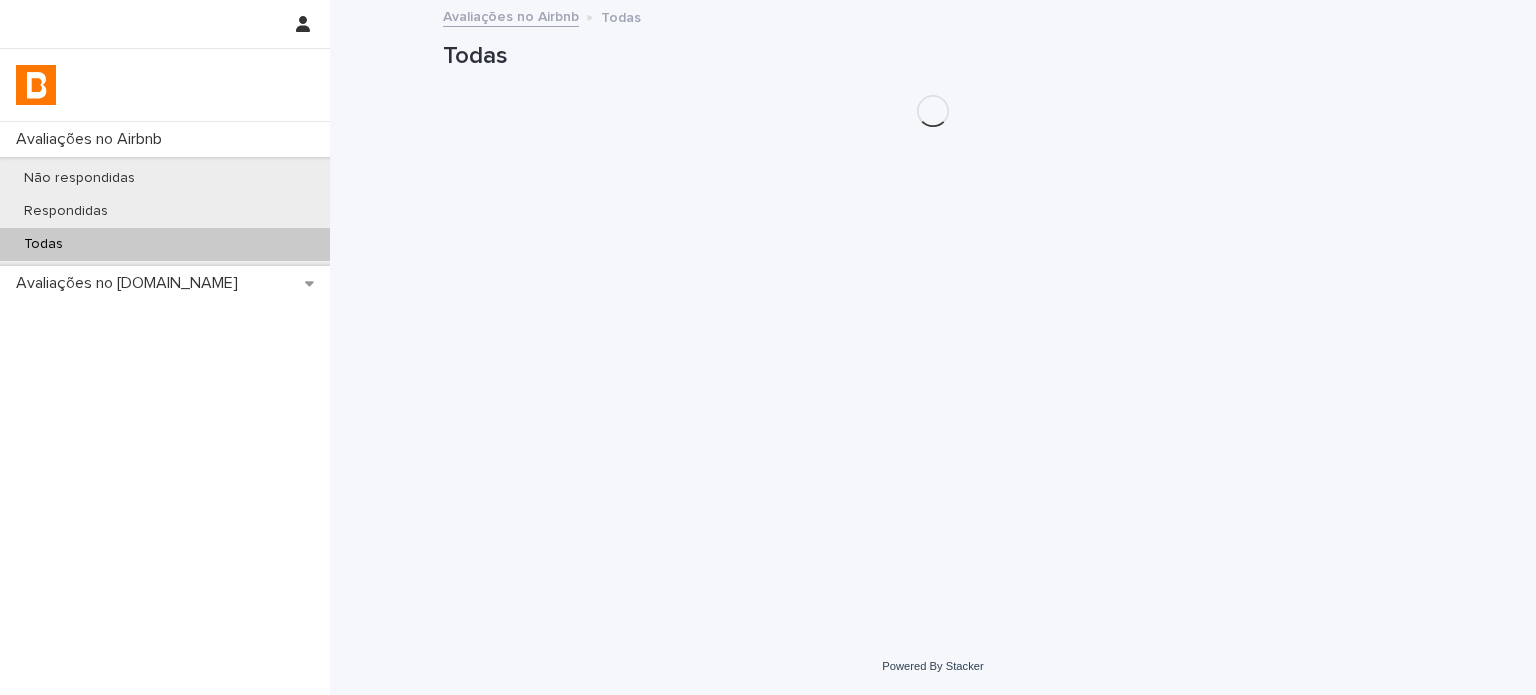 scroll, scrollTop: 0, scrollLeft: 0, axis: both 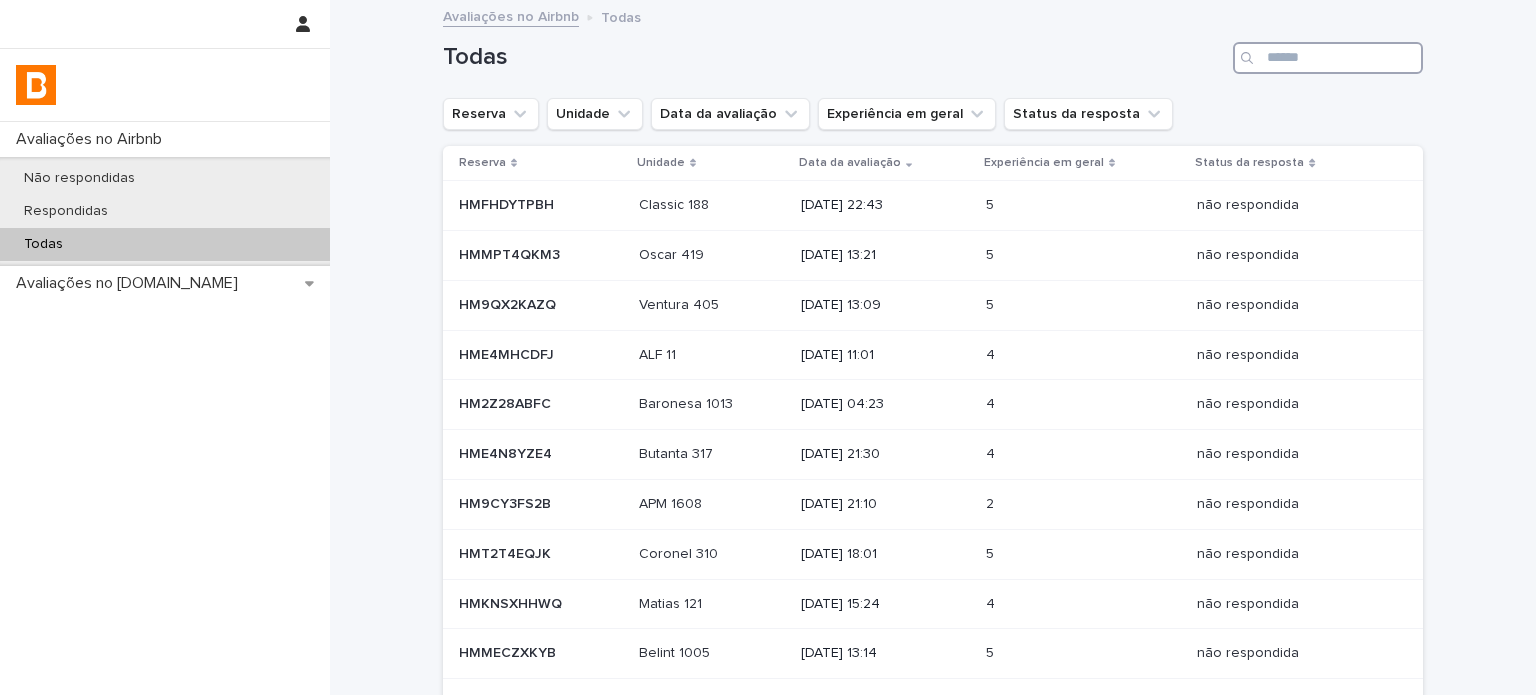 click at bounding box center (1328, 58) 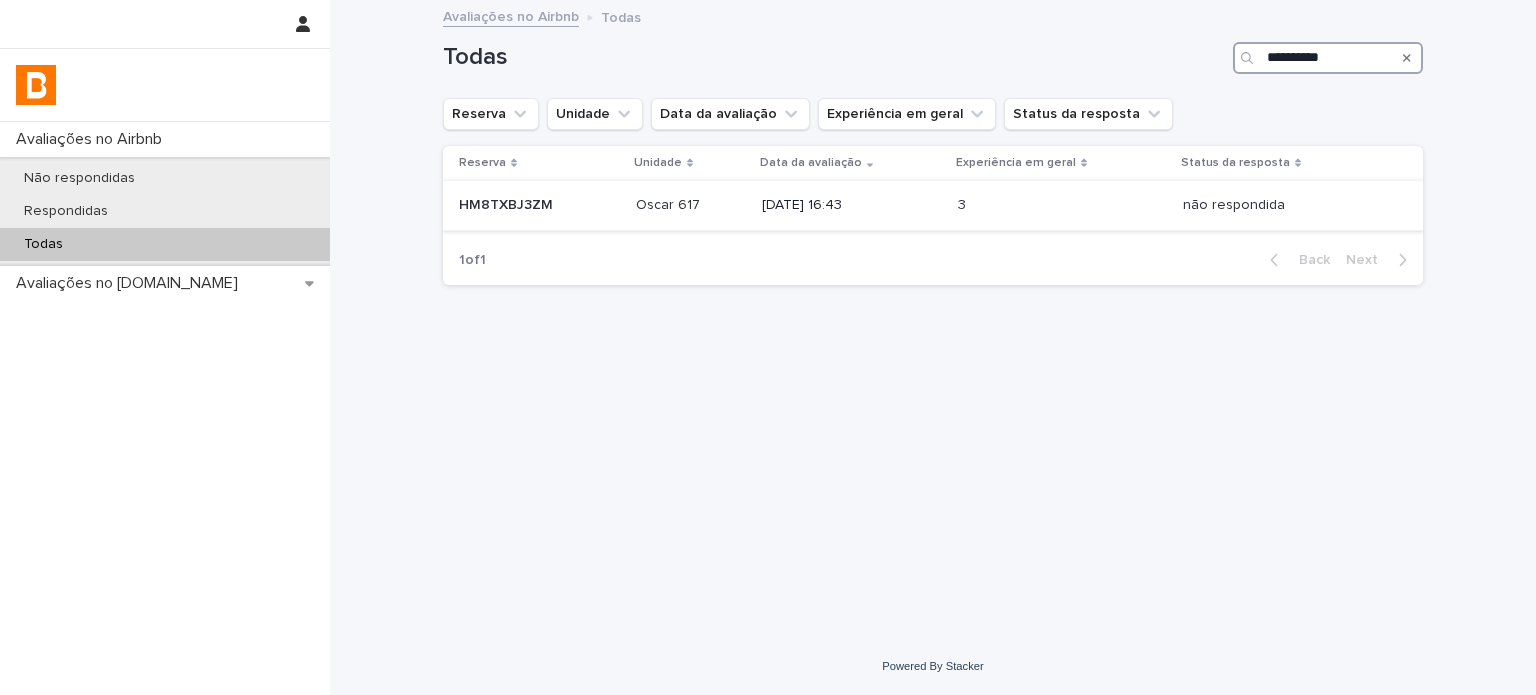 type on "**********" 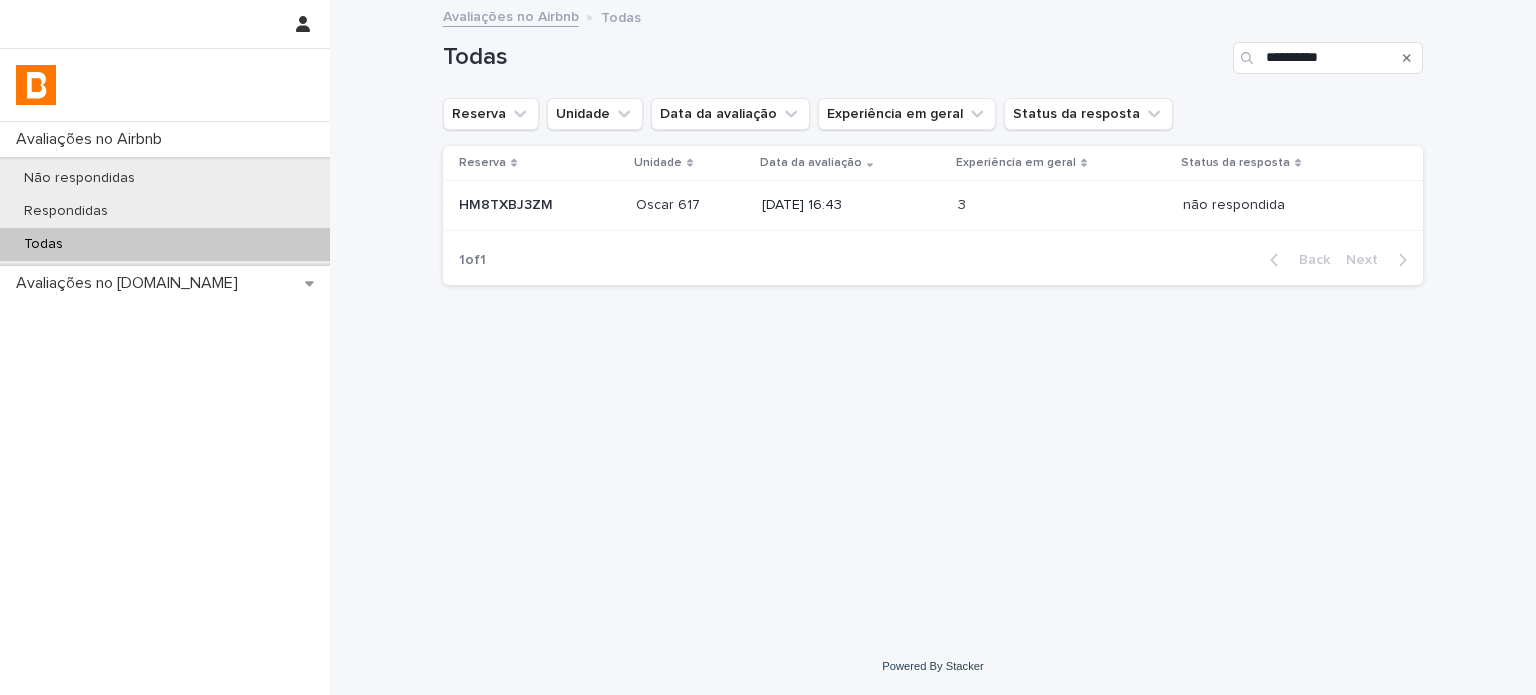 click on "HM8TXBJ3ZM HM8TXBJ3ZM" at bounding box center (535, 206) 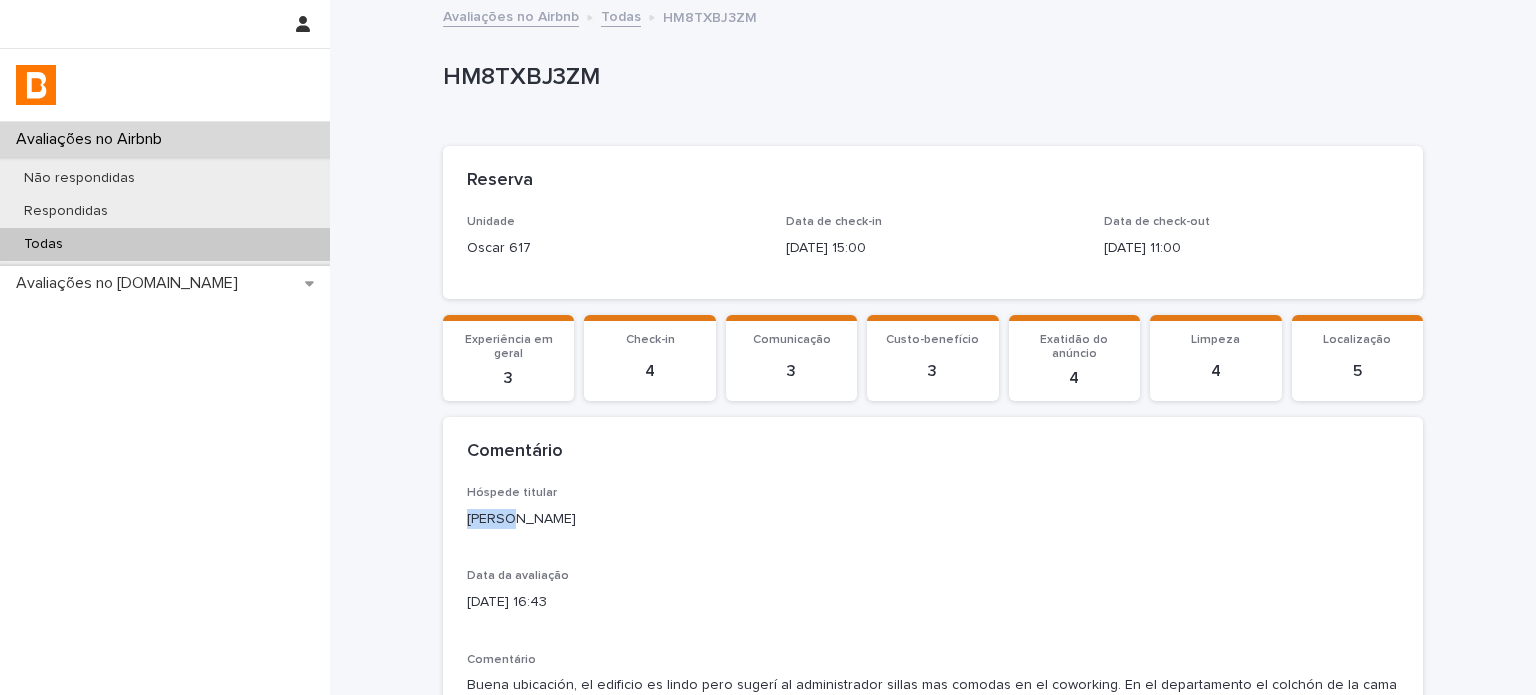 drag, startPoint x: 493, startPoint y: 512, endPoint x: 408, endPoint y: 511, distance: 85.00588 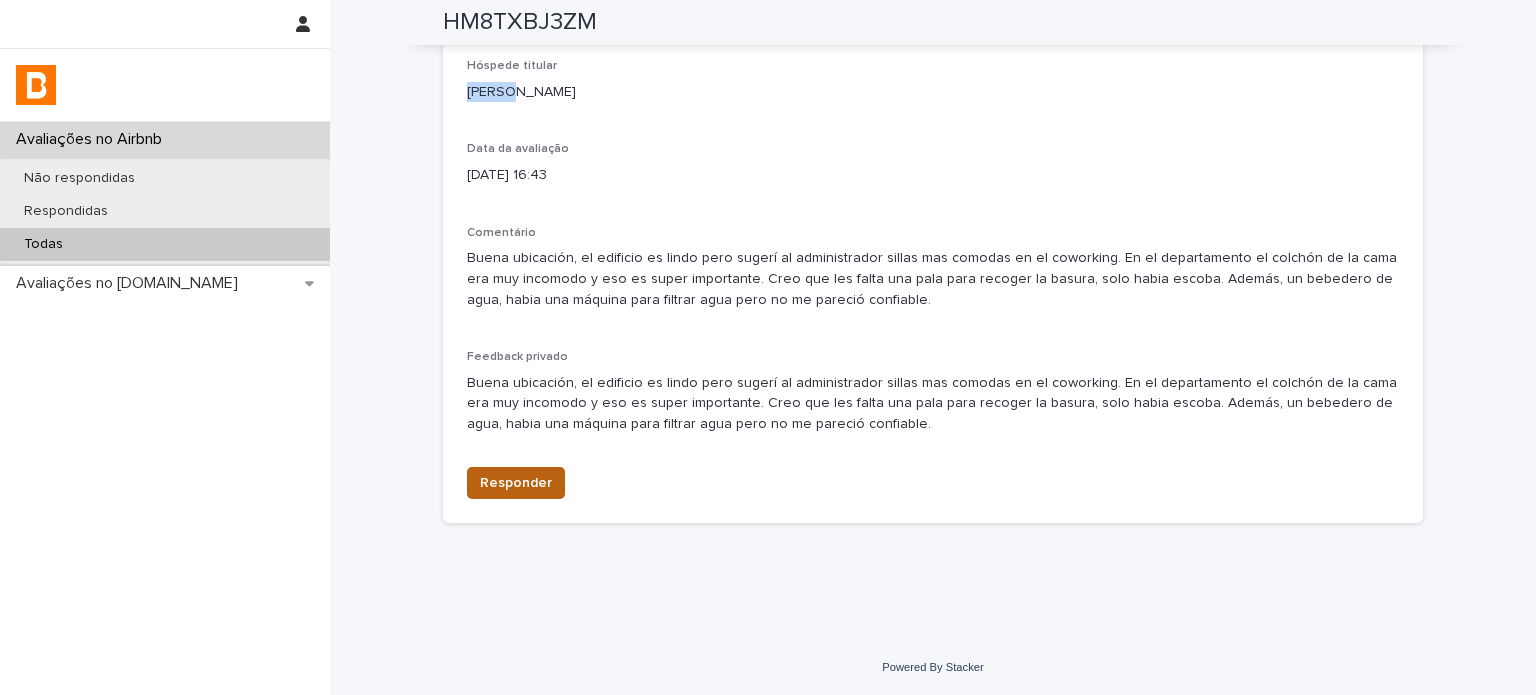 click on "Responder" at bounding box center (516, 483) 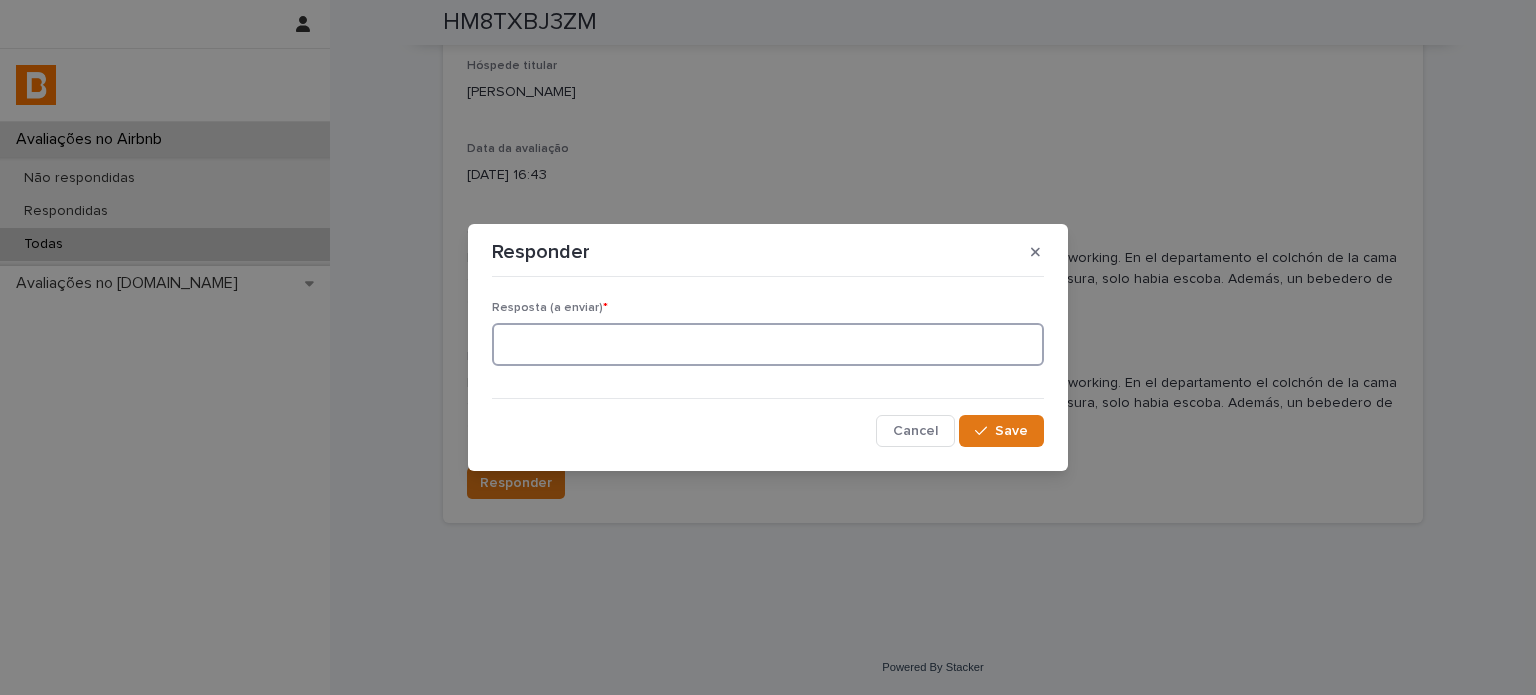 click at bounding box center [768, 344] 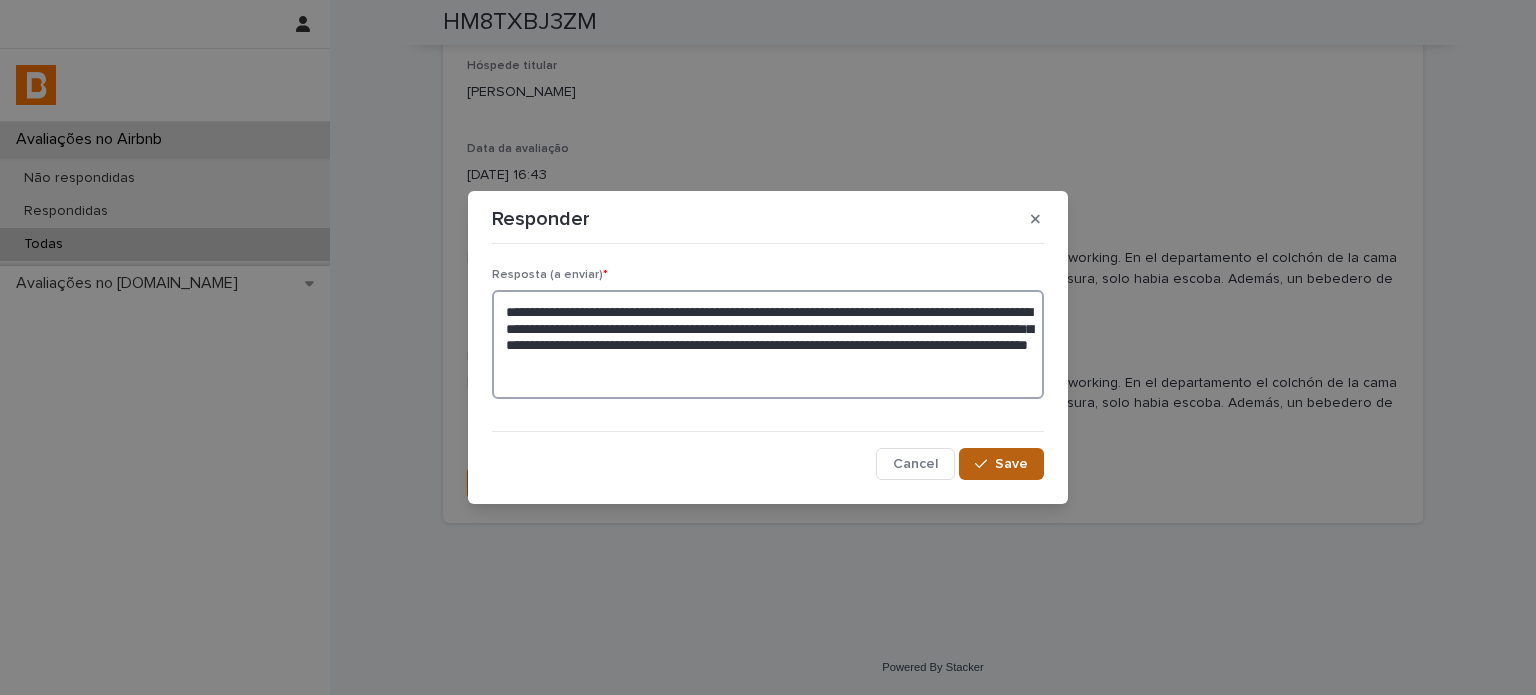 type on "**********" 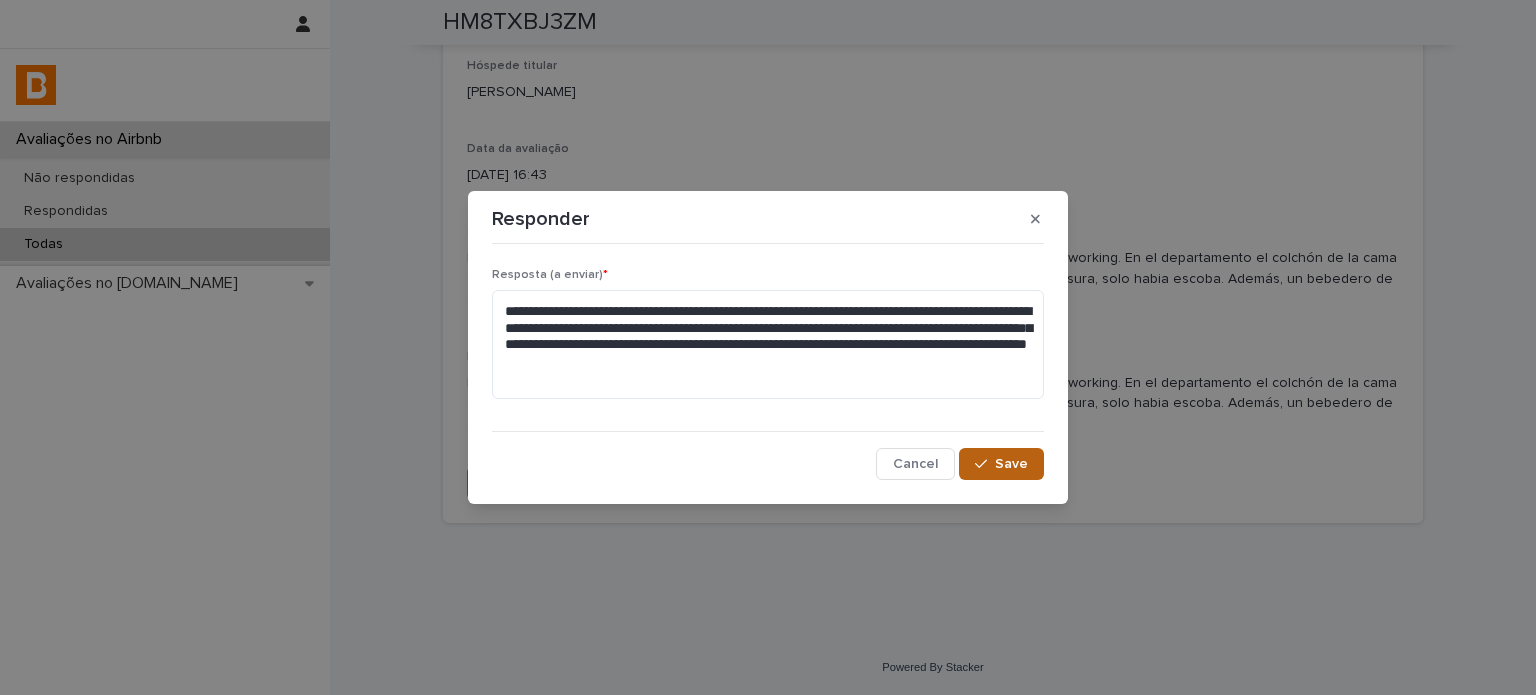 click on "Save" at bounding box center [1001, 464] 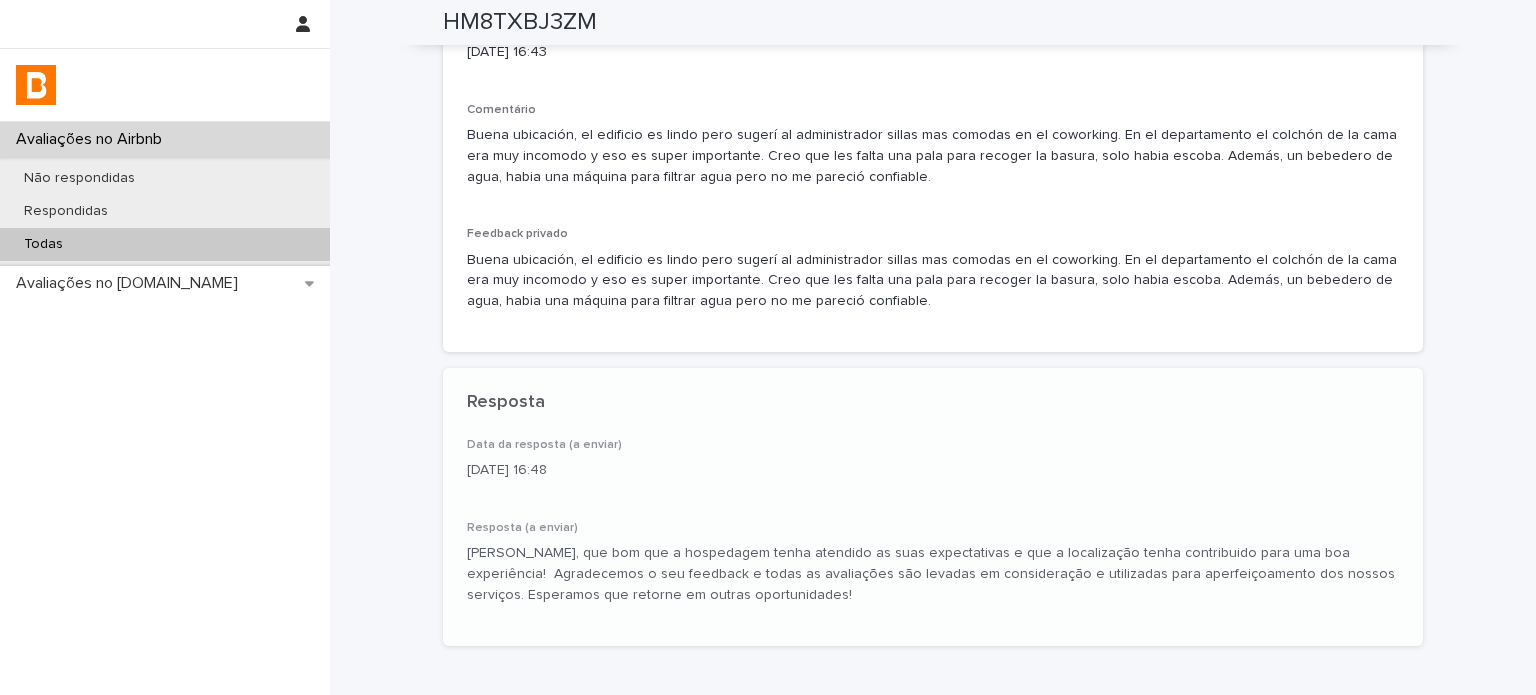 scroll, scrollTop: 550, scrollLeft: 0, axis: vertical 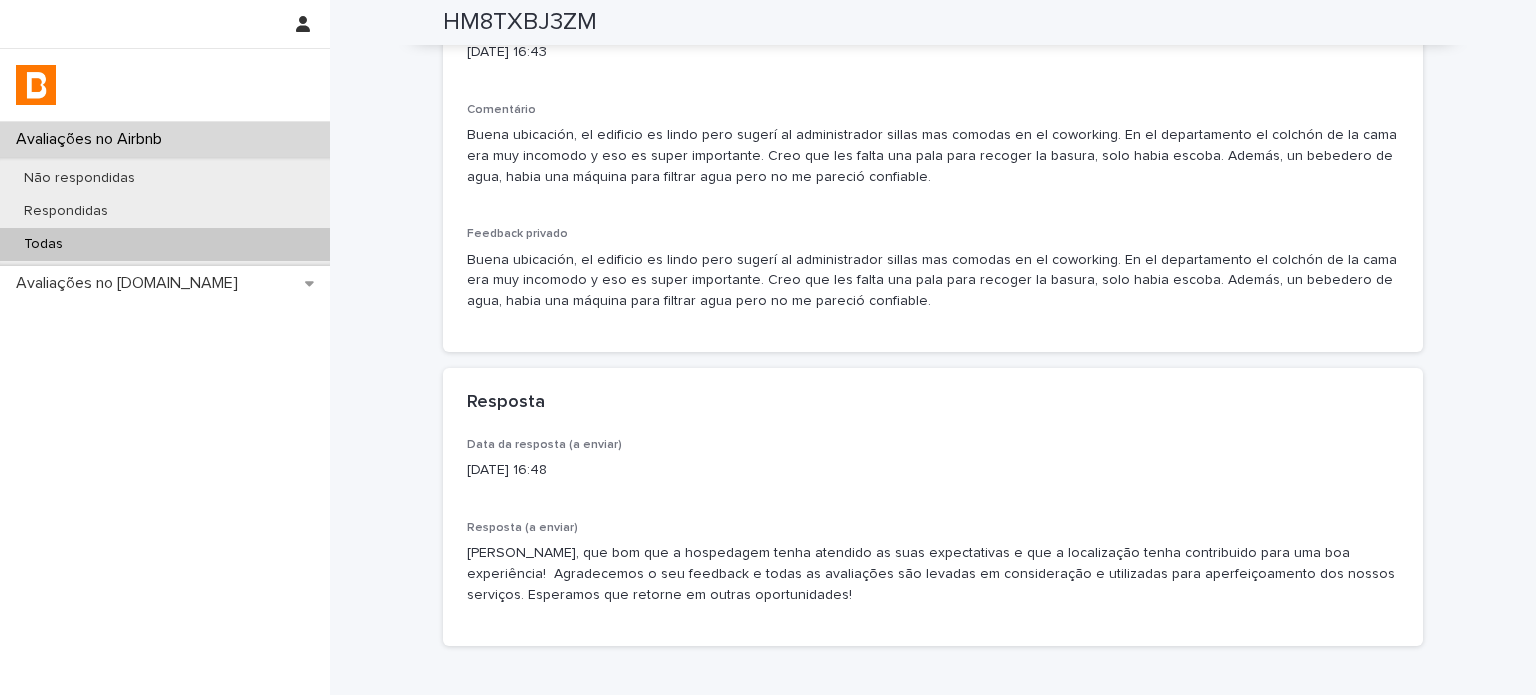 click on "Todas" at bounding box center (165, 244) 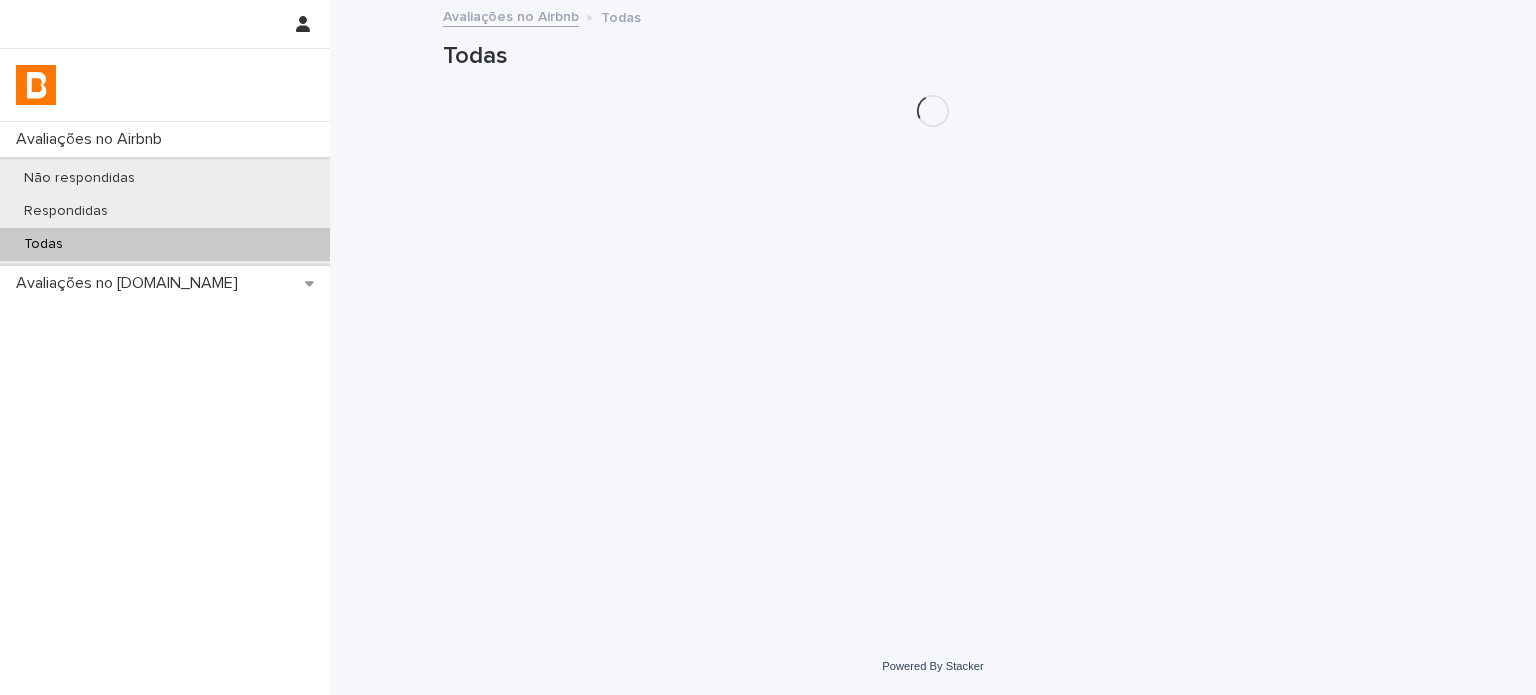scroll, scrollTop: 0, scrollLeft: 0, axis: both 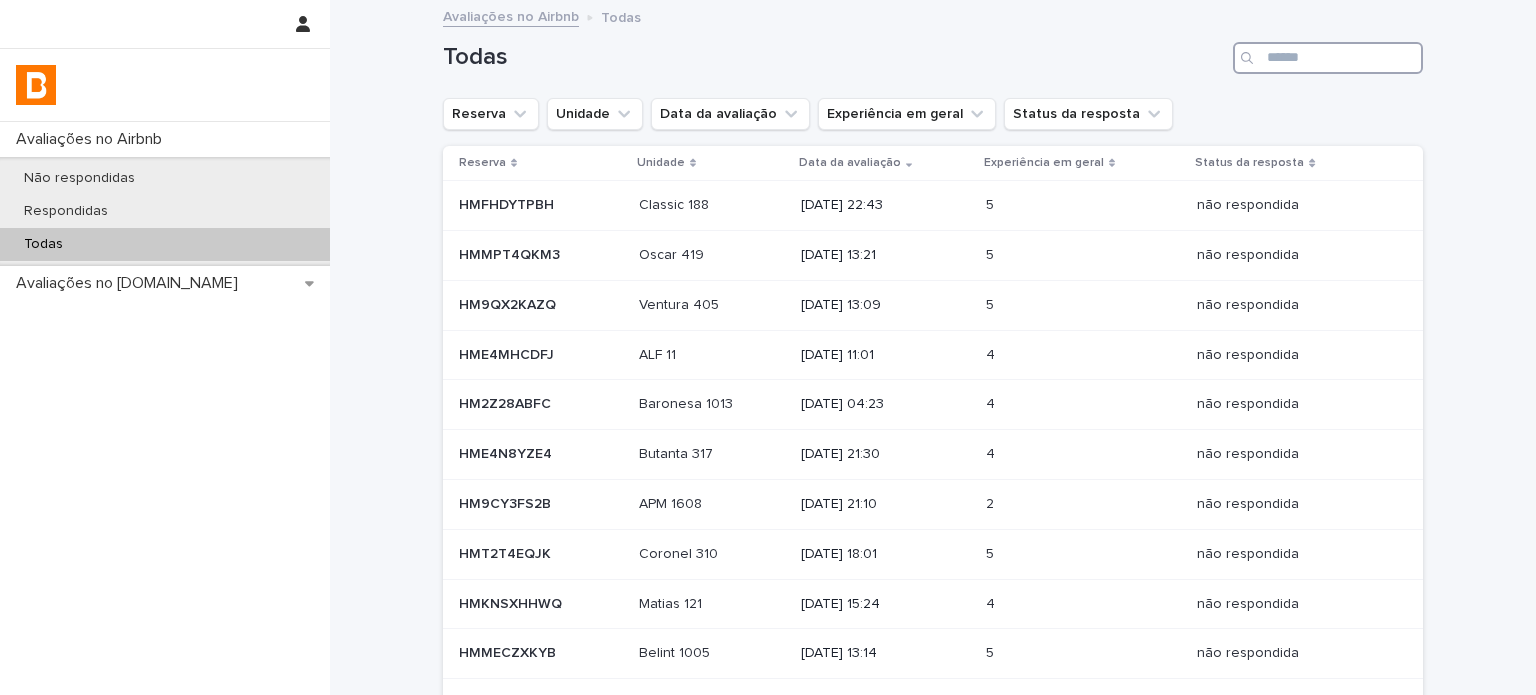 click at bounding box center [1328, 58] 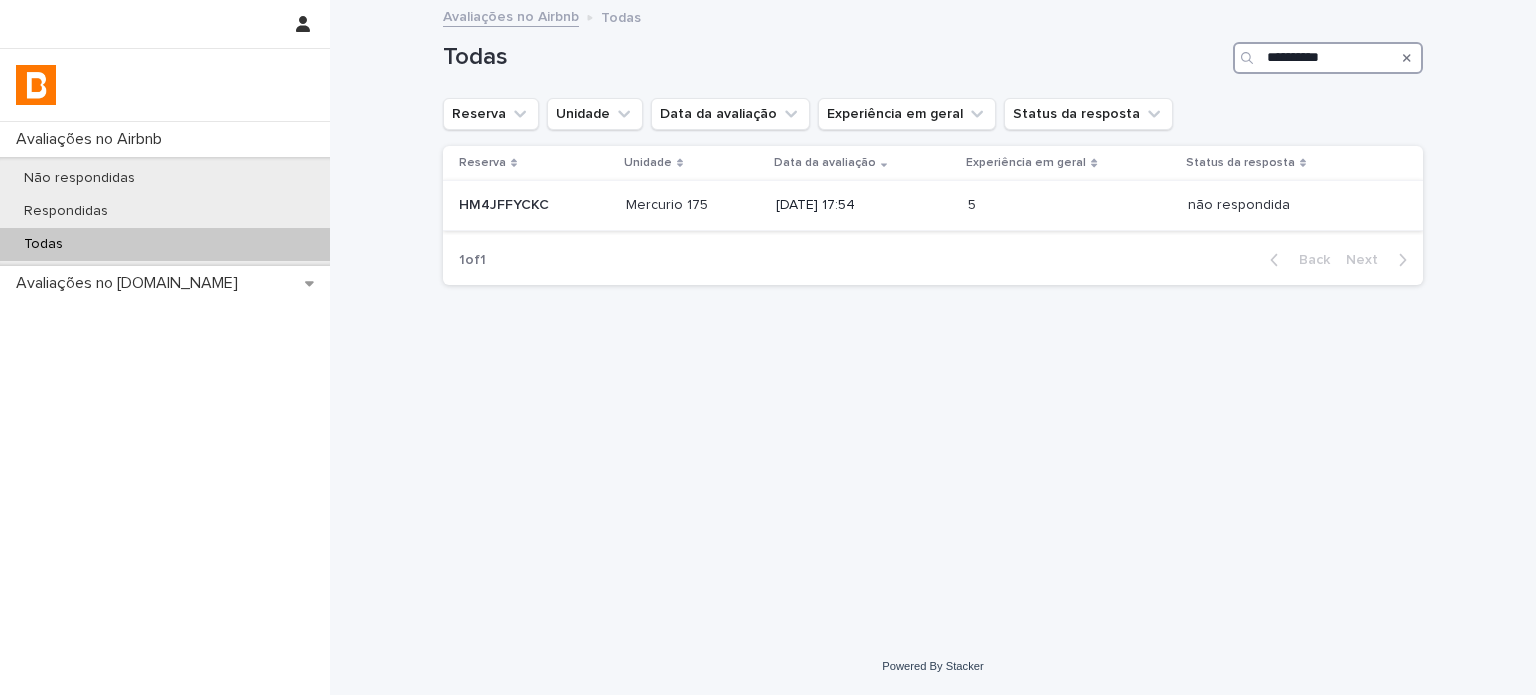 type on "**********" 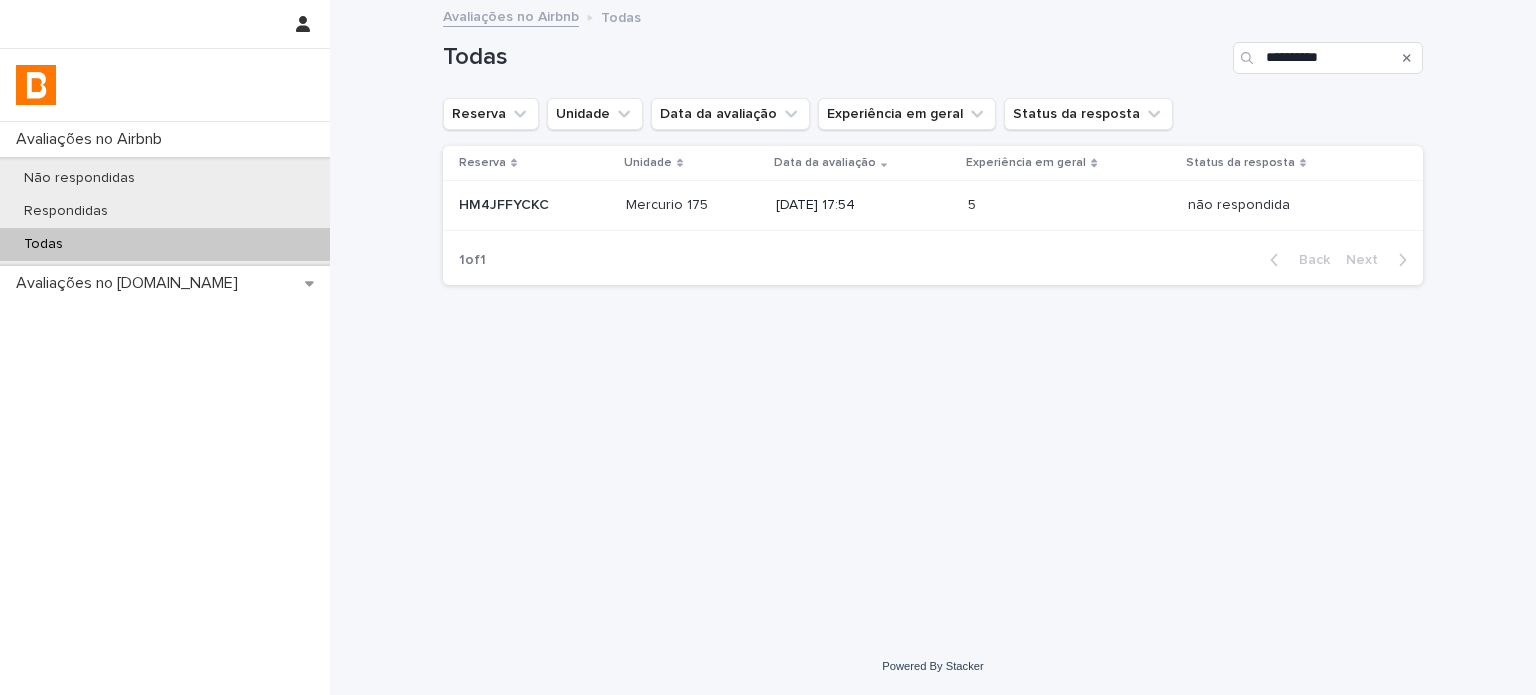 click on "5 5" at bounding box center (1070, 205) 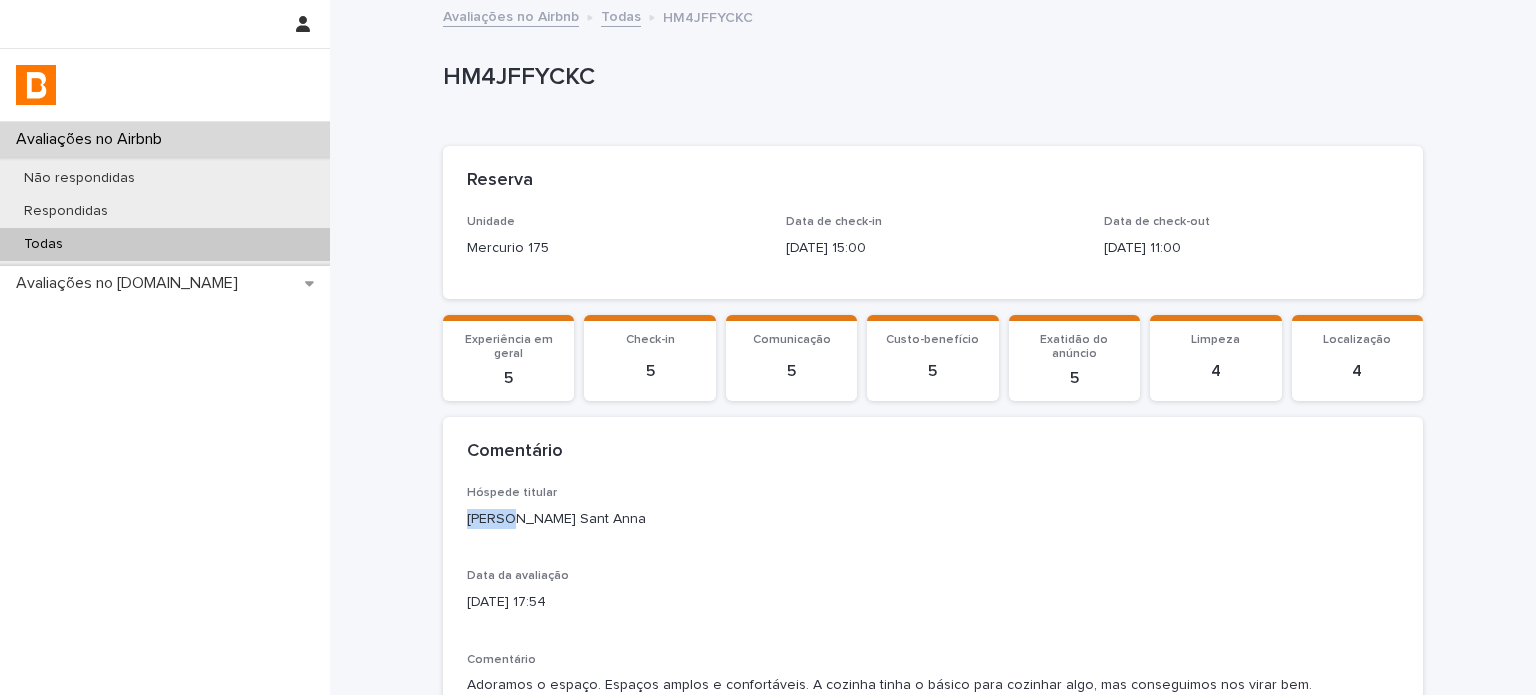 drag, startPoint x: 500, startPoint y: 517, endPoint x: 413, endPoint y: 515, distance: 87.02299 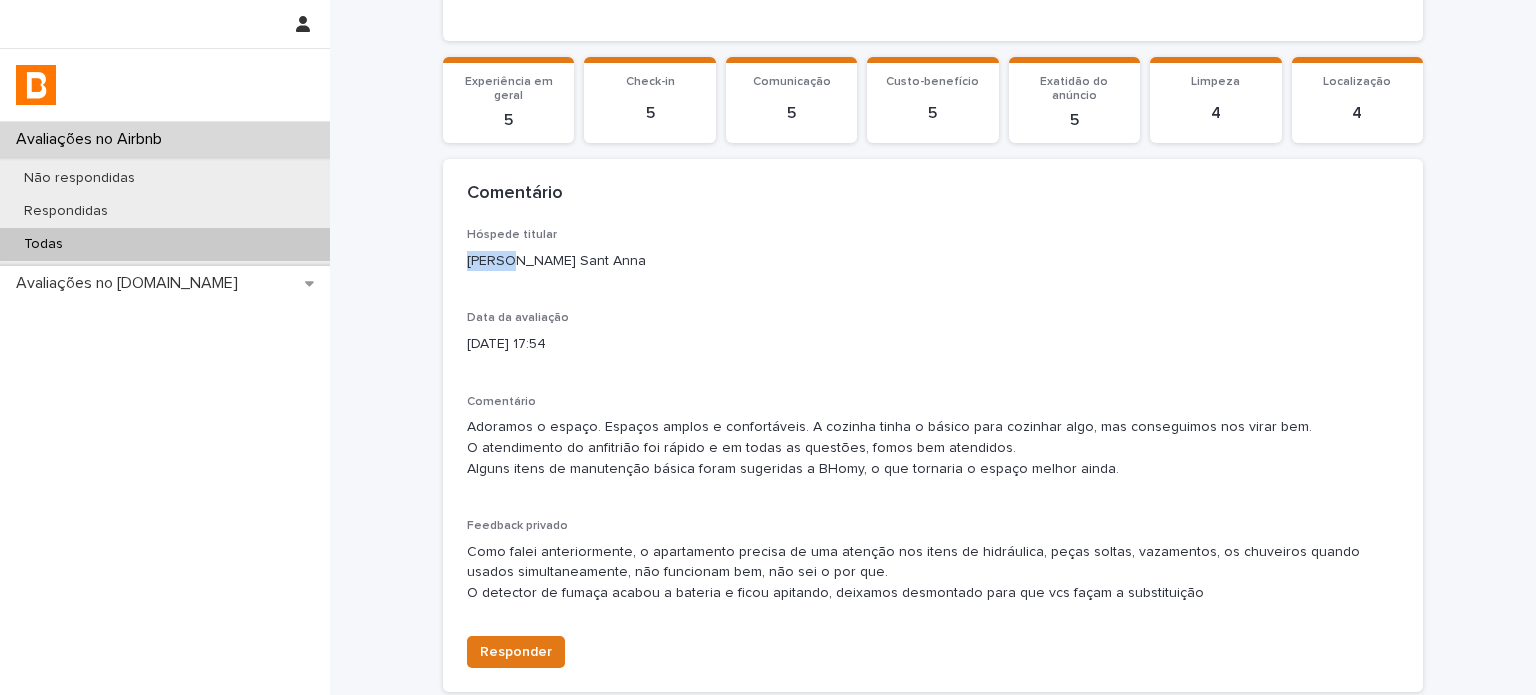 scroll, scrollTop: 427, scrollLeft: 0, axis: vertical 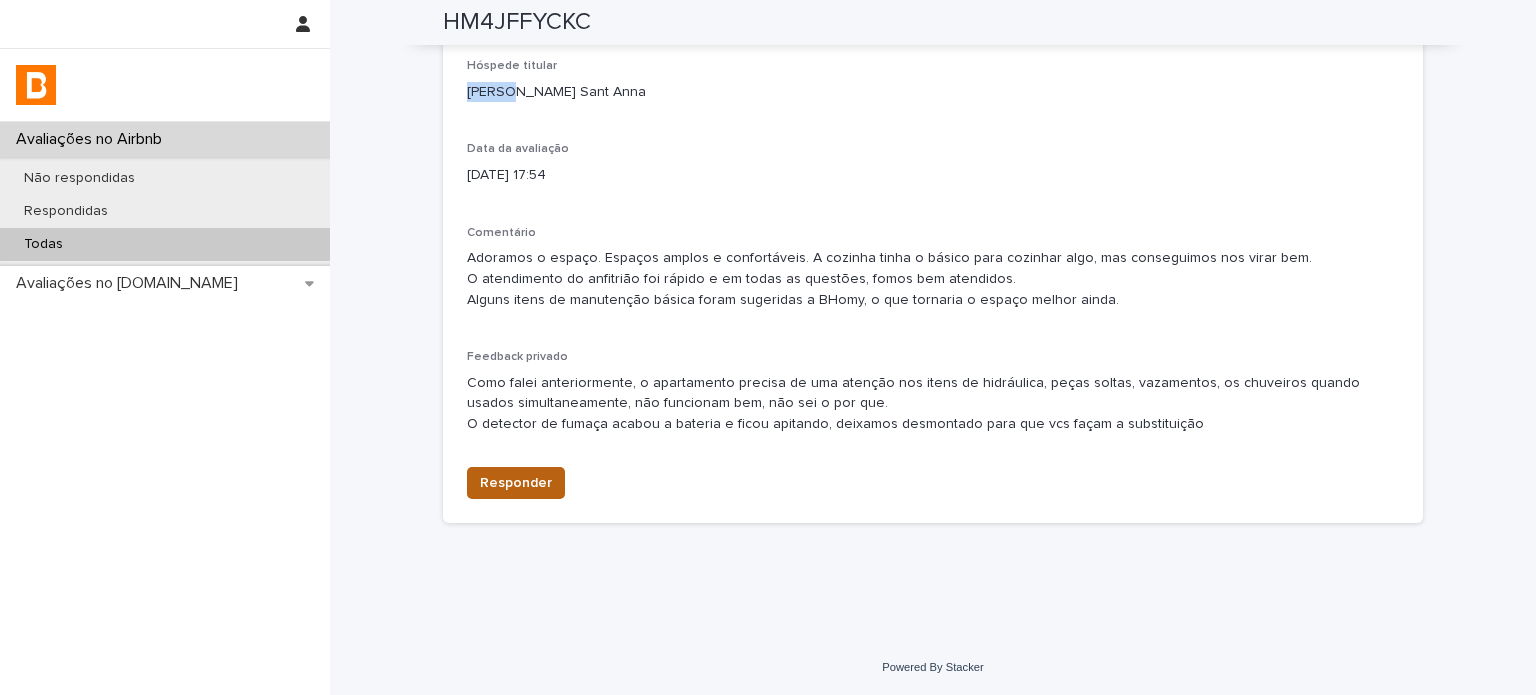 click on "Responder" at bounding box center [516, 483] 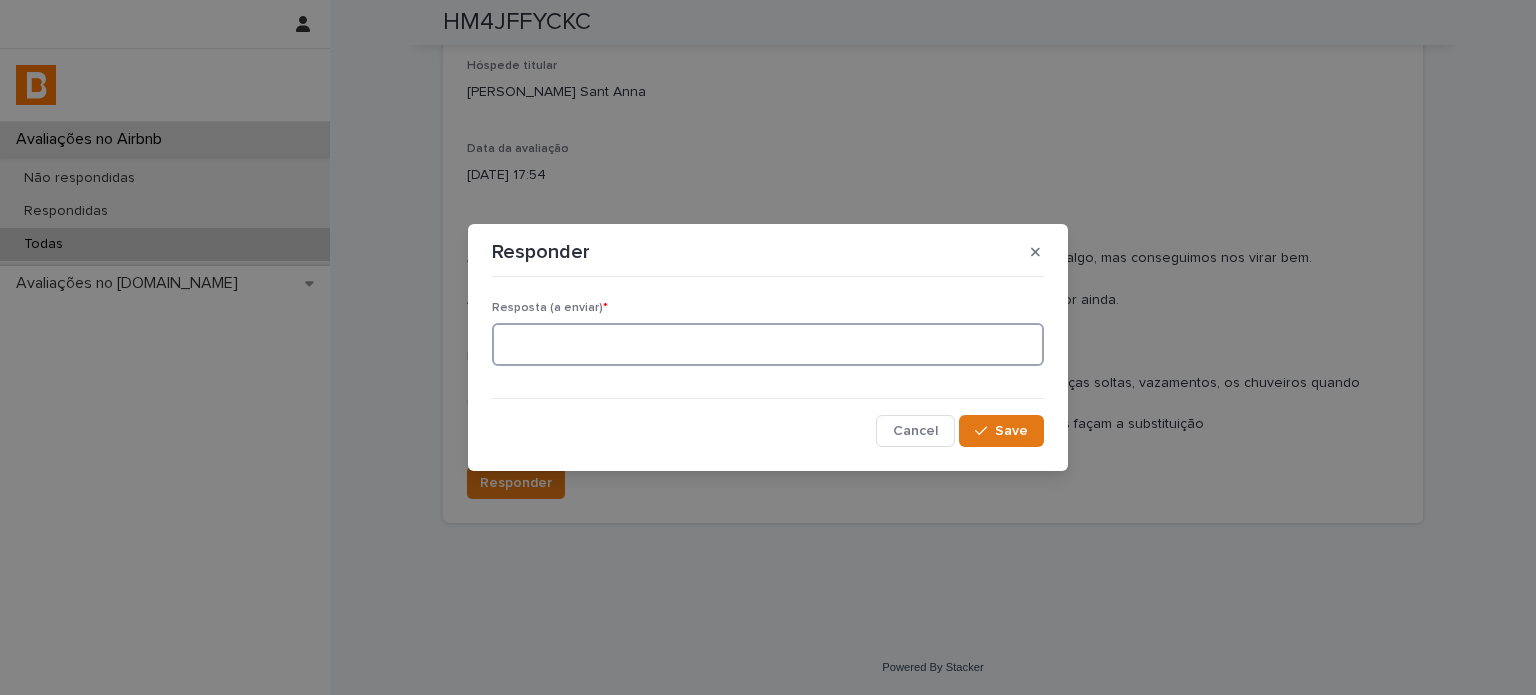 click at bounding box center (768, 344) 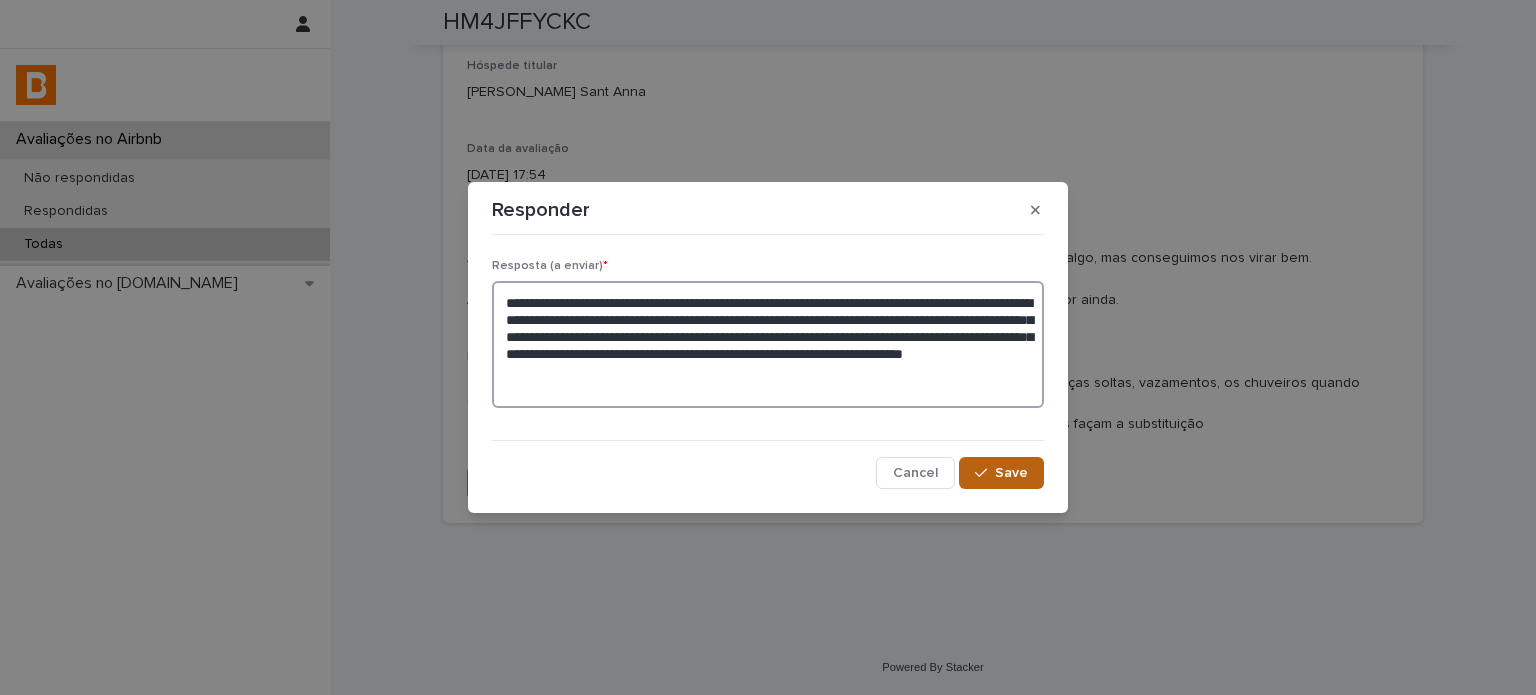 type on "**********" 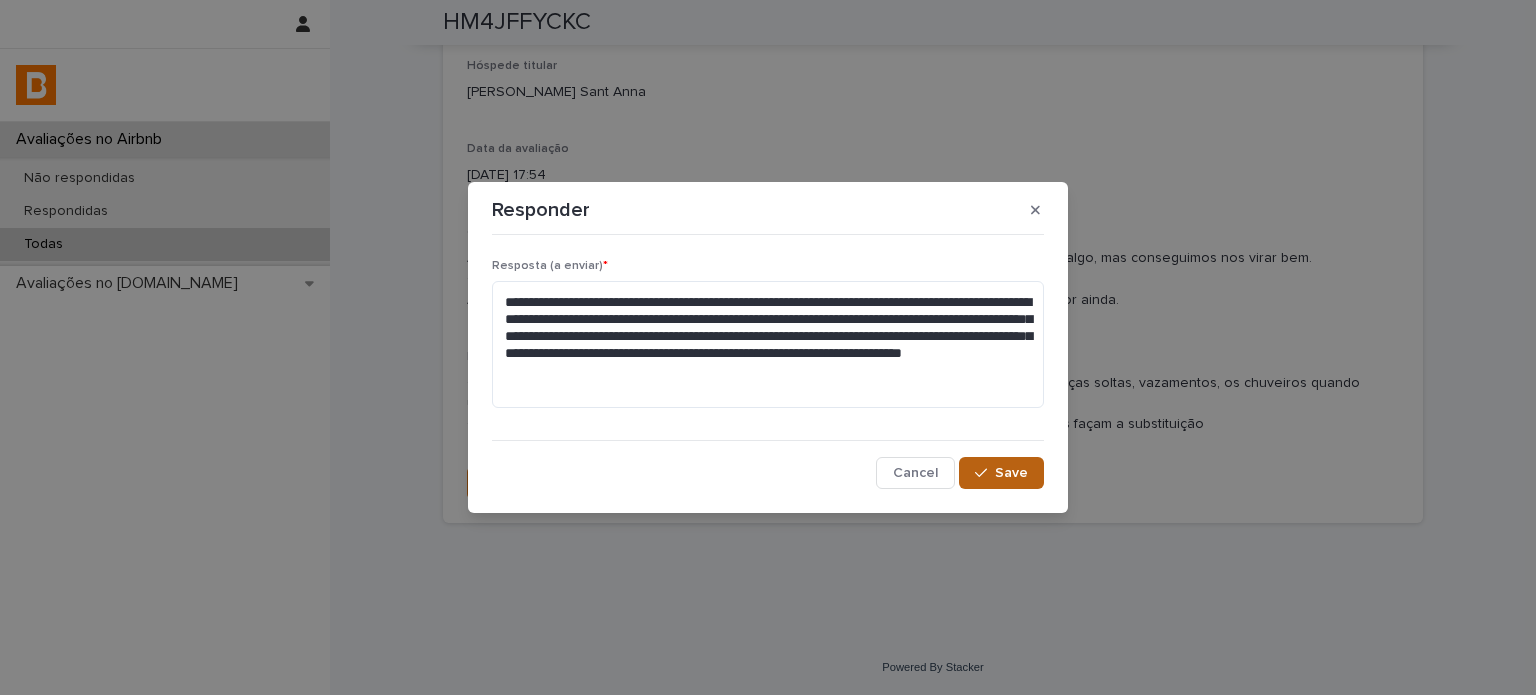 click on "Save" at bounding box center [1011, 473] 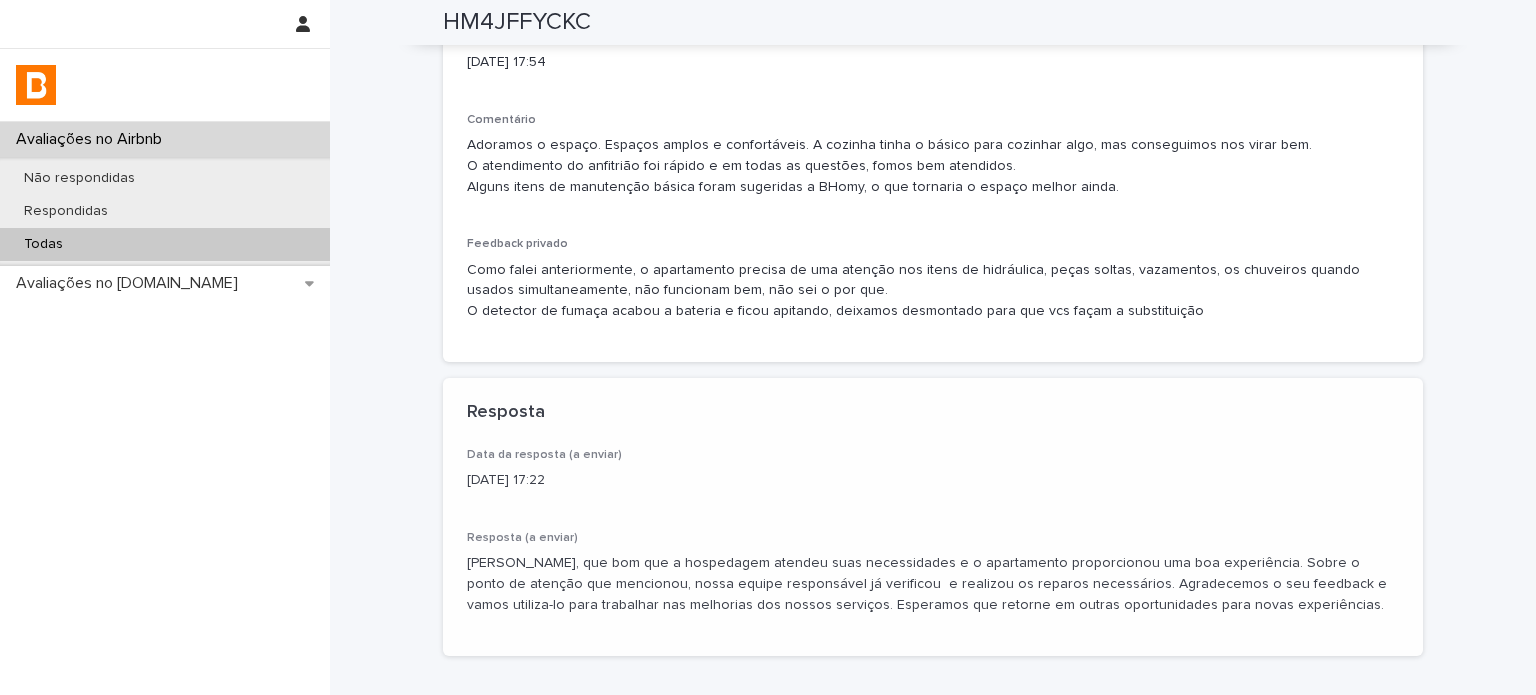 scroll, scrollTop: 550, scrollLeft: 0, axis: vertical 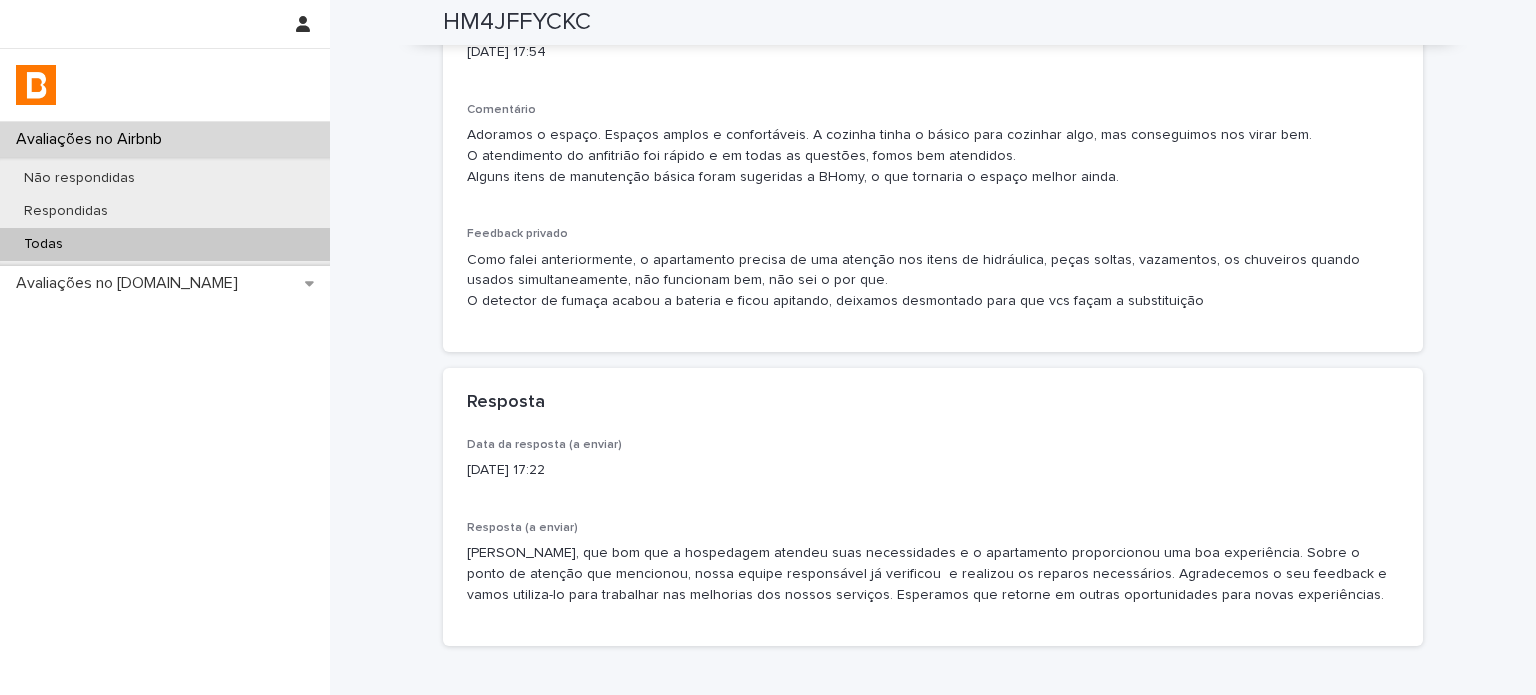 click on "Todas" at bounding box center (165, 244) 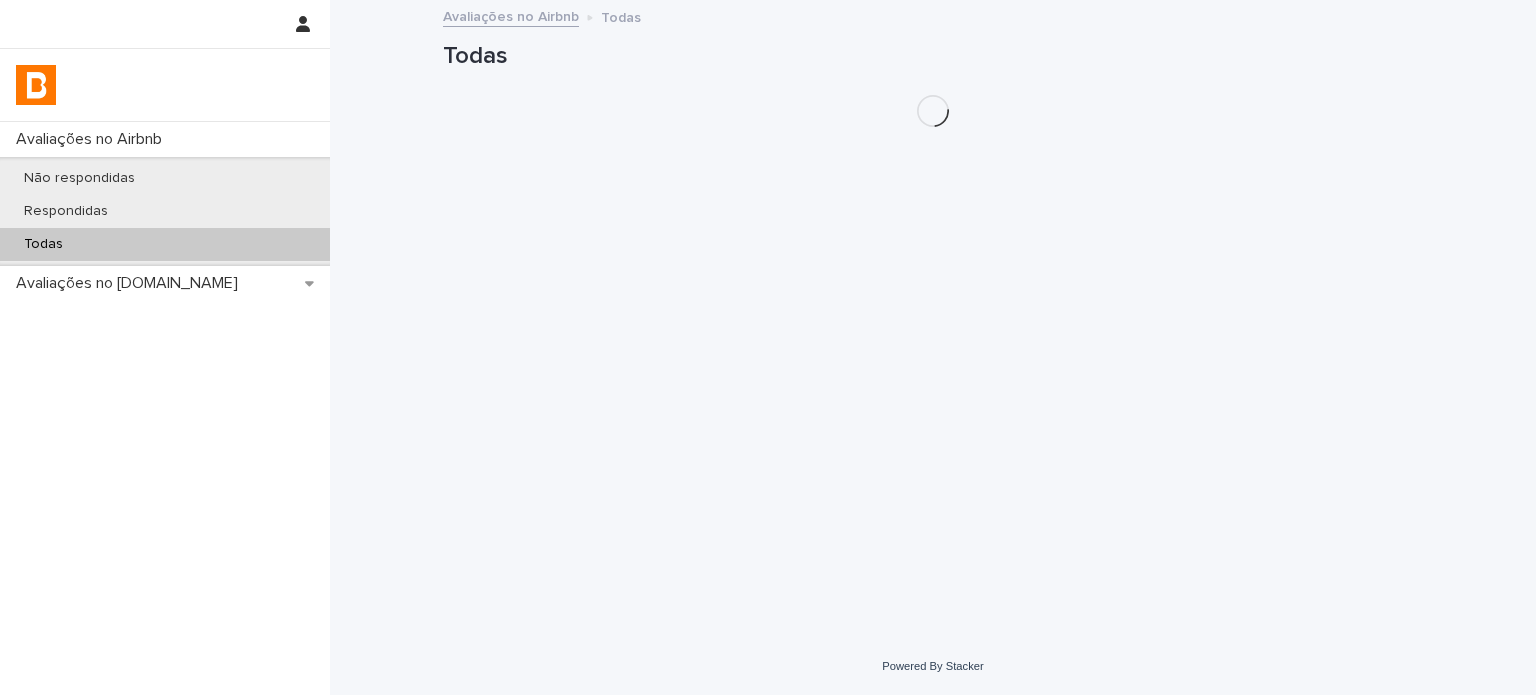 scroll, scrollTop: 0, scrollLeft: 0, axis: both 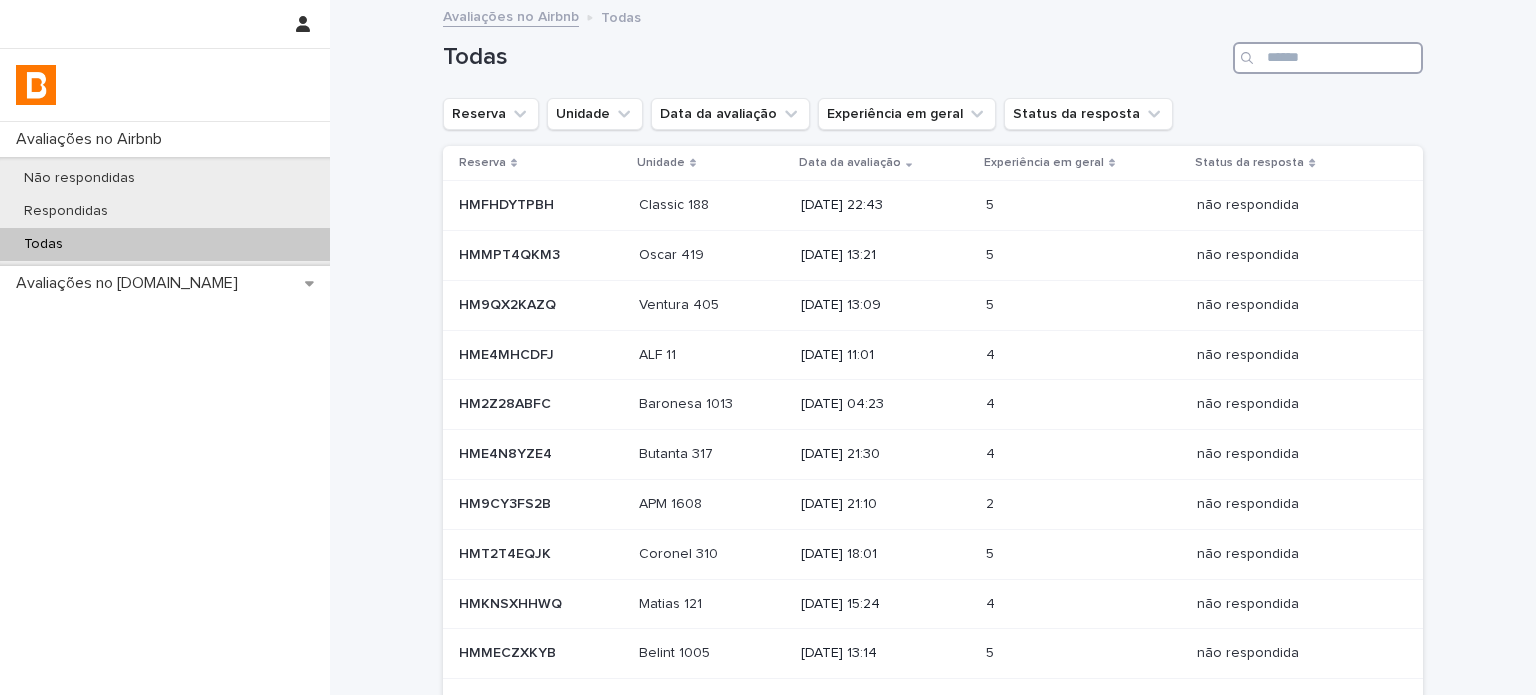 click at bounding box center [1328, 58] 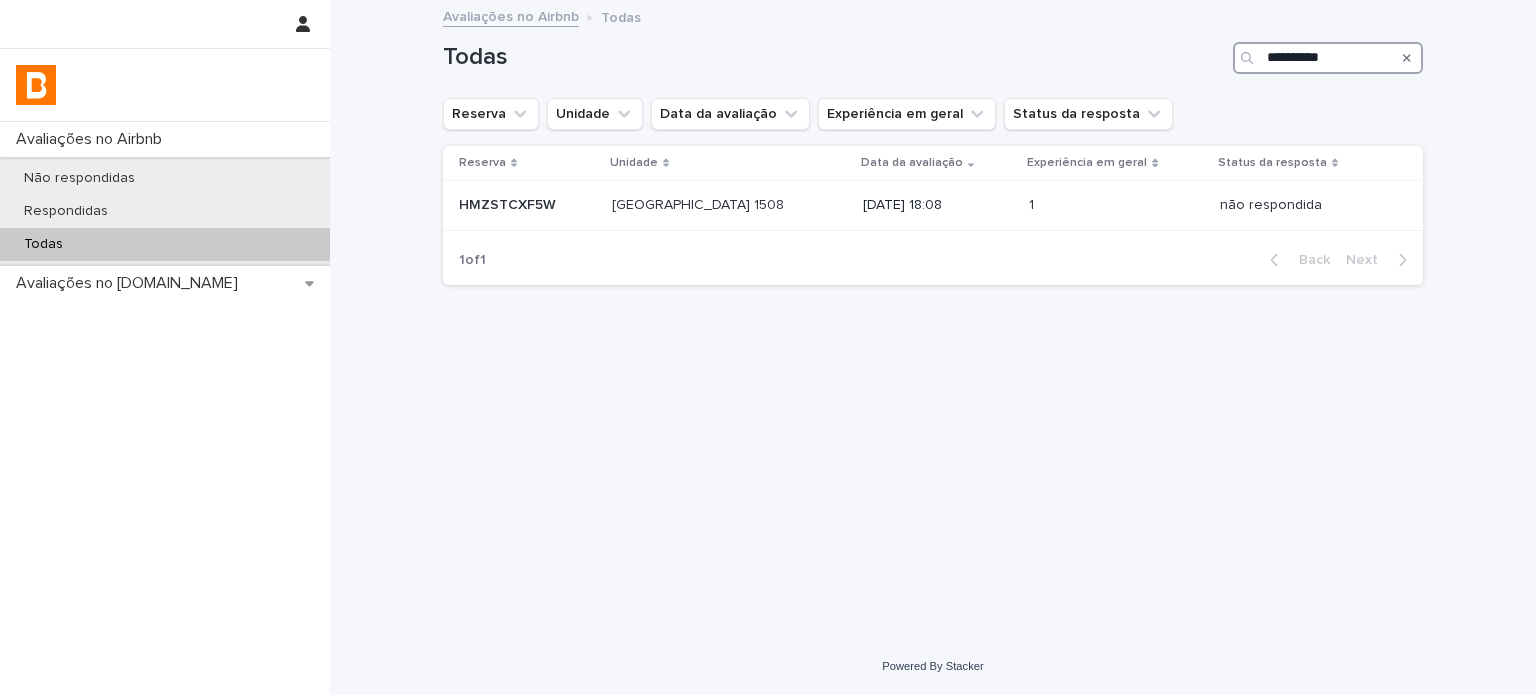 type on "**********" 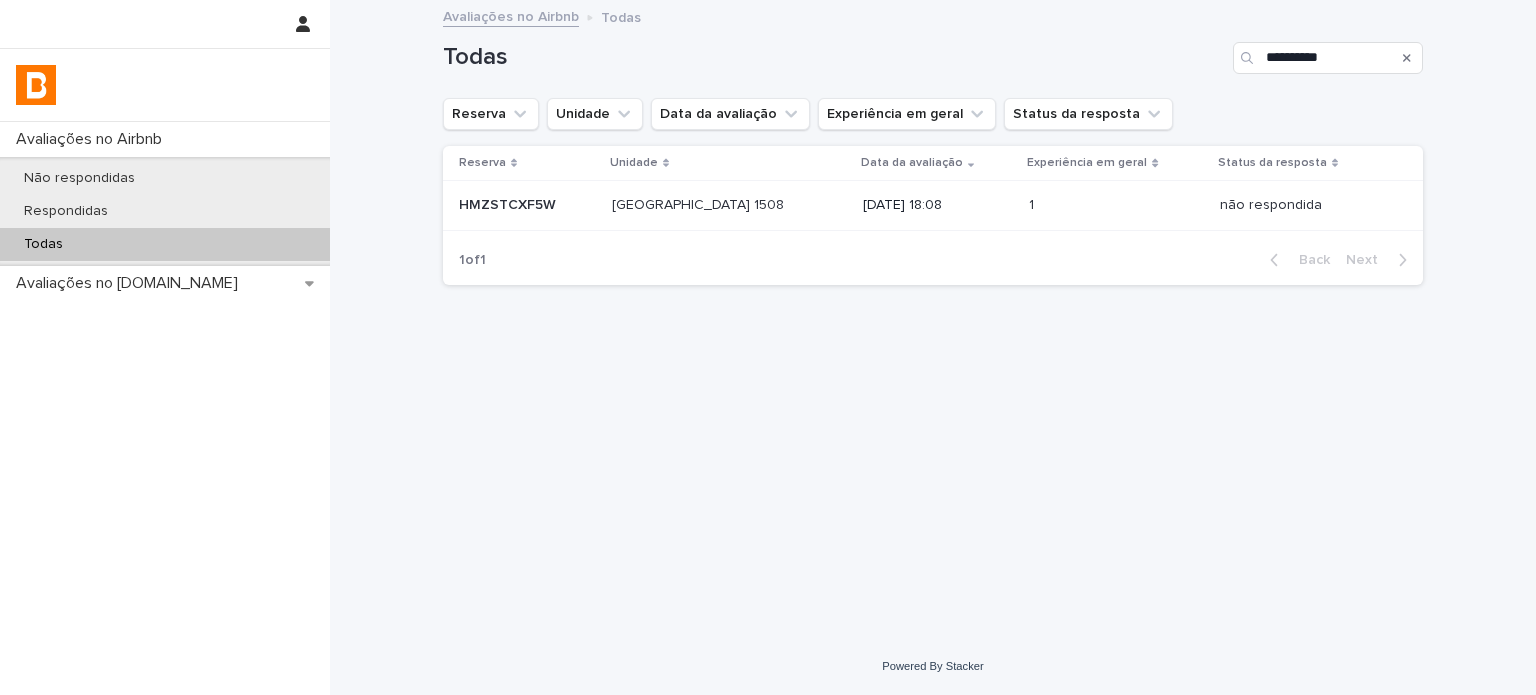 click on "**********" at bounding box center (933, 151) 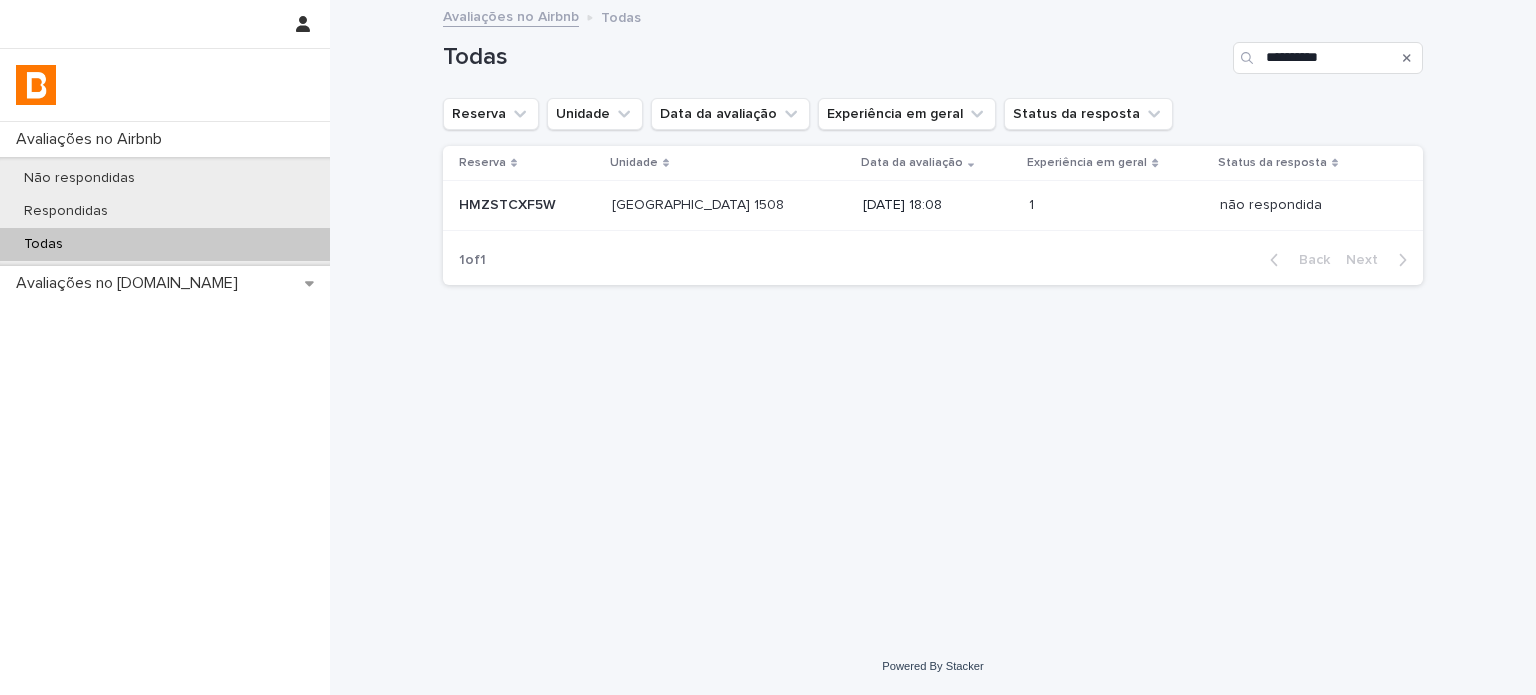 click on "1 1" at bounding box center (1116, 205) 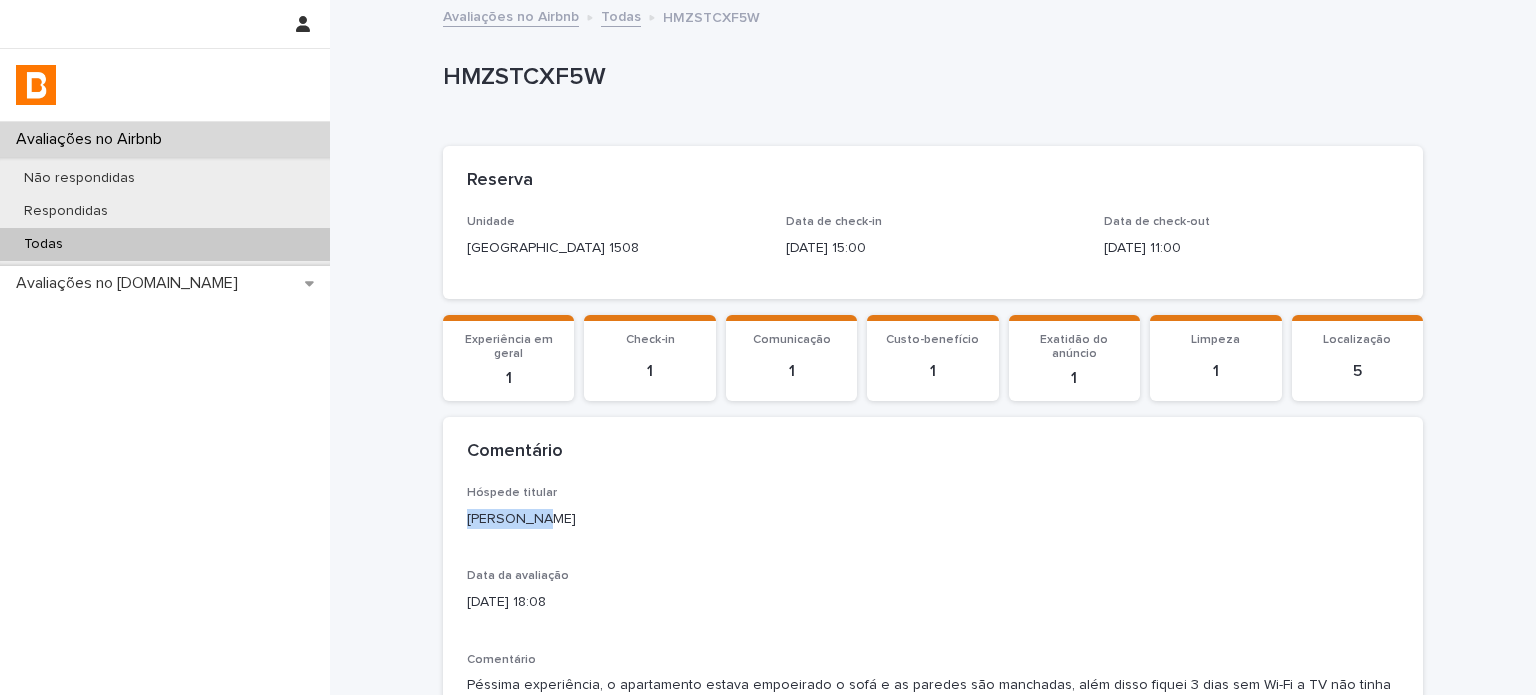 drag, startPoint x: 497, startPoint y: 518, endPoint x: 422, endPoint y: 518, distance: 75 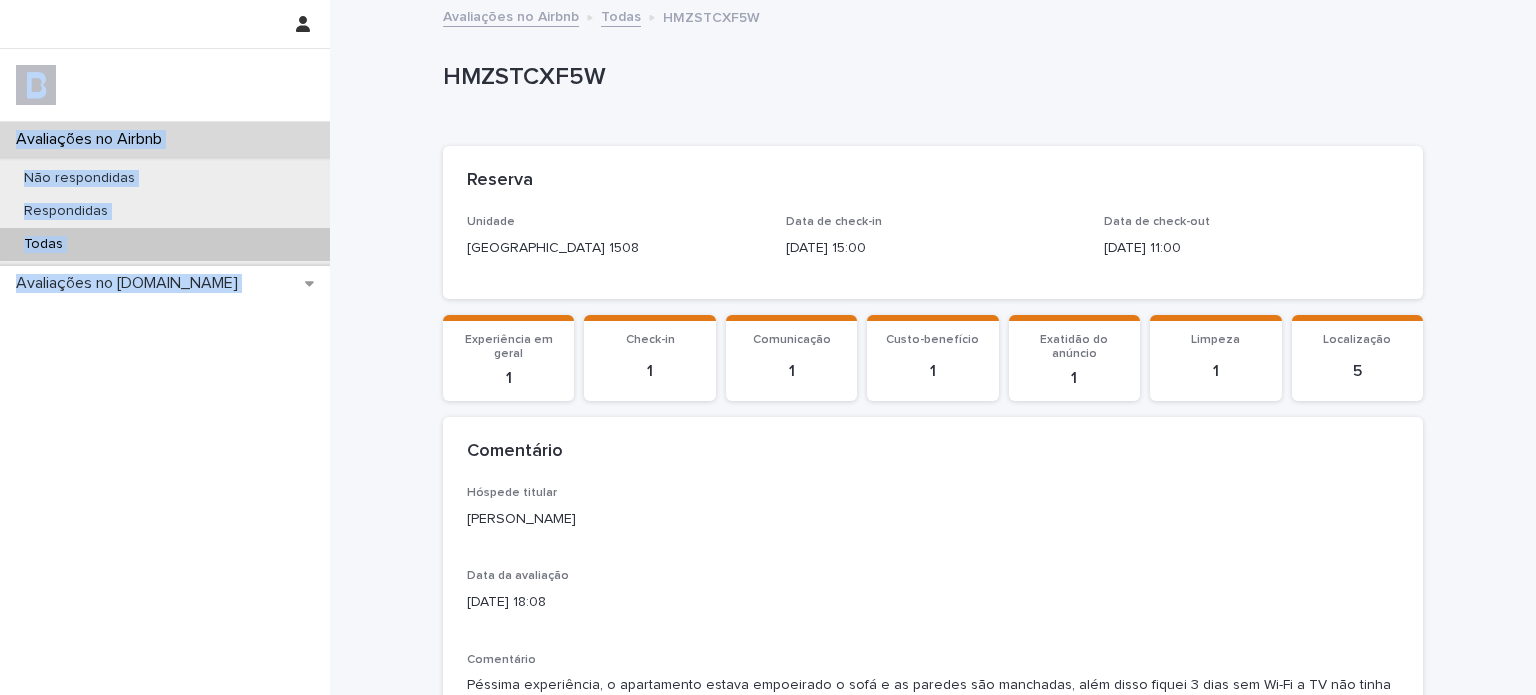 drag, startPoint x: 210, startPoint y: -72, endPoint x: 184, endPoint y: -121, distance: 55.470715 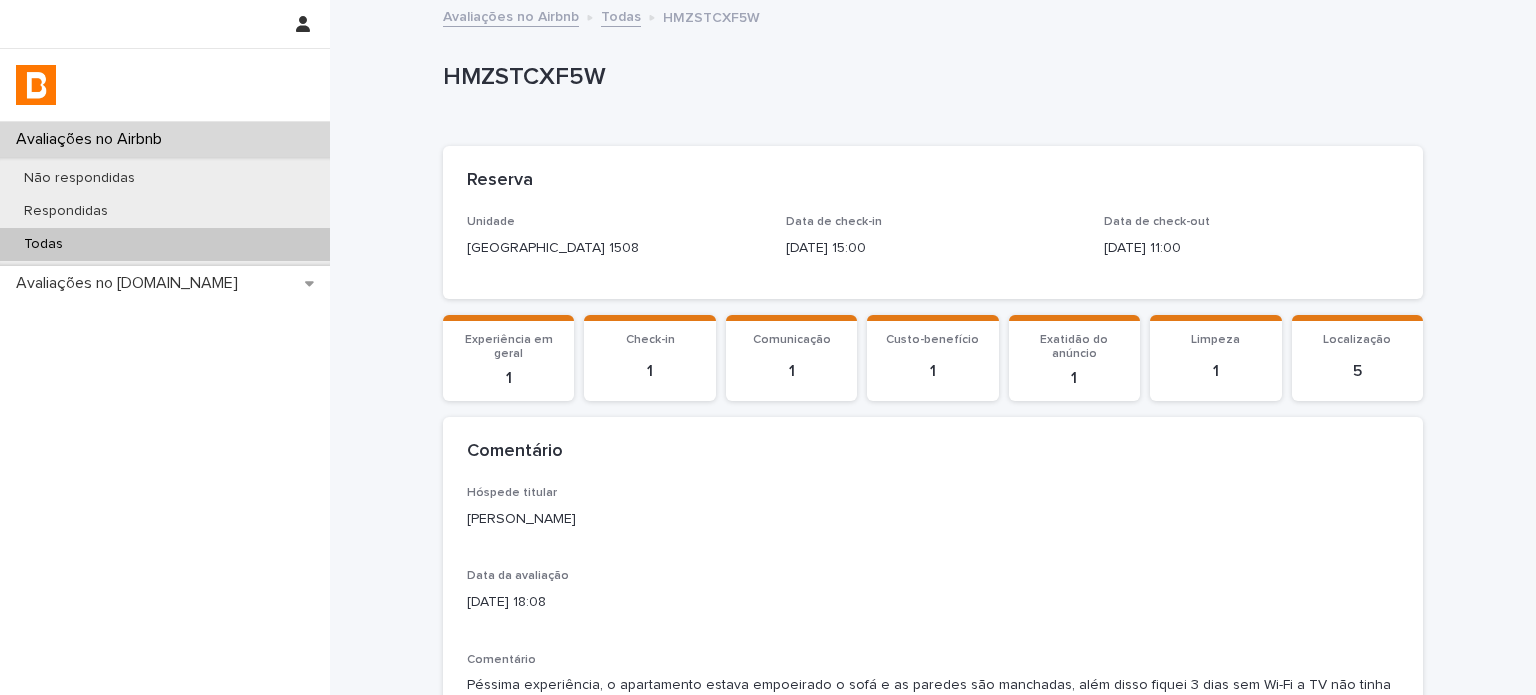 click on "[PERSON_NAME]" at bounding box center (933, 519) 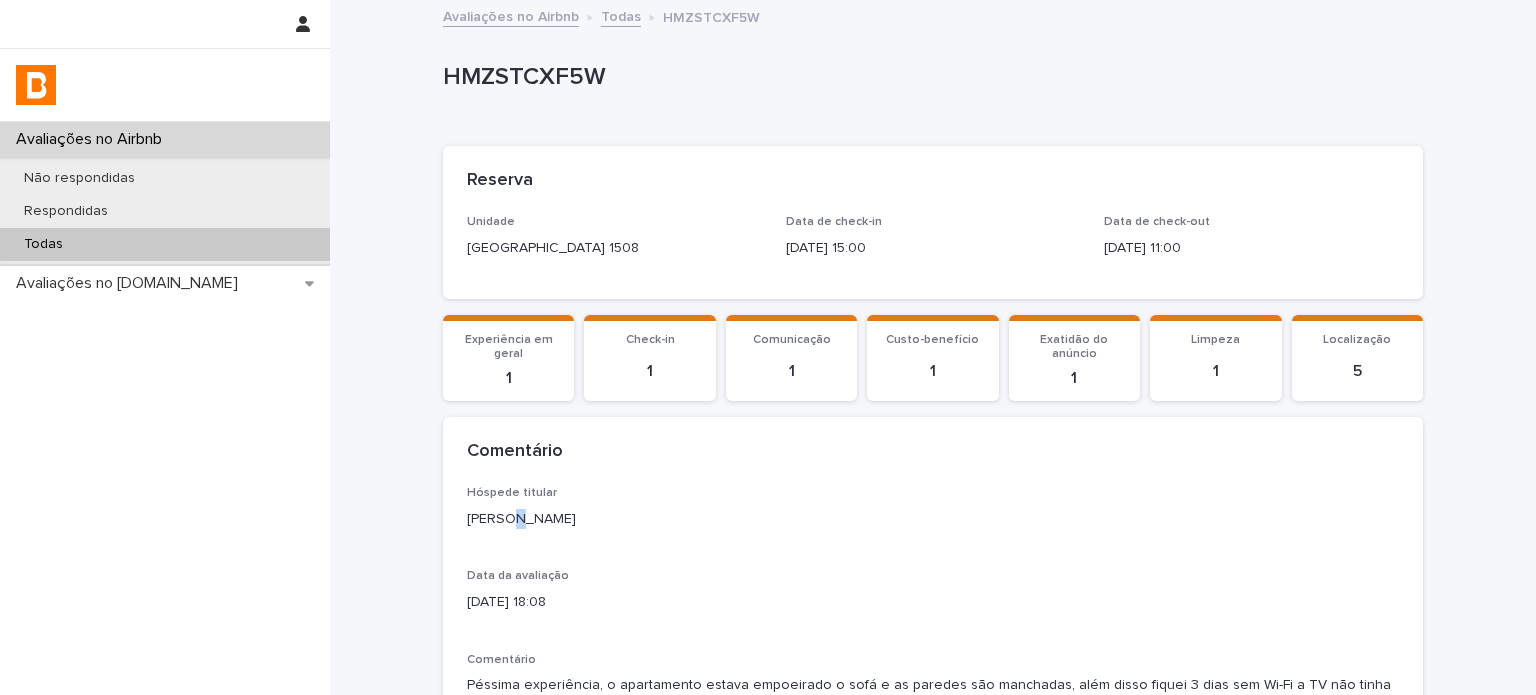 click on "[PERSON_NAME]" at bounding box center (933, 519) 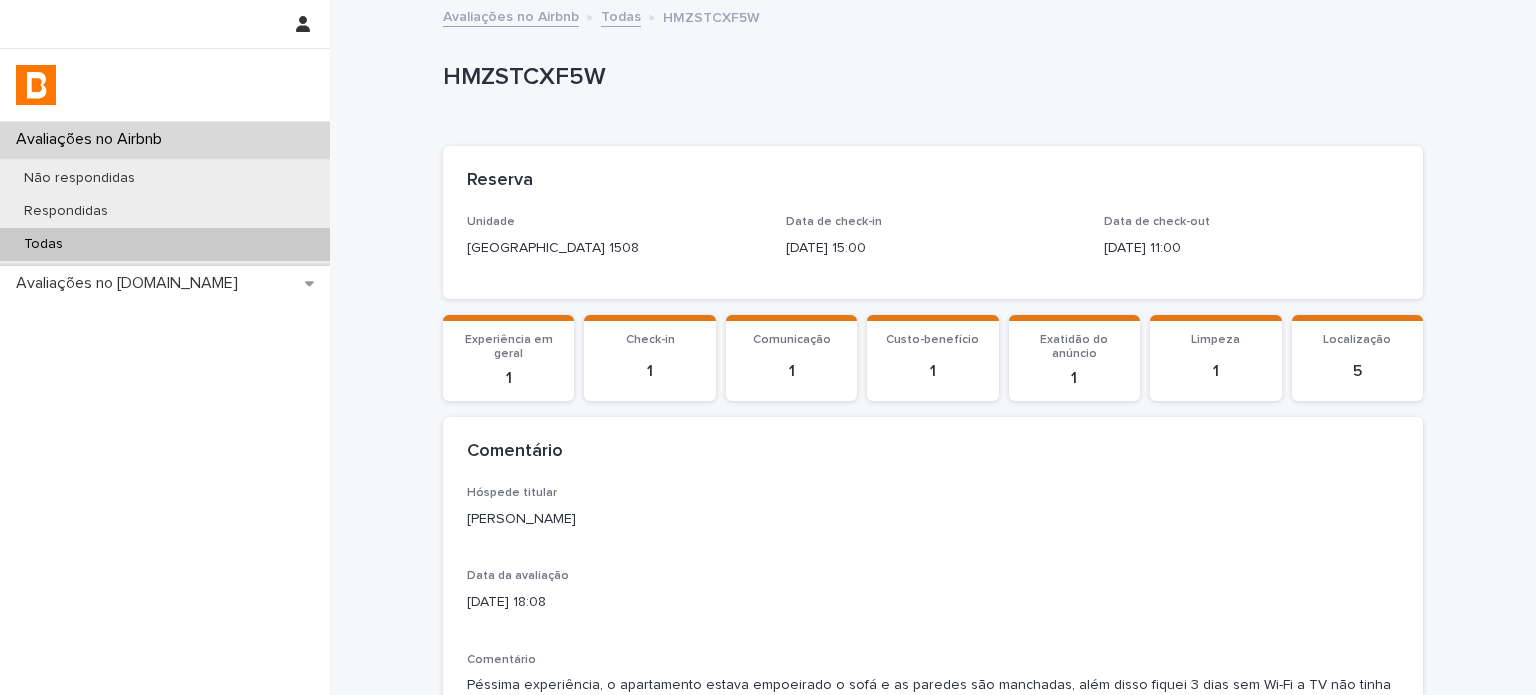 click on "[PERSON_NAME]" at bounding box center (933, 519) 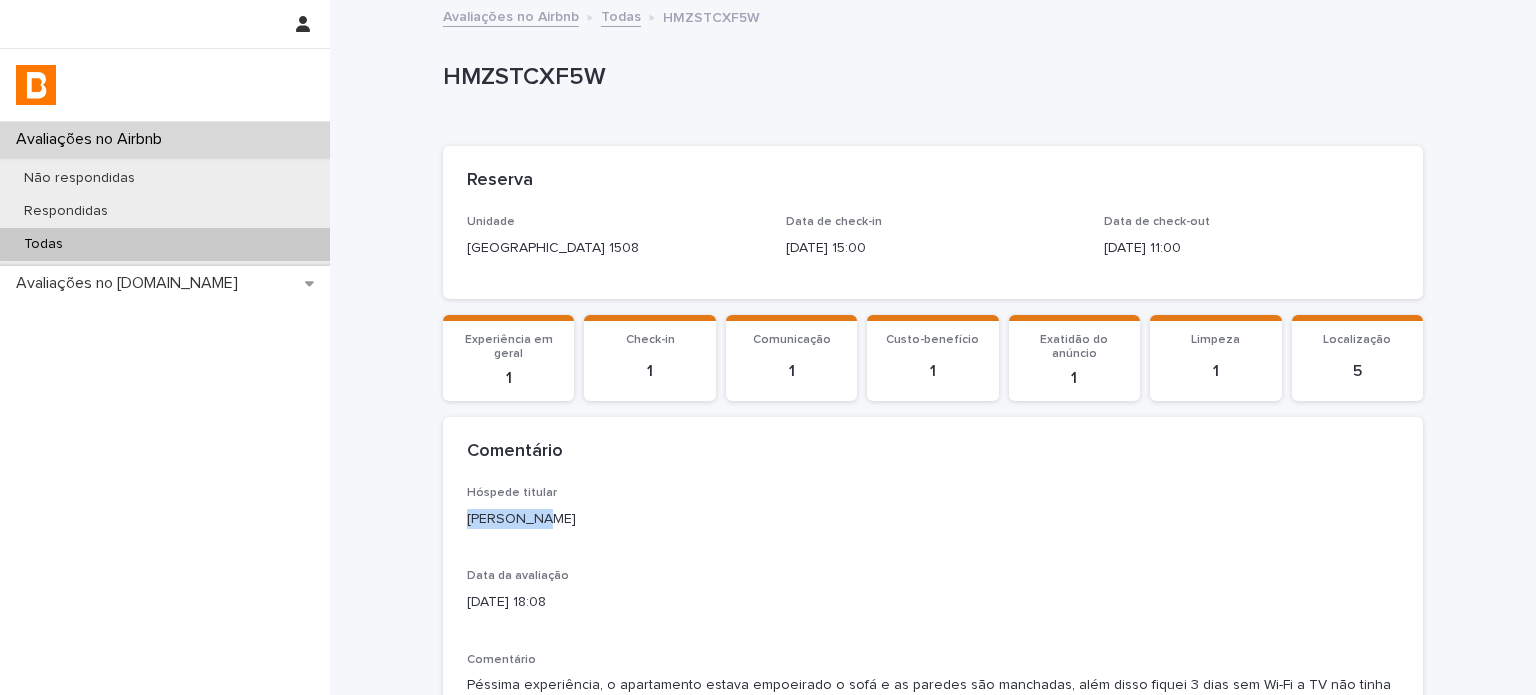 click on "[PERSON_NAME]" at bounding box center (933, 519) 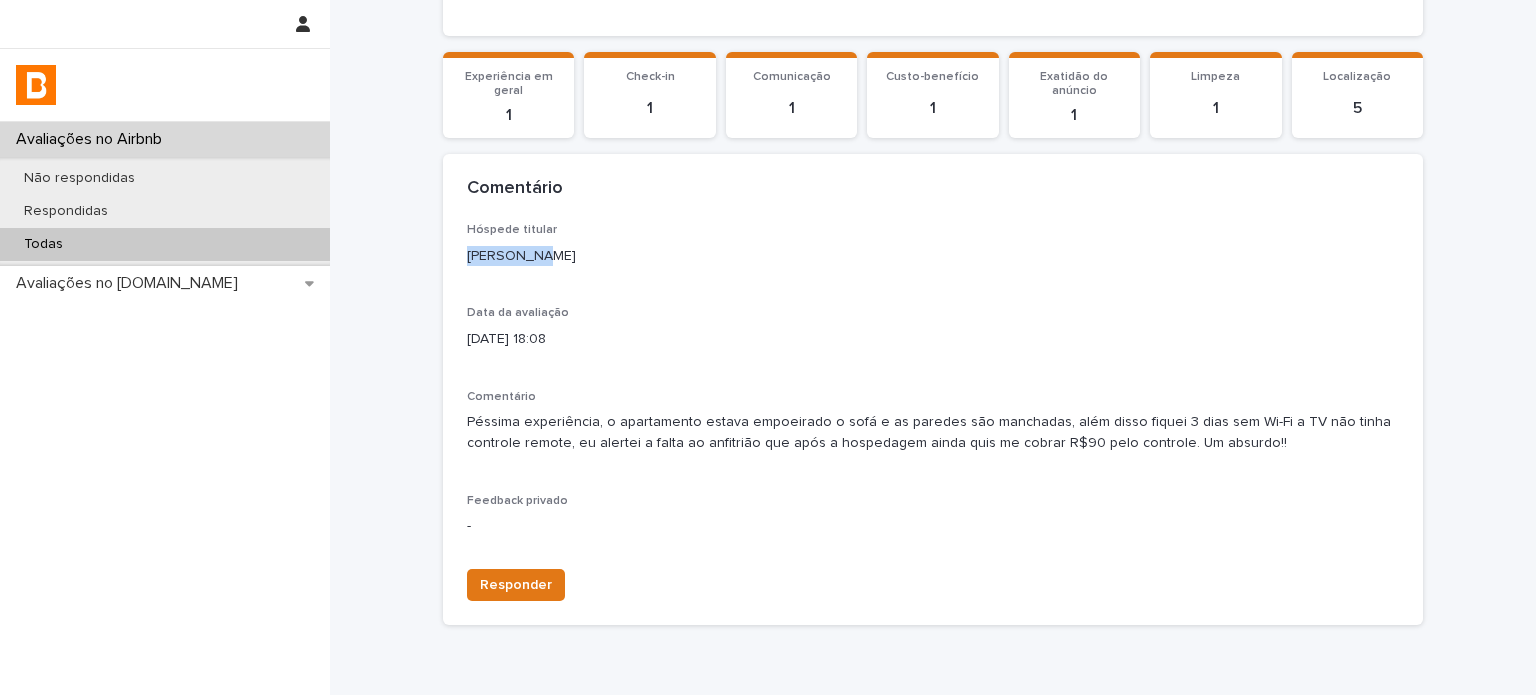 scroll, scrollTop: 364, scrollLeft: 0, axis: vertical 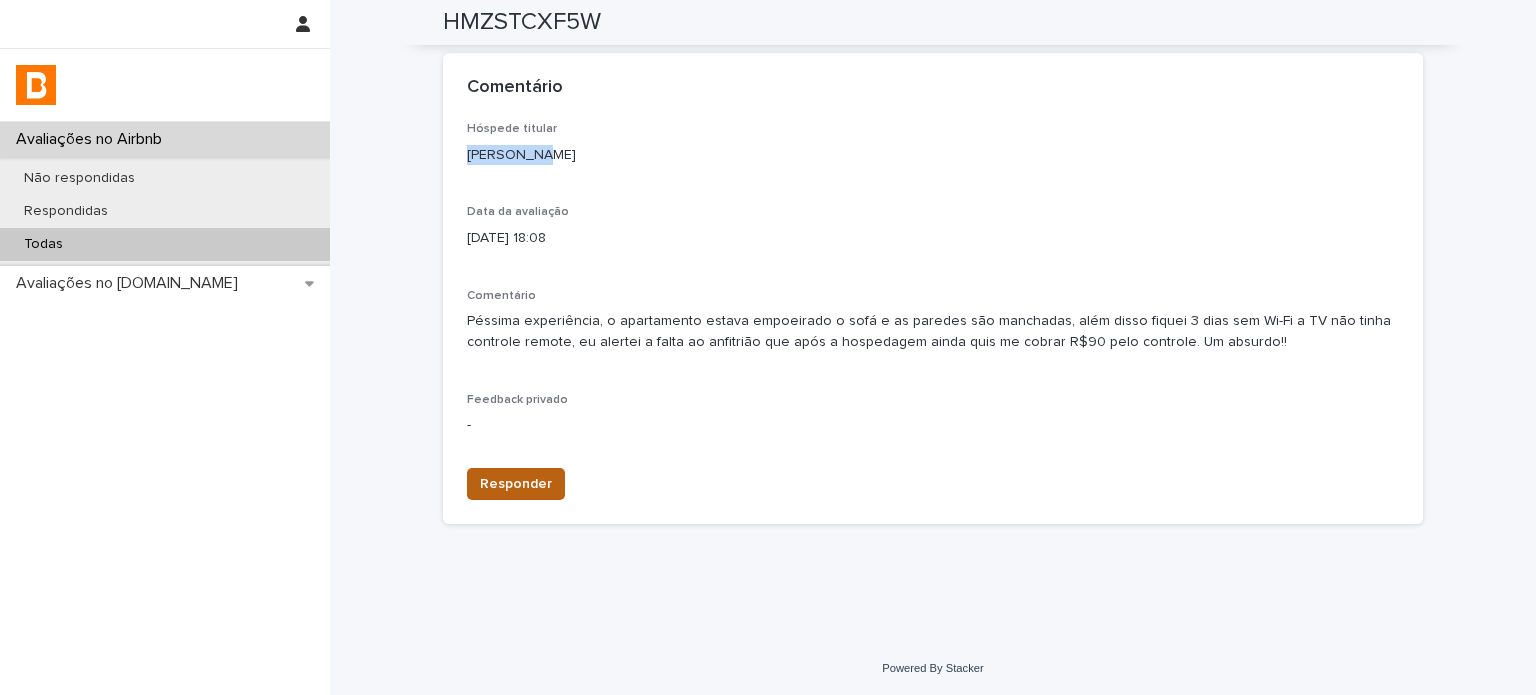 click on "Responder" at bounding box center (516, 484) 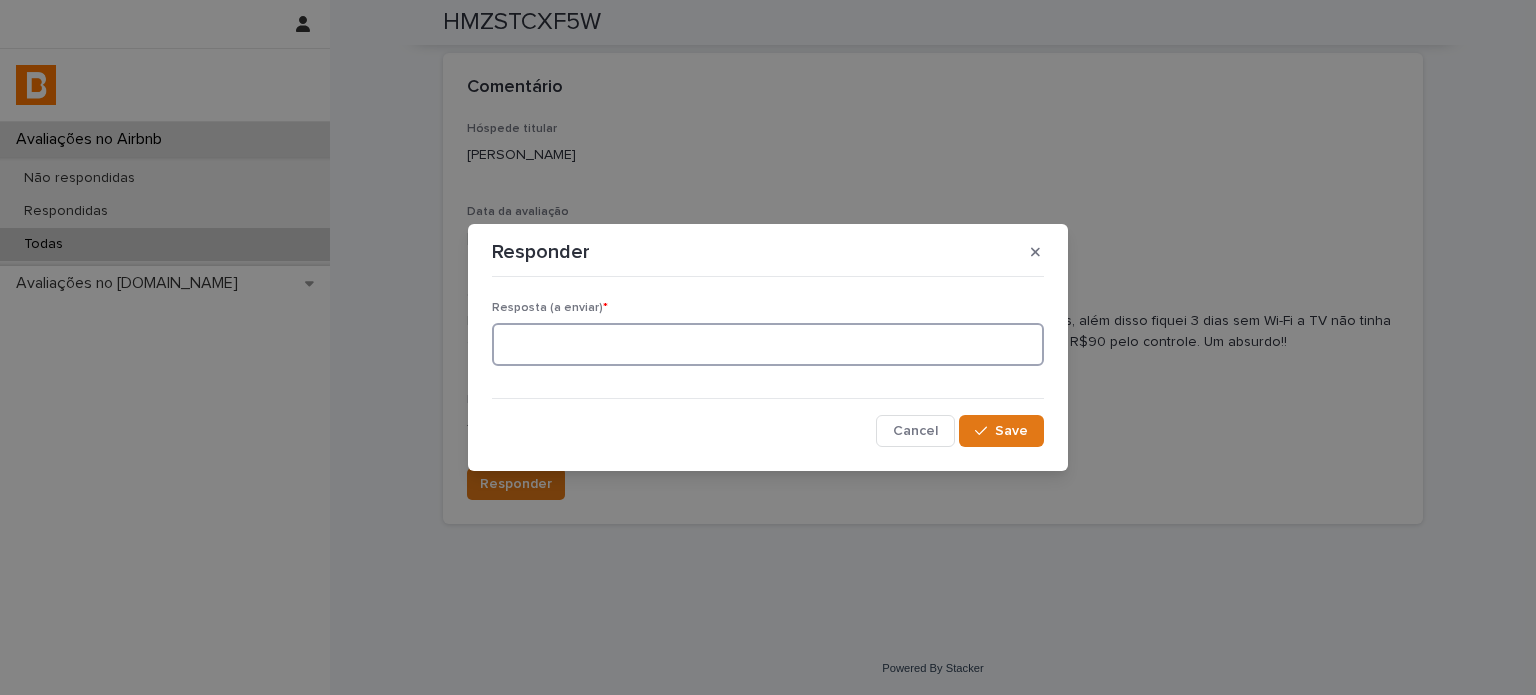 click at bounding box center (768, 344) 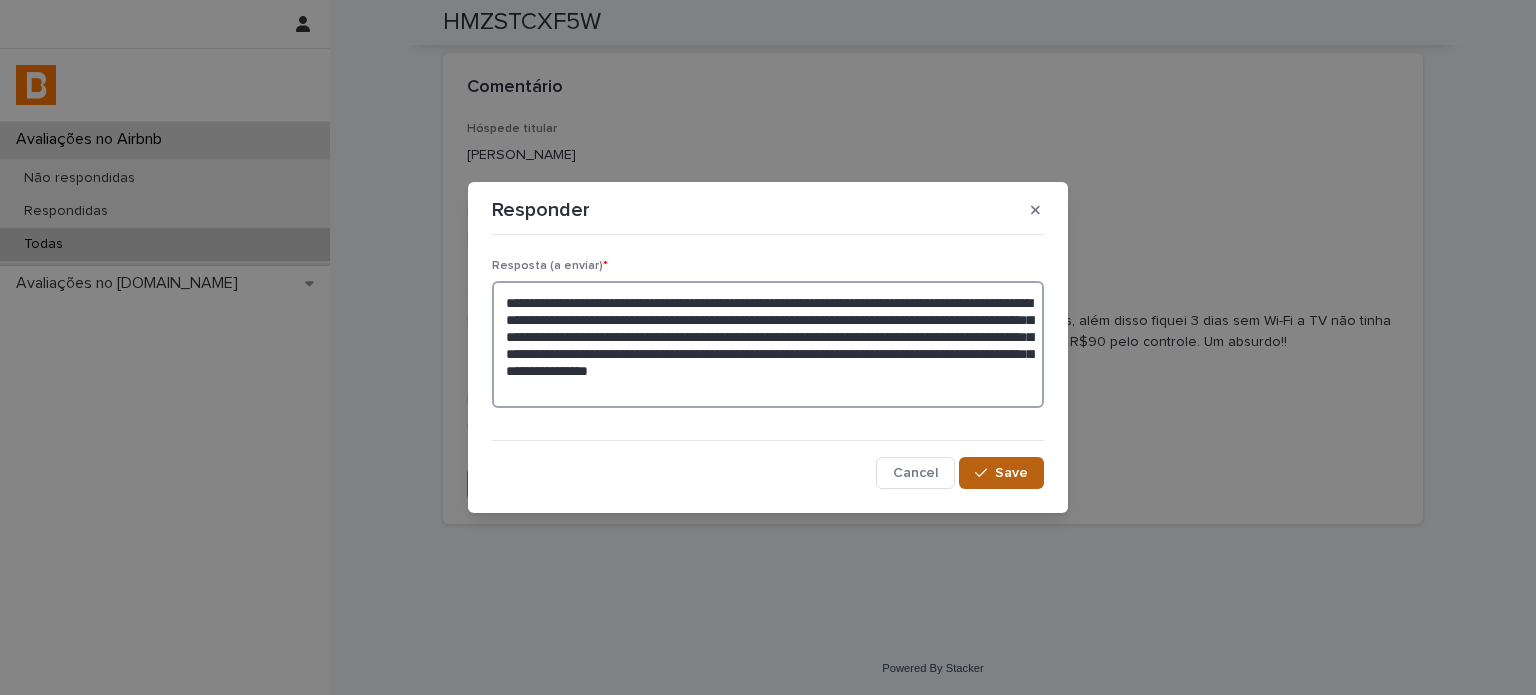 type on "**********" 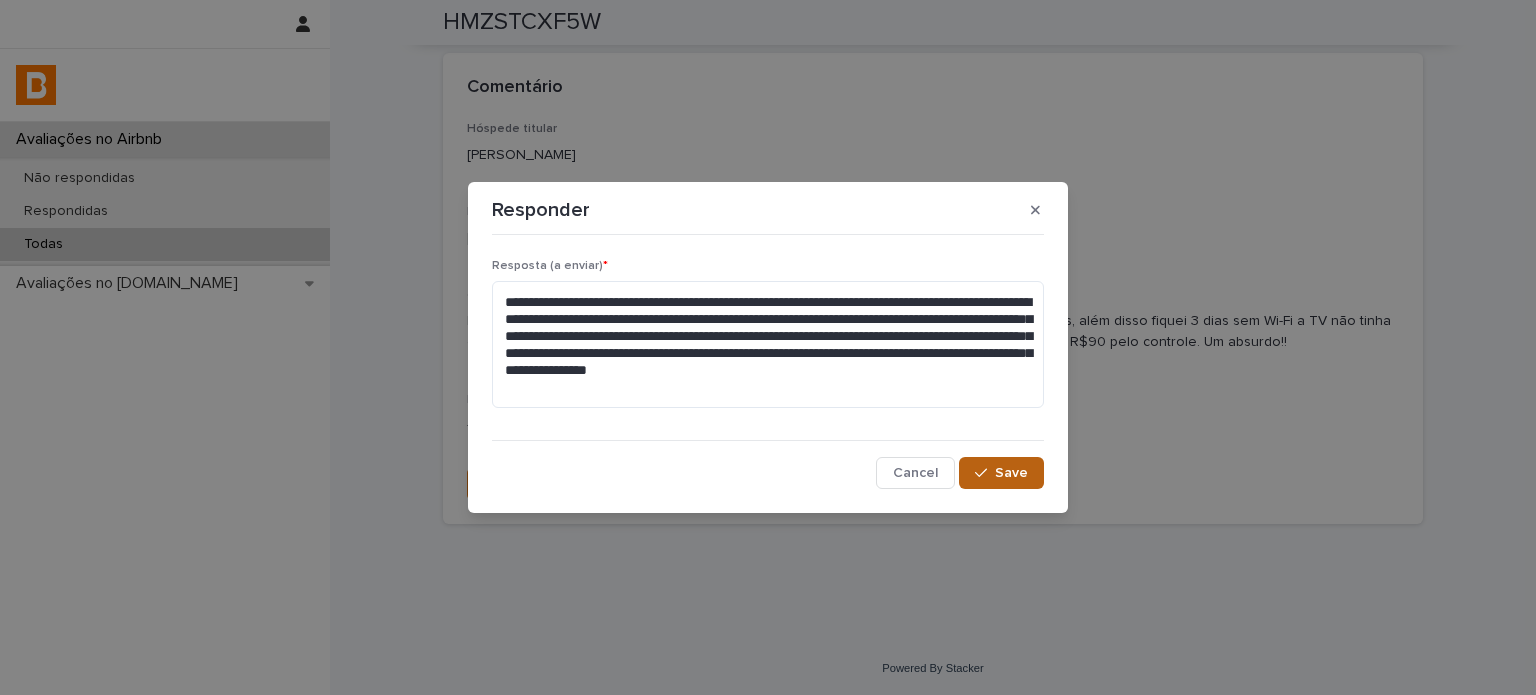 click on "Save" at bounding box center [1001, 473] 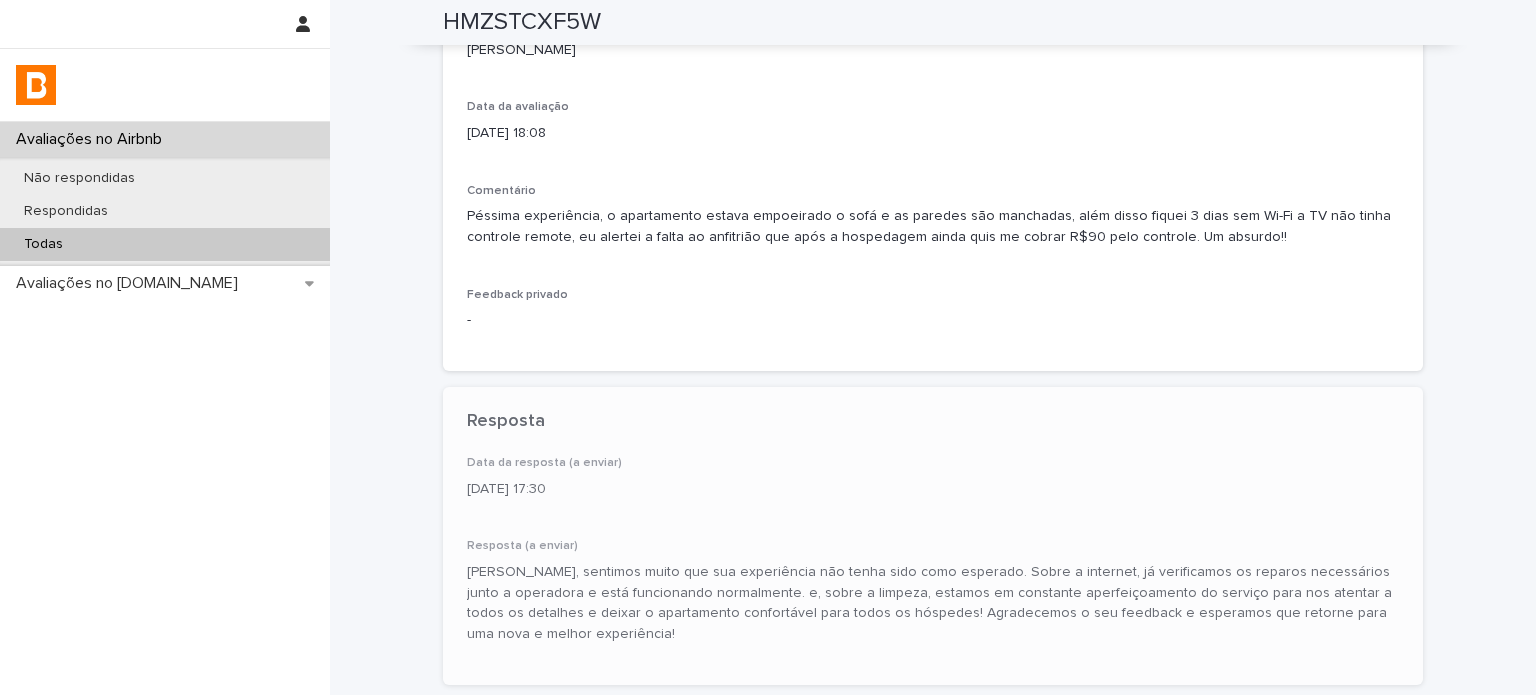 scroll, scrollTop: 498, scrollLeft: 0, axis: vertical 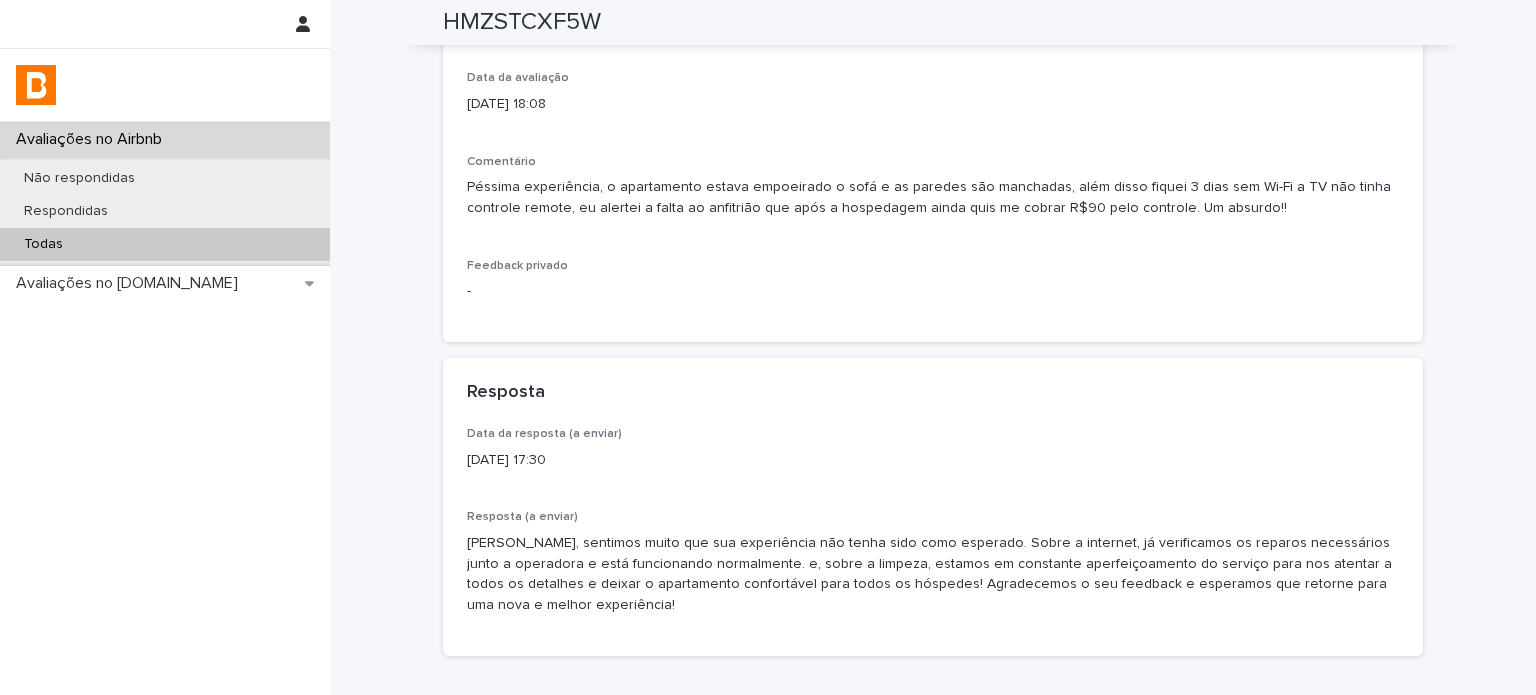 click on "[DATE] 17:30" at bounding box center (933, 460) 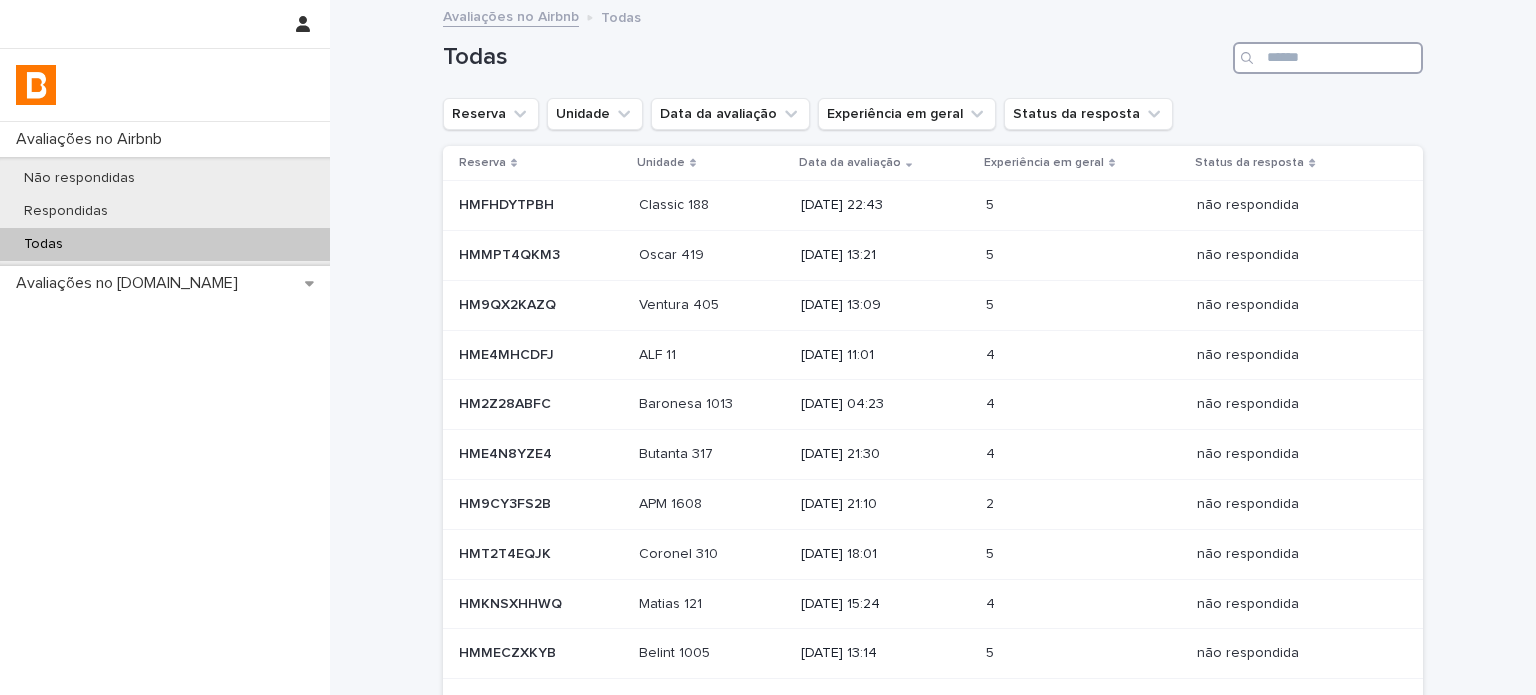 click at bounding box center [1328, 58] 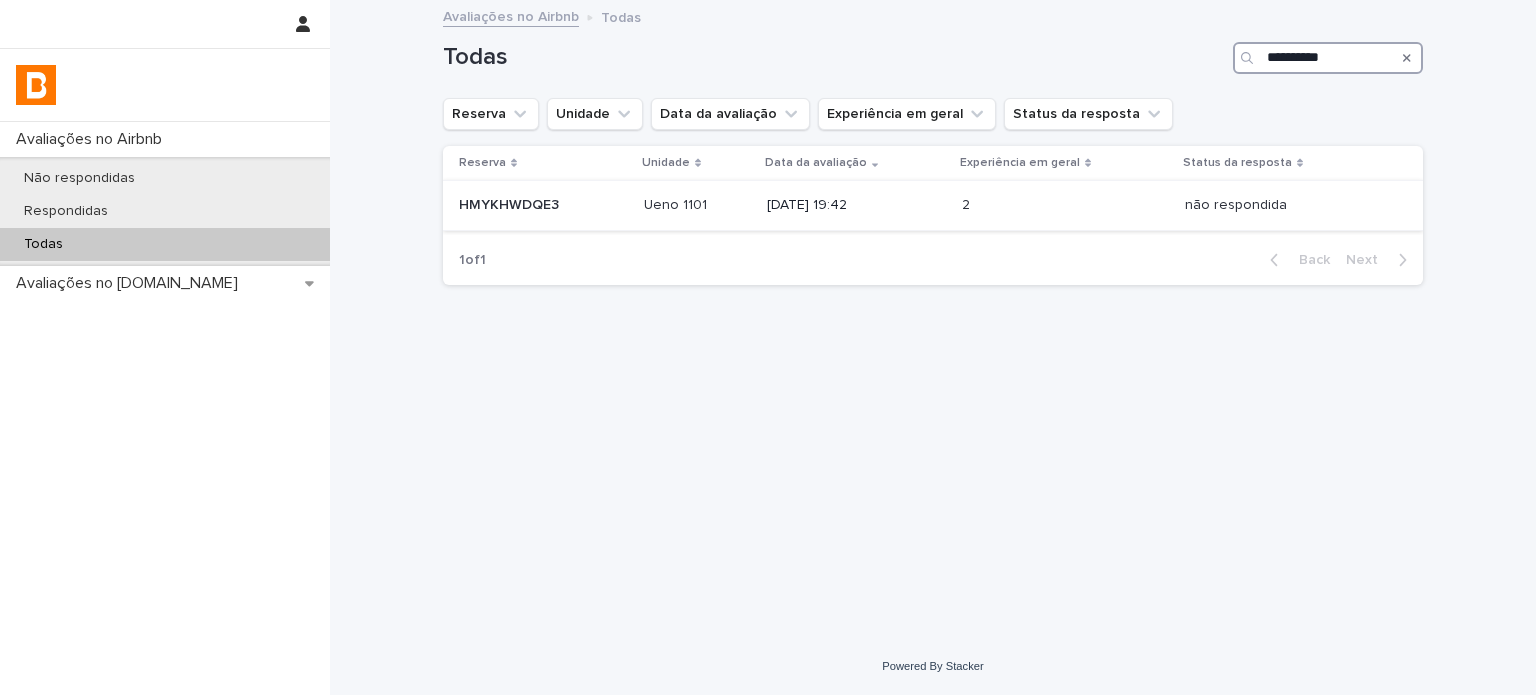 type on "**********" 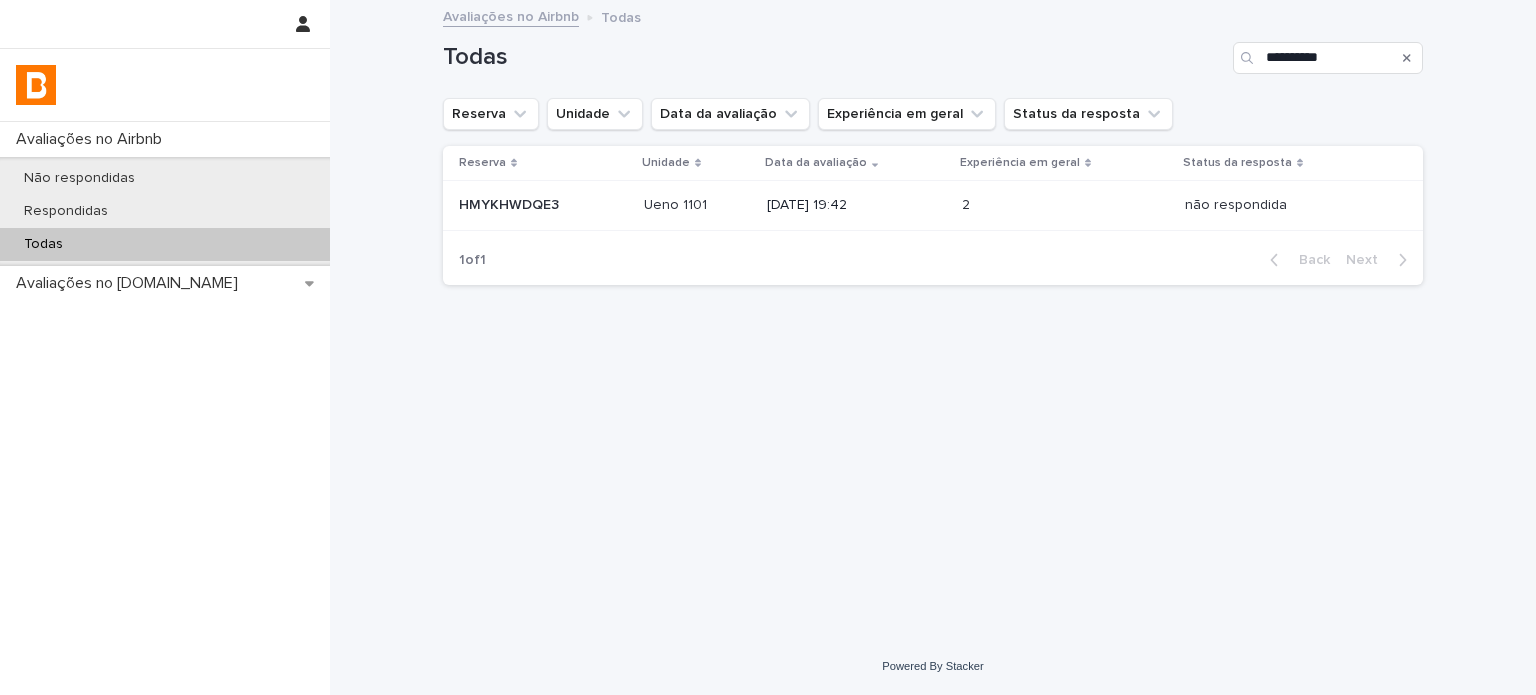 click on "não respondida não respondida" at bounding box center (1288, 205) 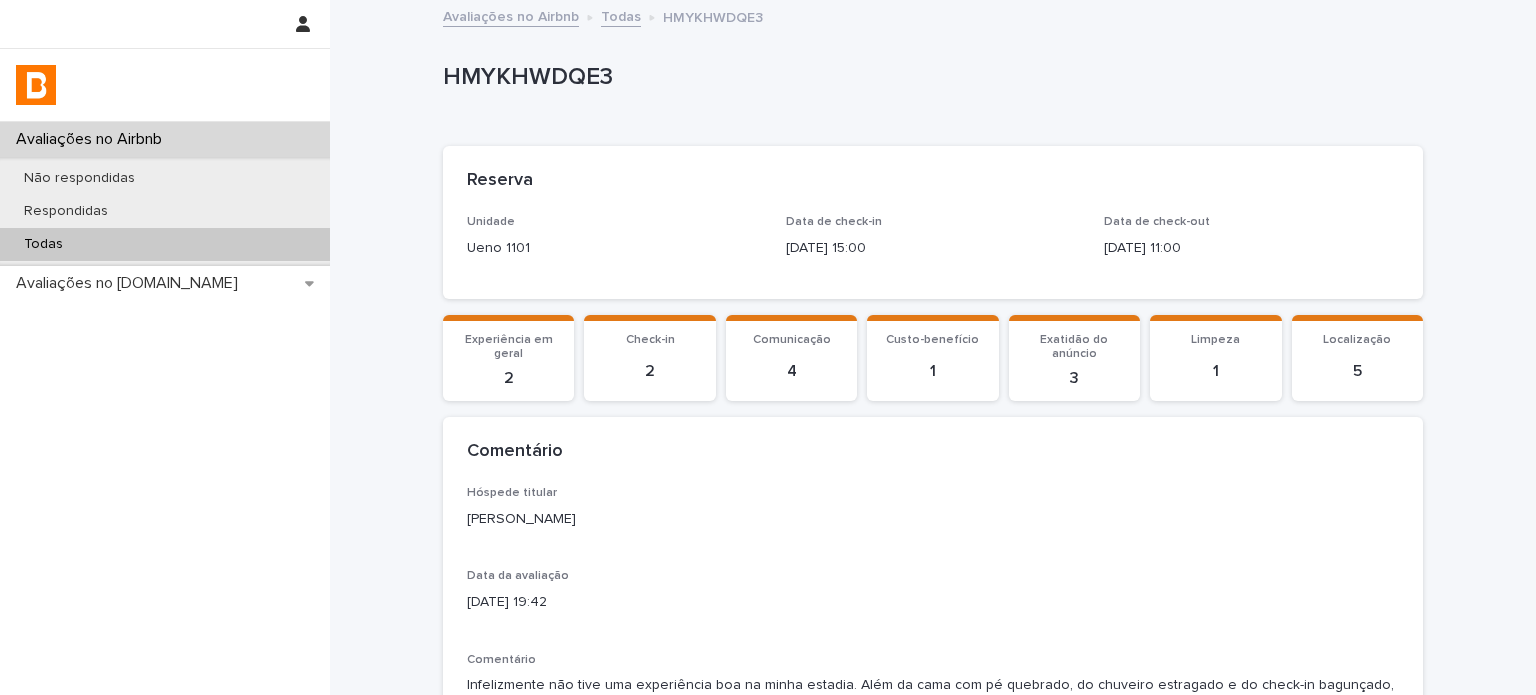 click on "[PERSON_NAME]" at bounding box center (933, 519) 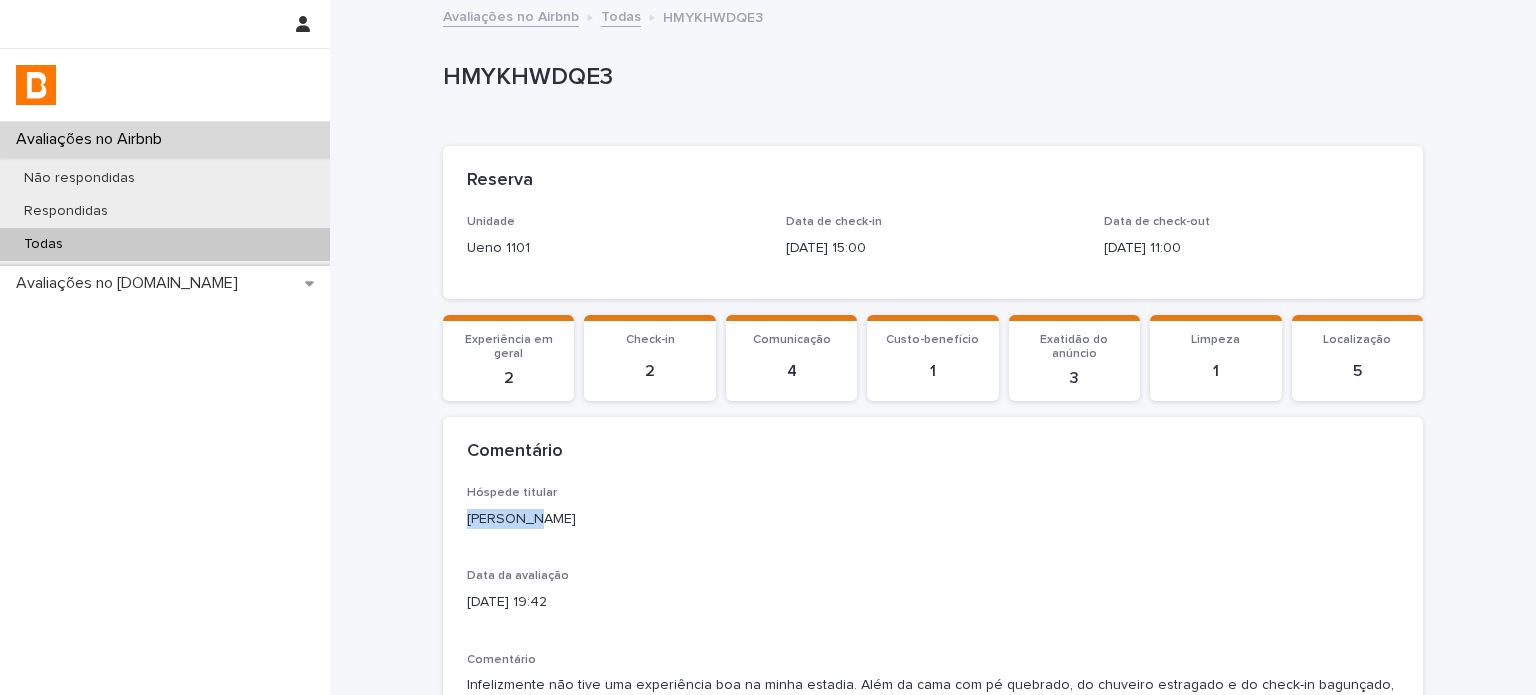 click on "[PERSON_NAME]" at bounding box center (933, 519) 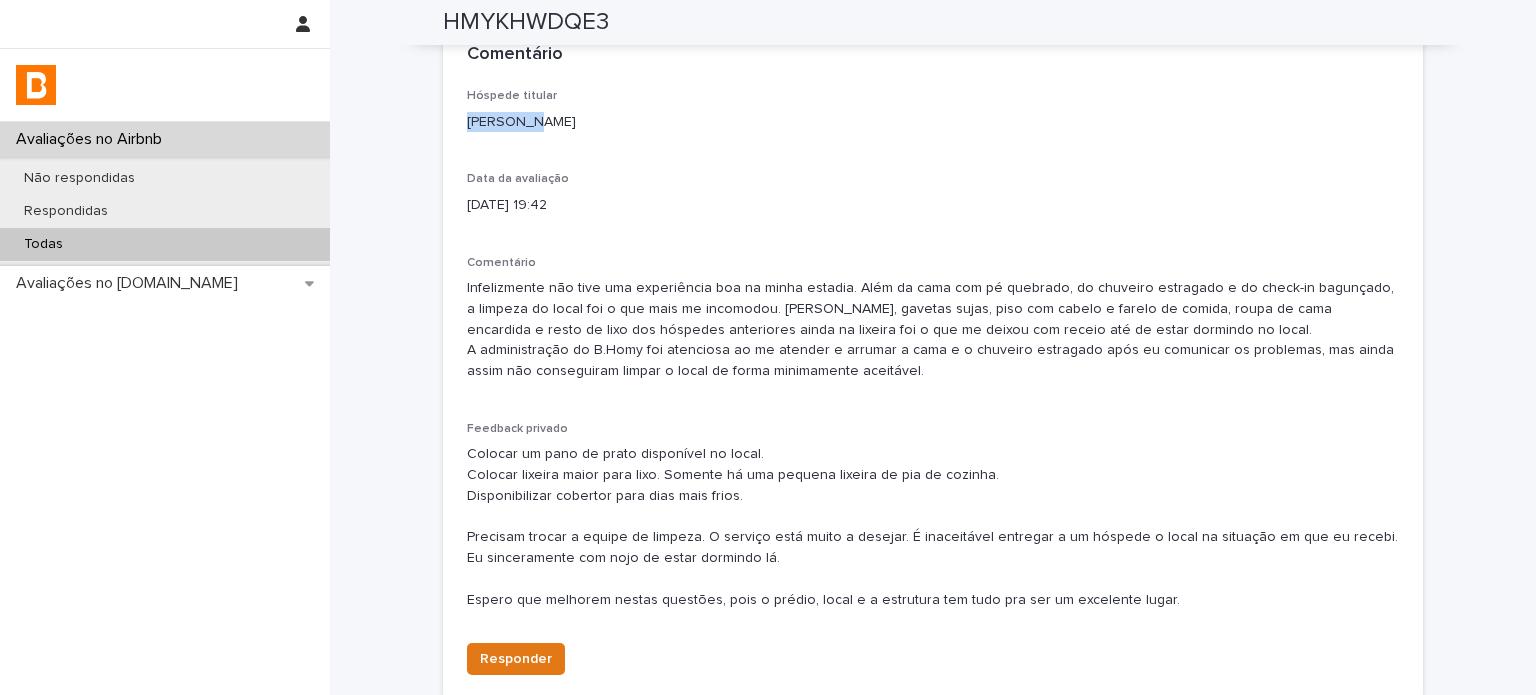 scroll, scrollTop: 400, scrollLeft: 0, axis: vertical 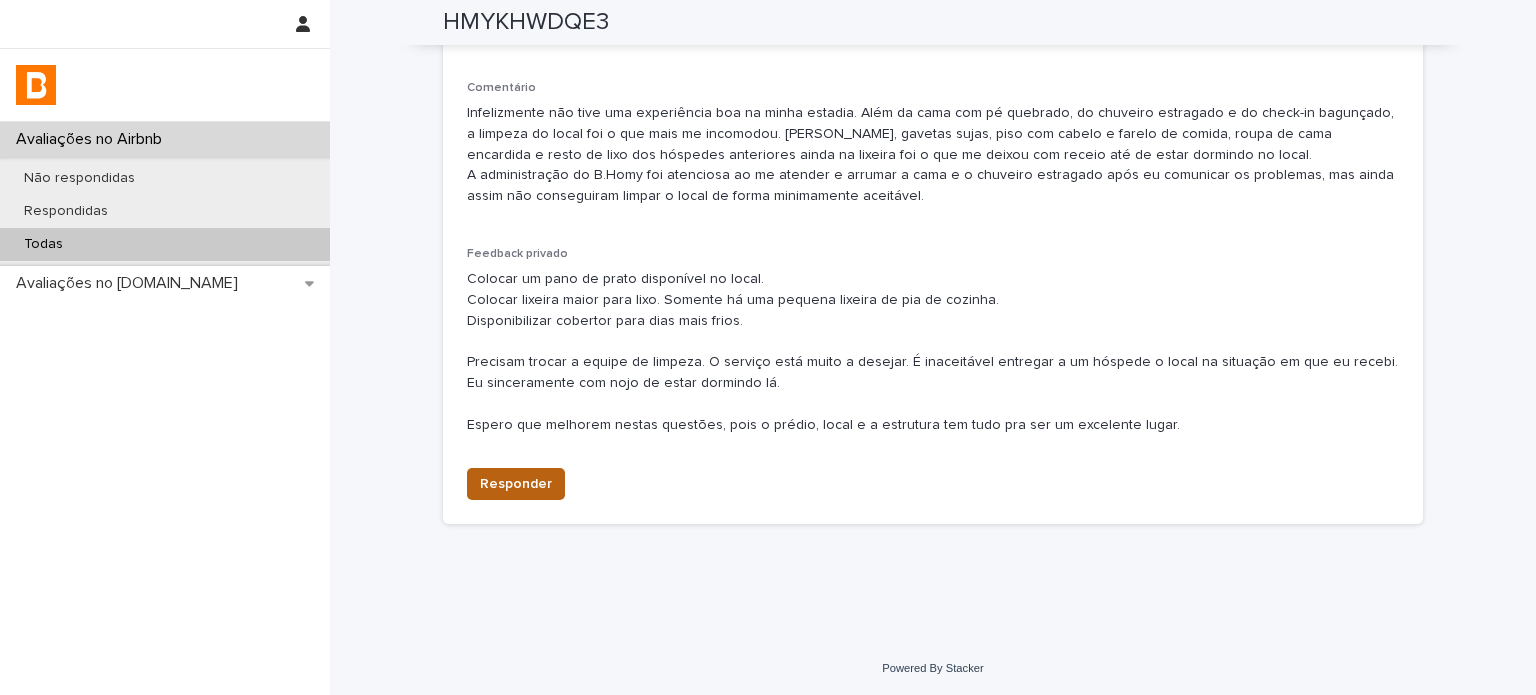 click on "Responder" at bounding box center [516, 484] 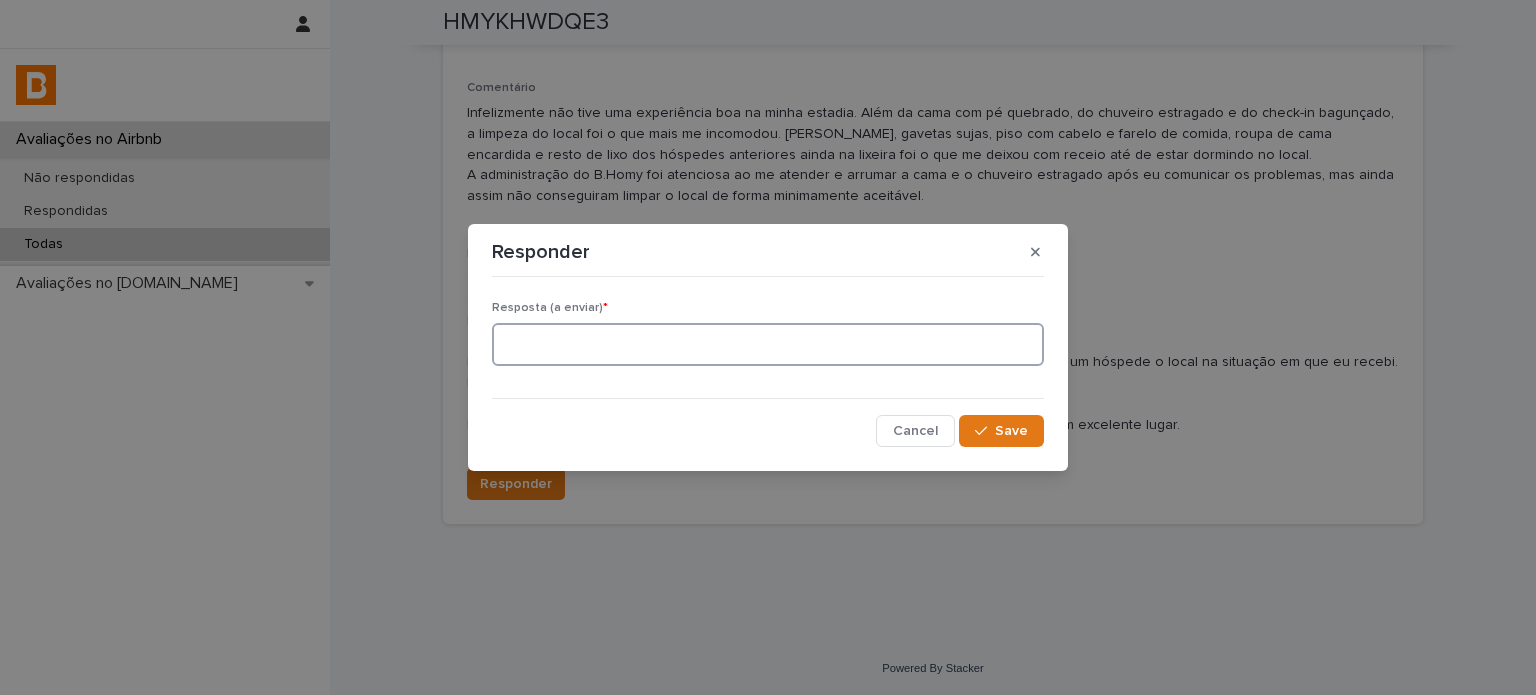 click at bounding box center [768, 344] 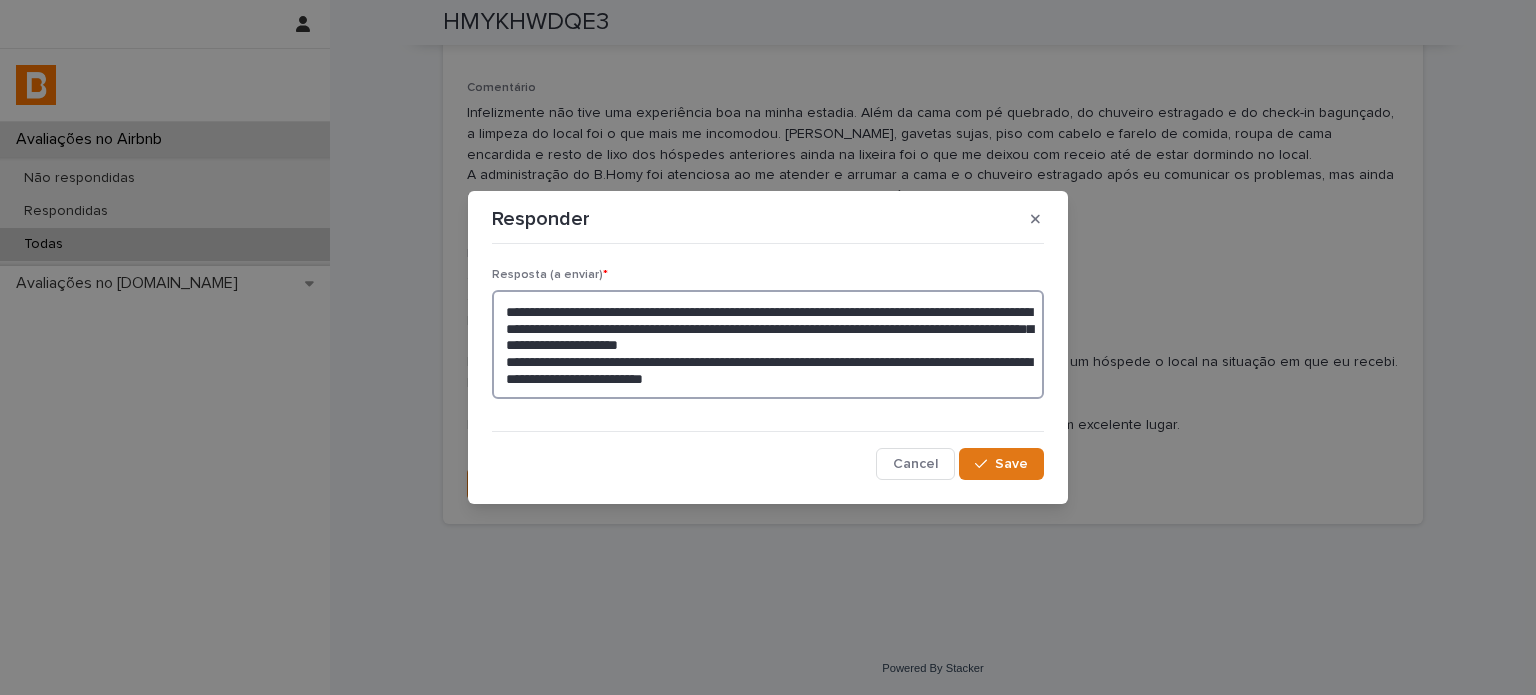click on "**********" at bounding box center (768, 345) 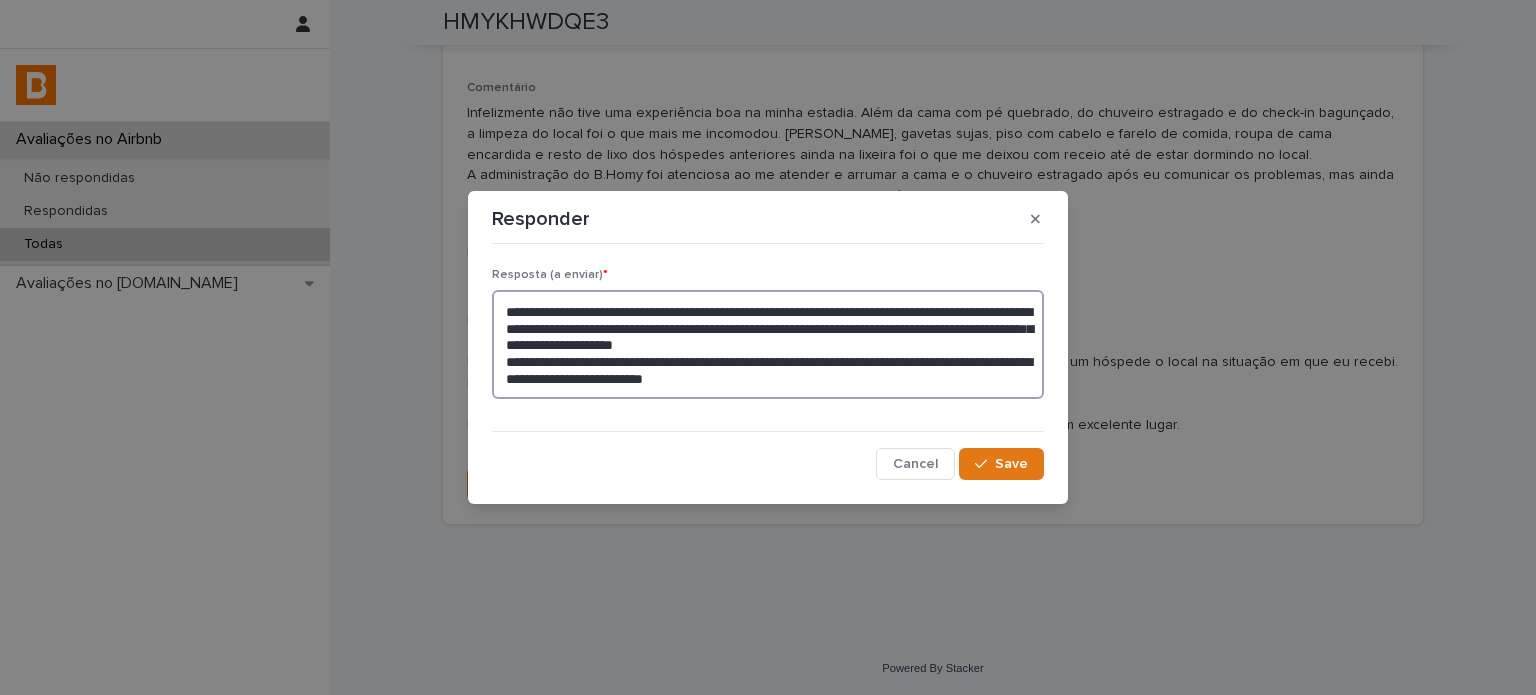 click on "**********" at bounding box center [768, 345] 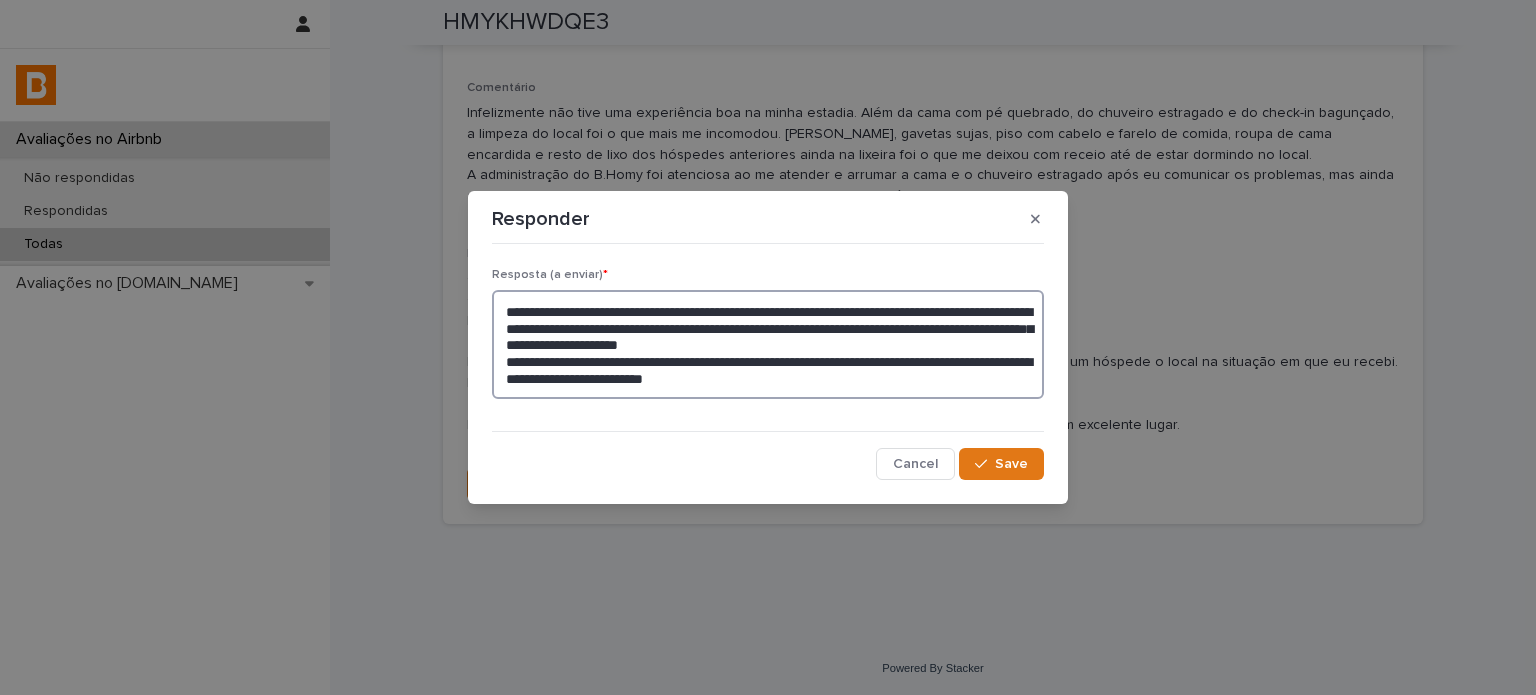click on "**********" at bounding box center (768, 345) 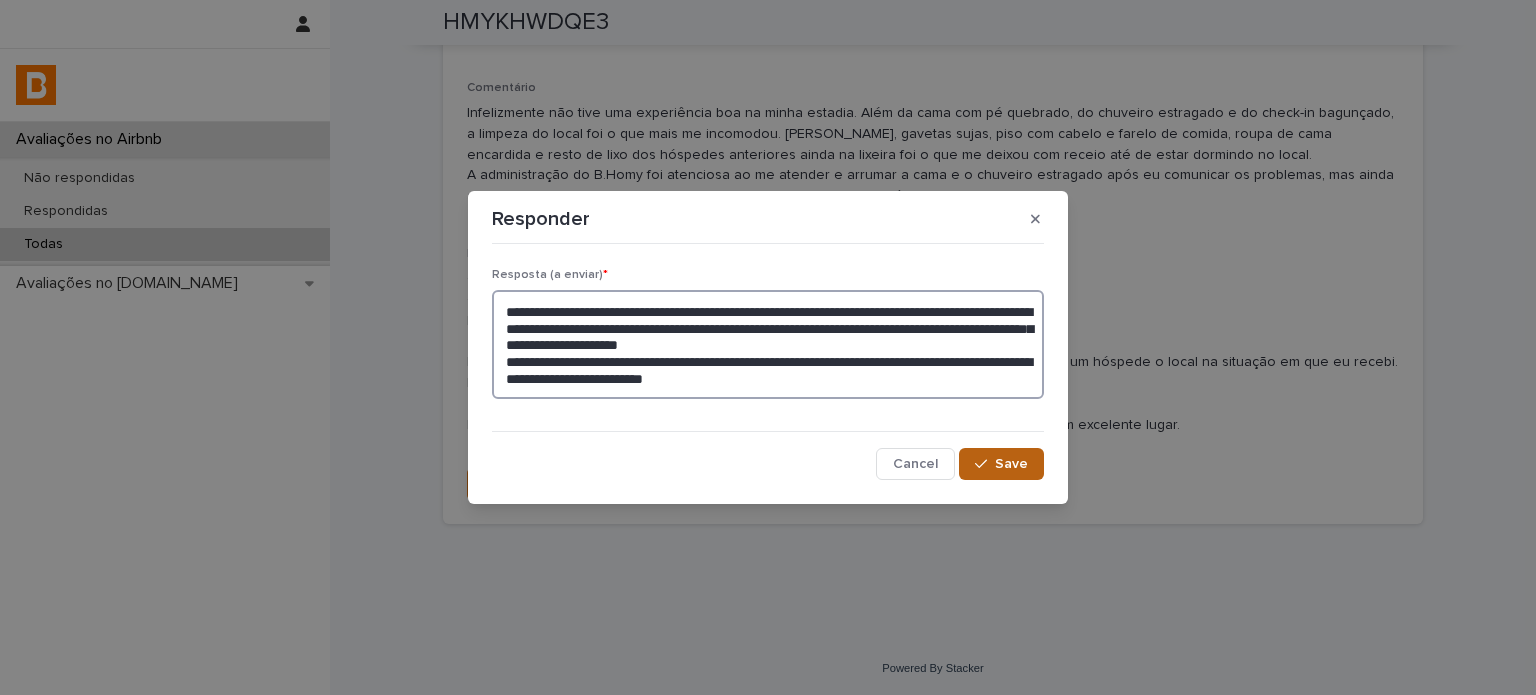 type on "**********" 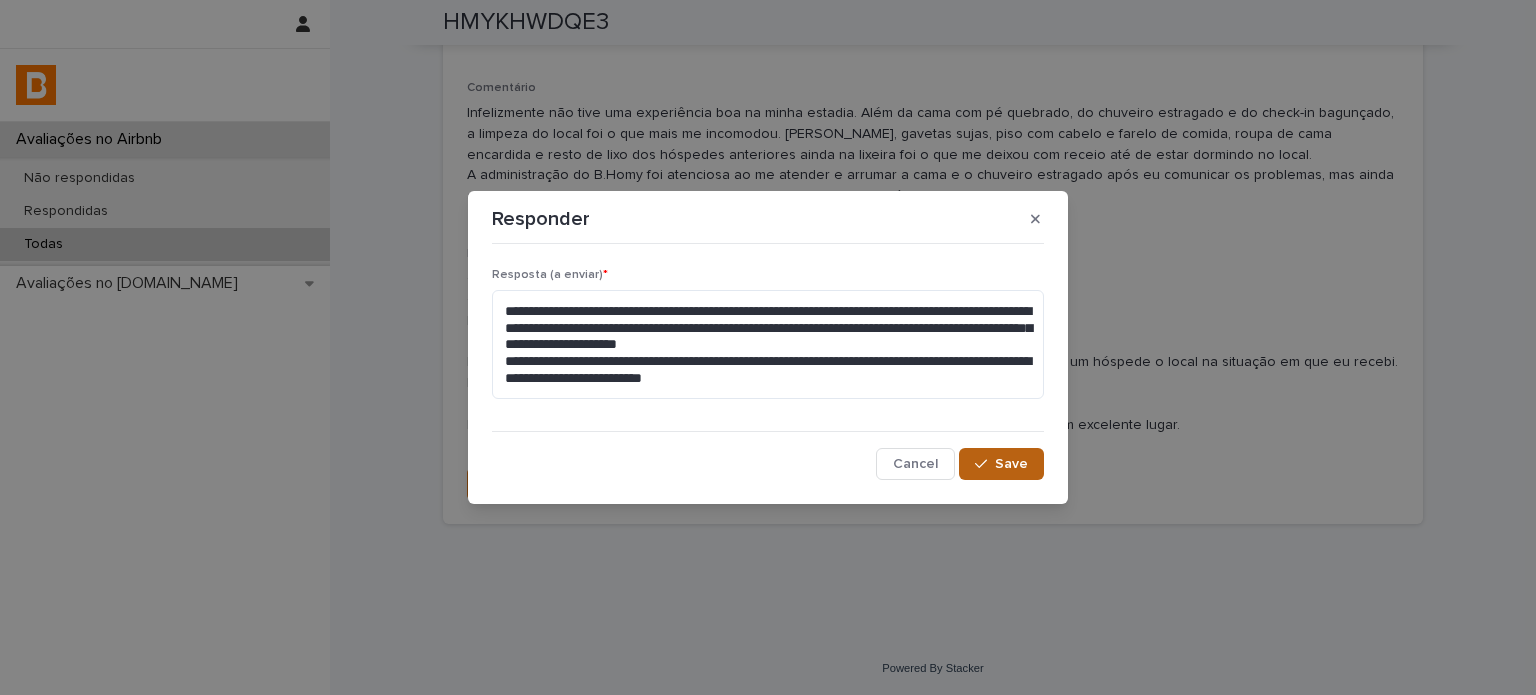 click on "Save" at bounding box center [1011, 464] 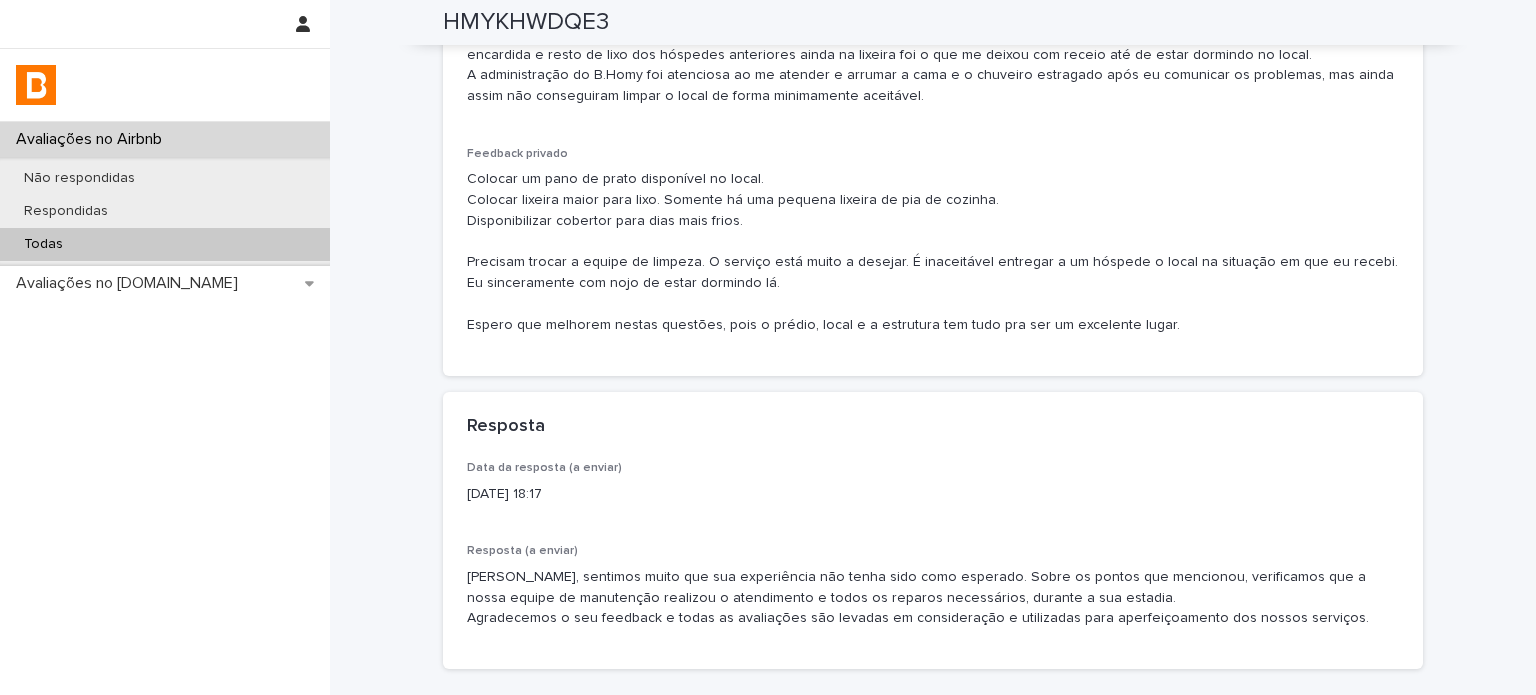 scroll, scrollTop: 672, scrollLeft: 0, axis: vertical 